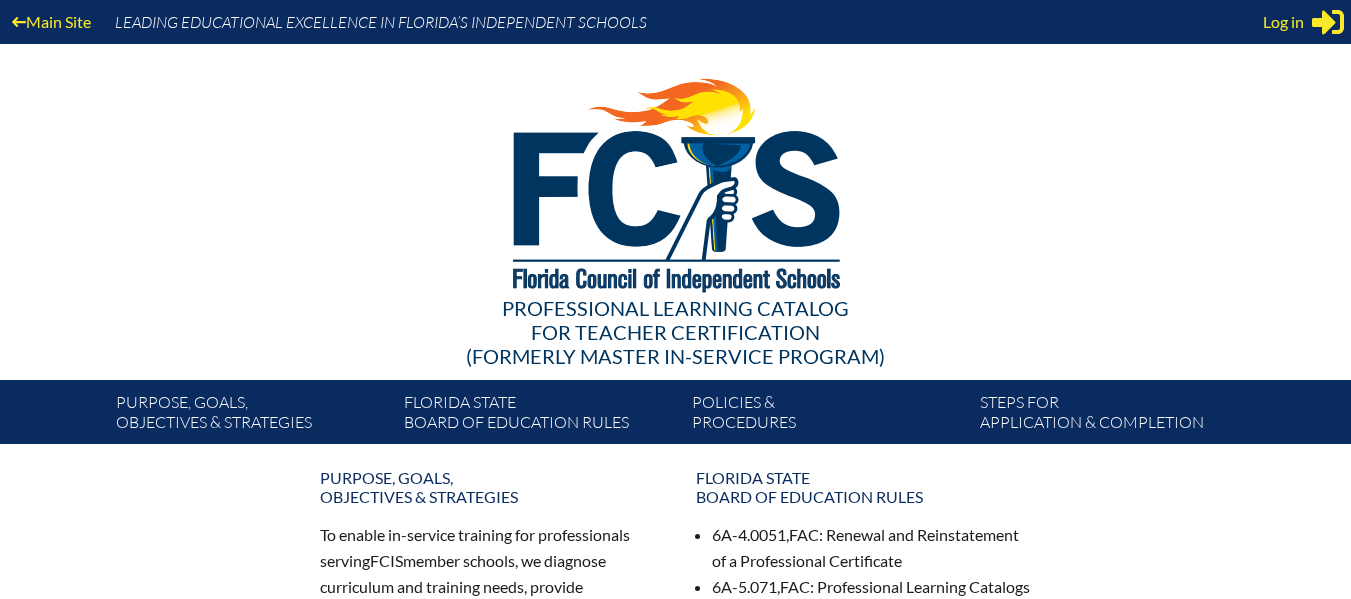 scroll, scrollTop: 0, scrollLeft: 0, axis: both 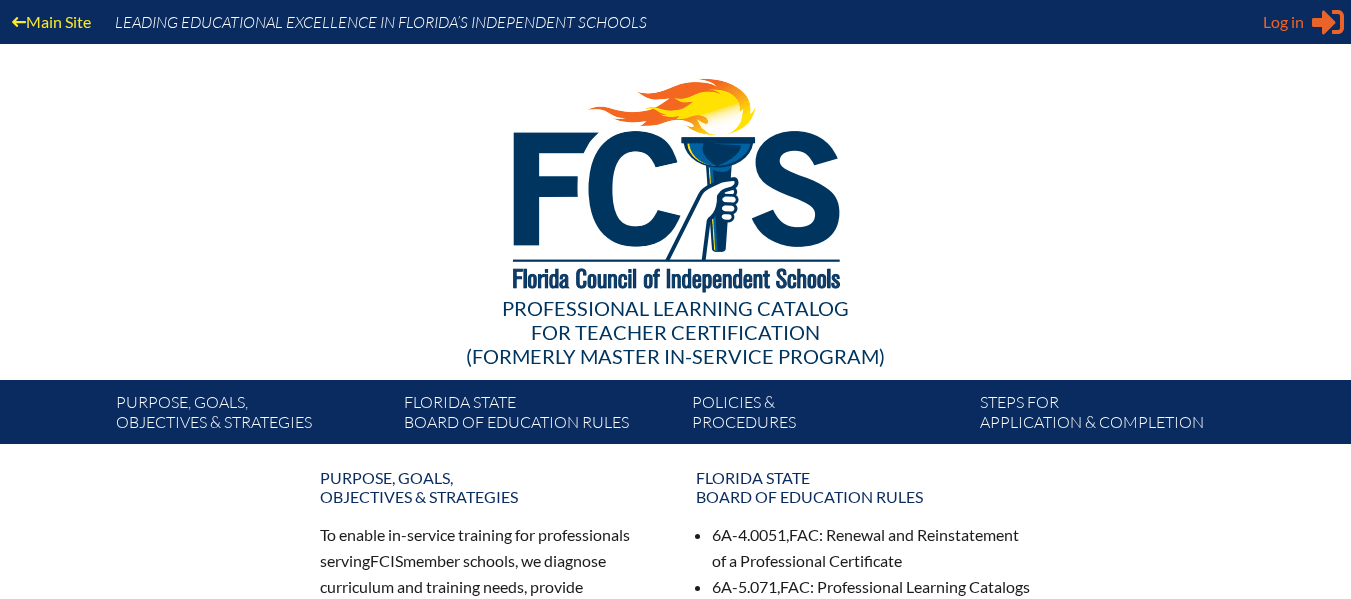type on "[EMAIL]" 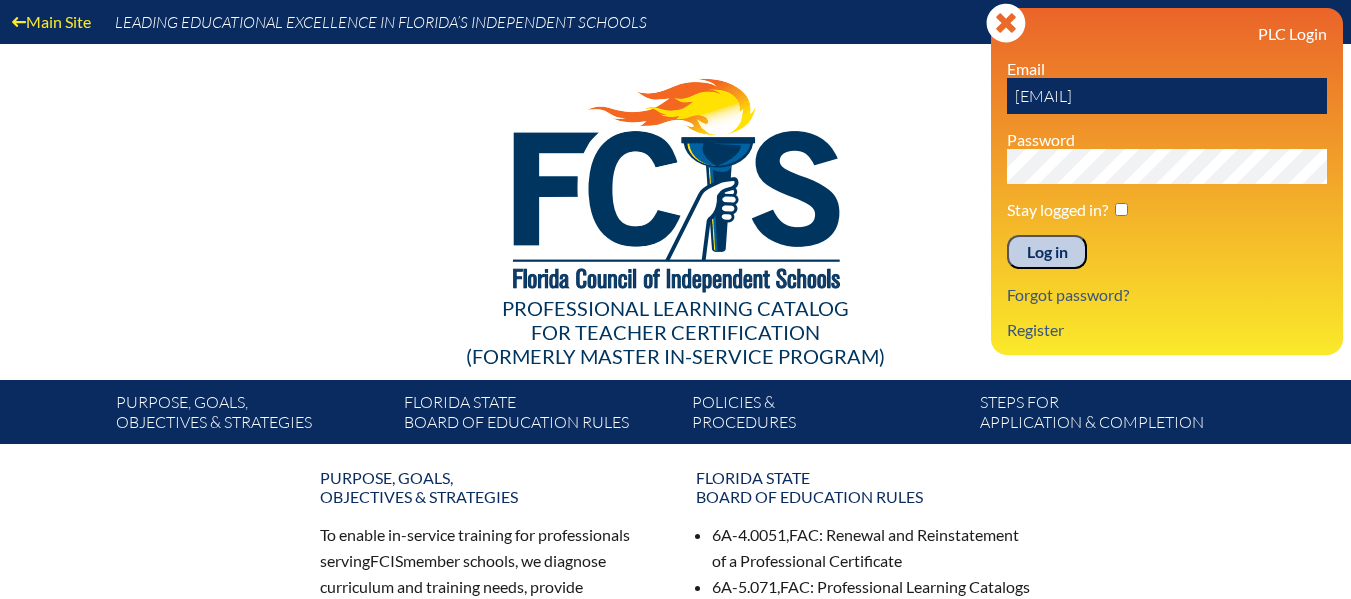 click on "PLC Login
Email
schamberlain@geds.net
Password
Stay logged in?
Log in
Forgot password?
Register" at bounding box center (1167, 181) 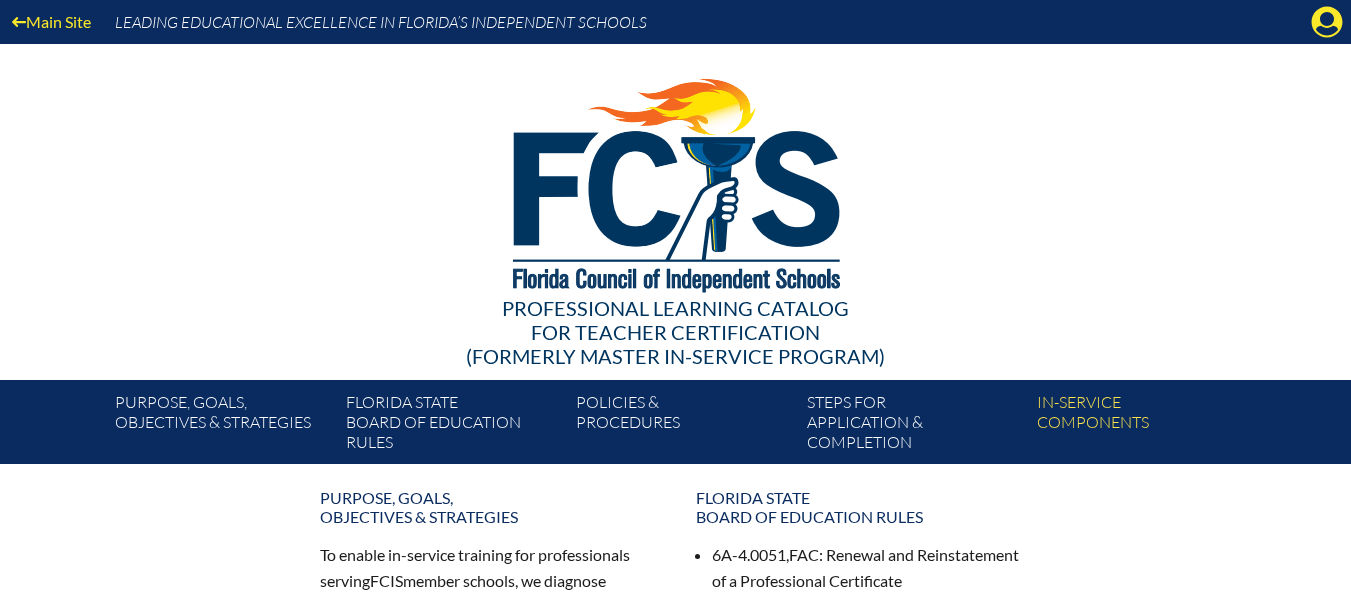 scroll, scrollTop: 0, scrollLeft: 0, axis: both 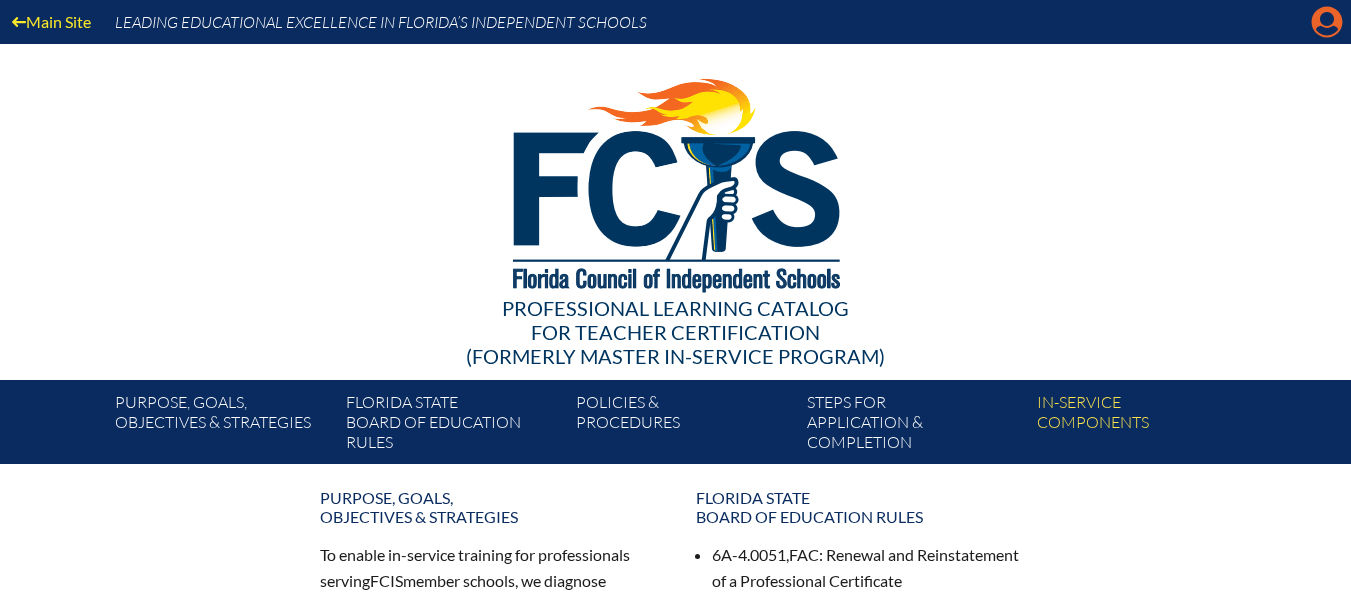 click on "Manage account" 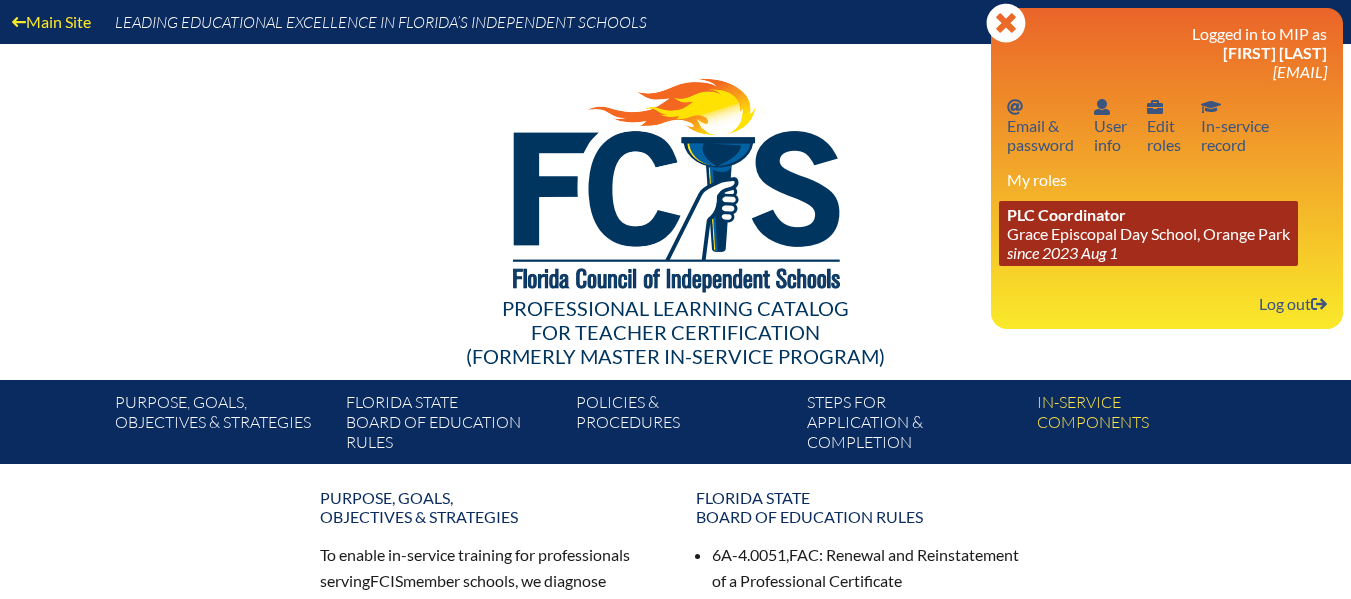 click on "PLC Coordinator
Grace Episcopal Day School, Orange Park
since 2023 Aug 1" at bounding box center (1148, 233) 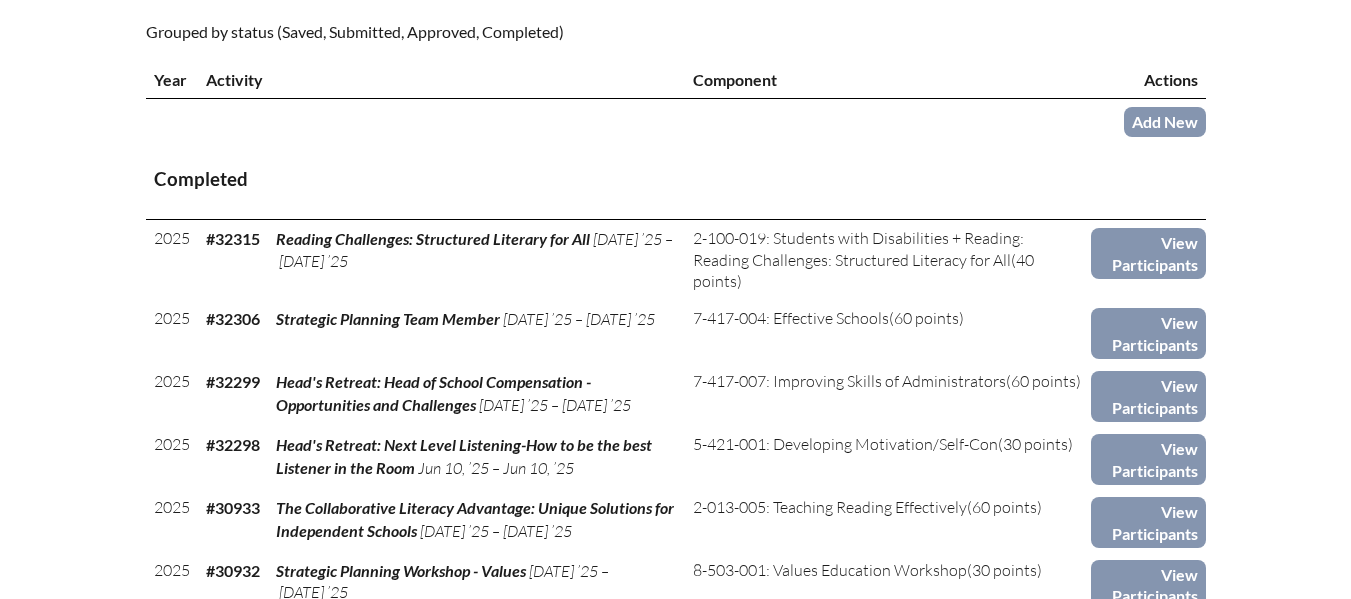 scroll, scrollTop: 700, scrollLeft: 0, axis: vertical 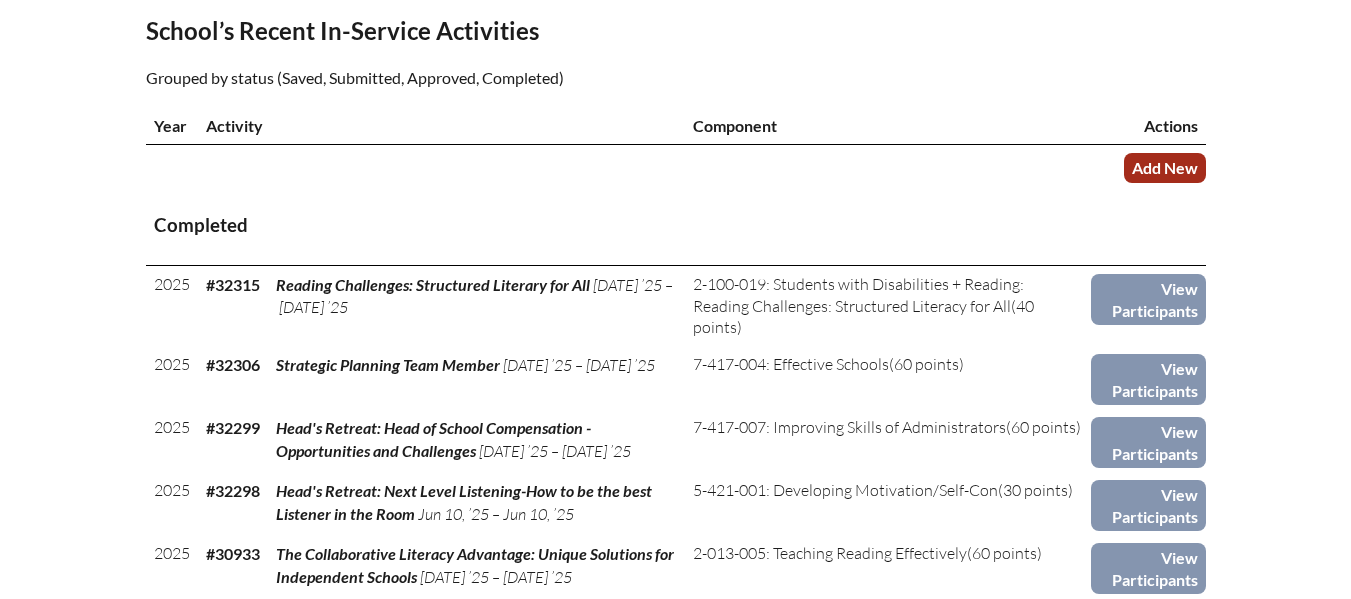 click on "Add New" at bounding box center [1165, 167] 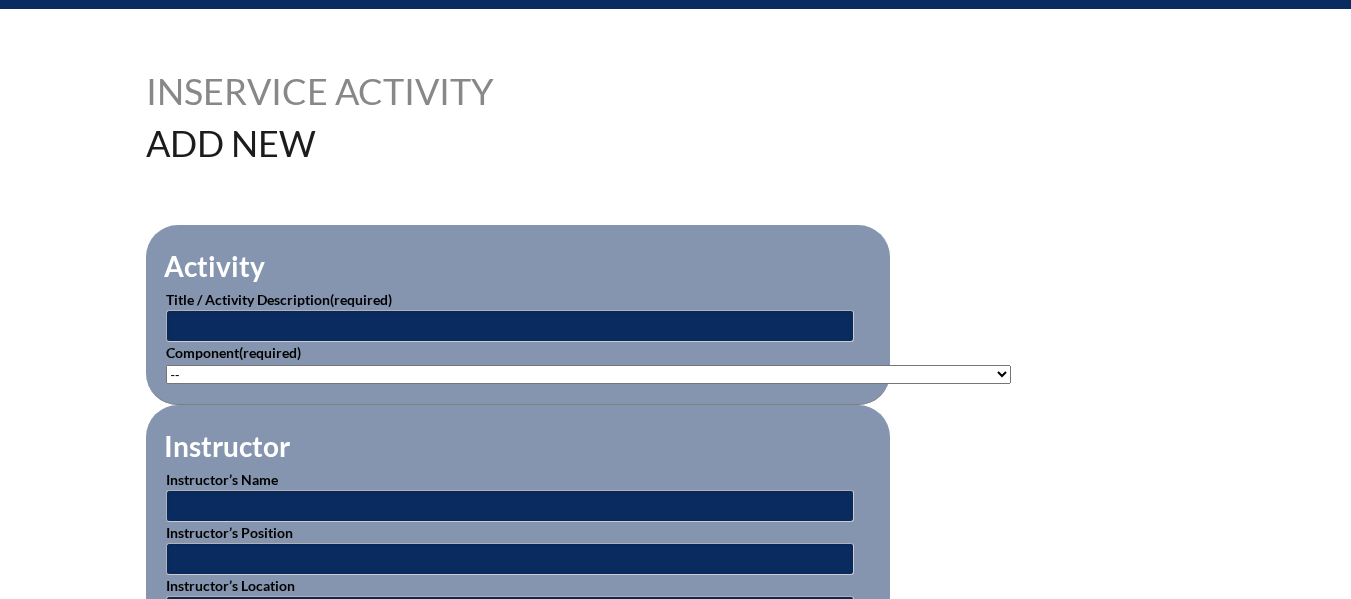 scroll, scrollTop: 500, scrollLeft: 0, axis: vertical 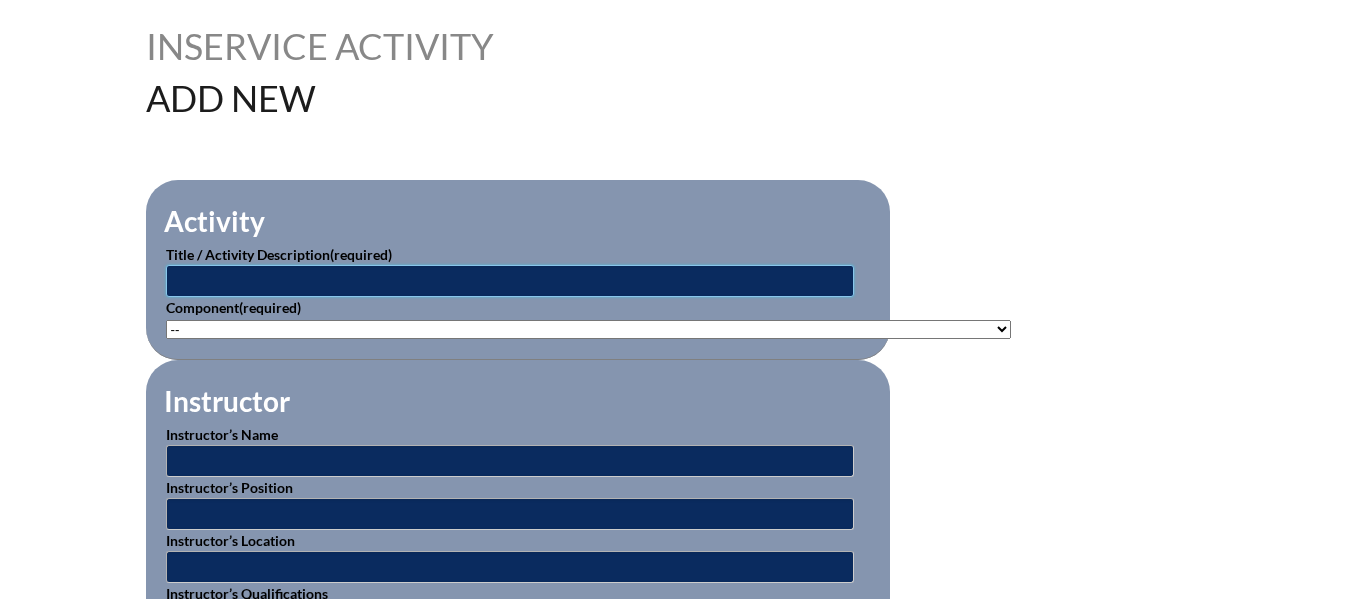 click at bounding box center [510, 281] 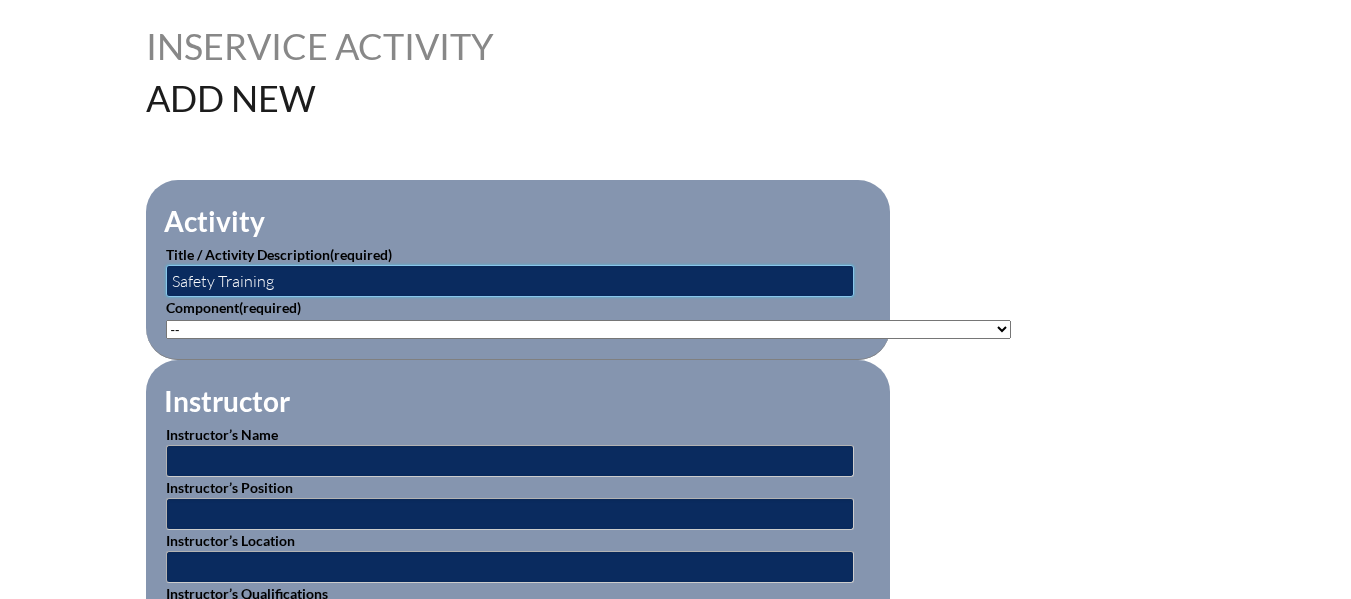 type on "Safety Training" 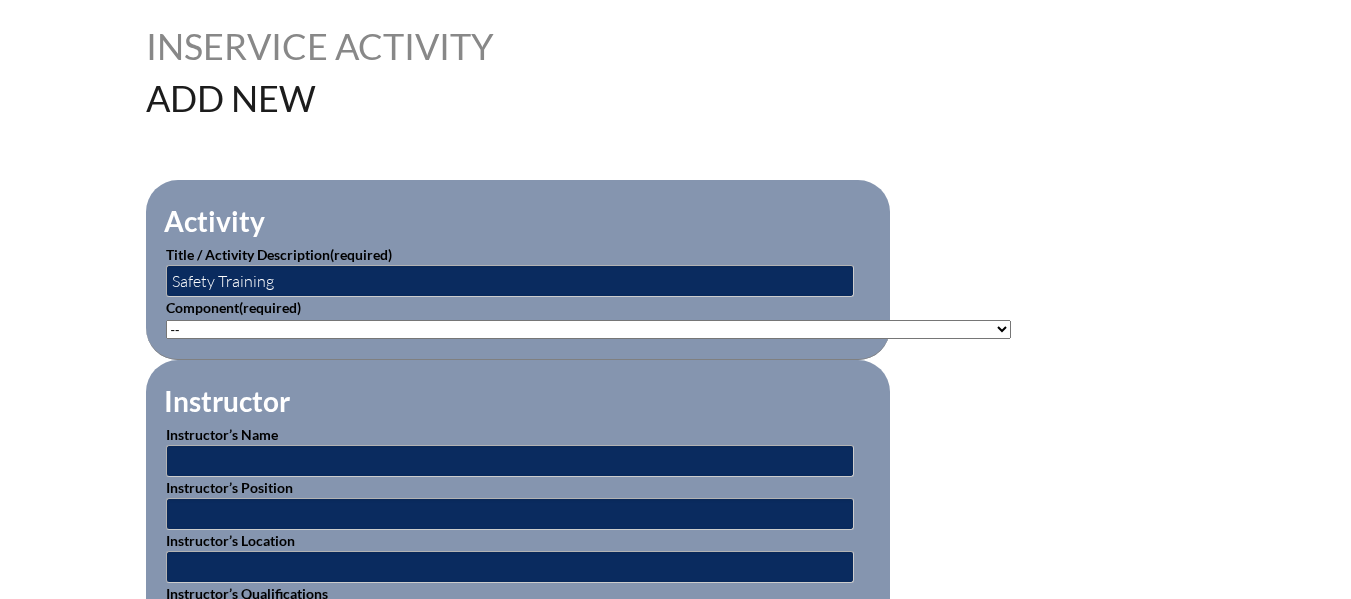 click on "--
1-000-001: Appropriate Art Activities
1-000-002: Concept and Art Process for Art
1-000-003:  Enriching the Performing Arts
1-004-001: Latin
1-005-001: Health Issues for Educators
1-006-001: Fine Arts in Language Arts
1-008-001: English Grammar Course I
1-008-002: English Grammar Course II
1-009-001: Topics in Mathematics
1-009-002: Elementary Mathematics
1-009-003: Metric Education
1-009-004: Achieving Mathematical Excellence
1-010-001: Topics in Music Education
1-011-001: Strategies in Physical Ed
1-013-001: Children's Literature for Elem Teachers
1-015-001: Topics in General Science
1-016-001: American Government
1-016-002: State & Local Government
1-016-003: World History
1-016-004: American History
1-016-005: Bible in History
1-016-006:  World War II Specialty
1-017-001: Composition I
1-017-002: Expository & Creative Writing
2-004-001: Foreign Lang. Teaching Strategy
2-007-001: Instructional Strategies
2-007-002: Brain-Based Research & Curriculum" at bounding box center (588, 329) 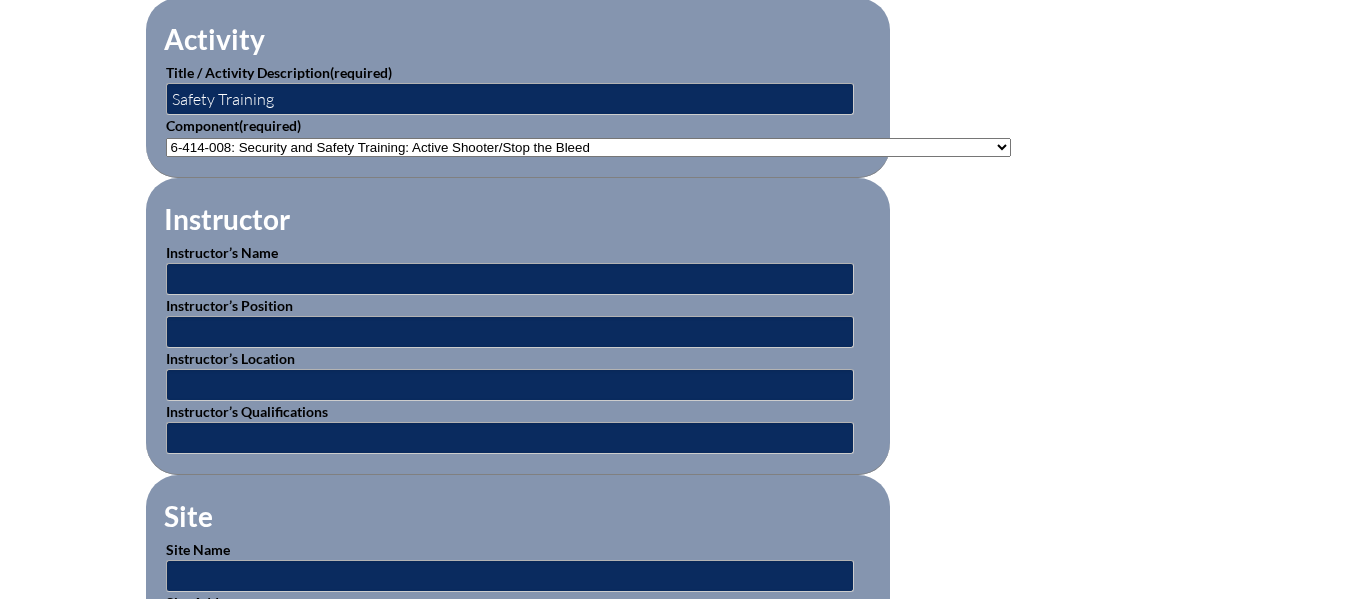 scroll, scrollTop: 700, scrollLeft: 0, axis: vertical 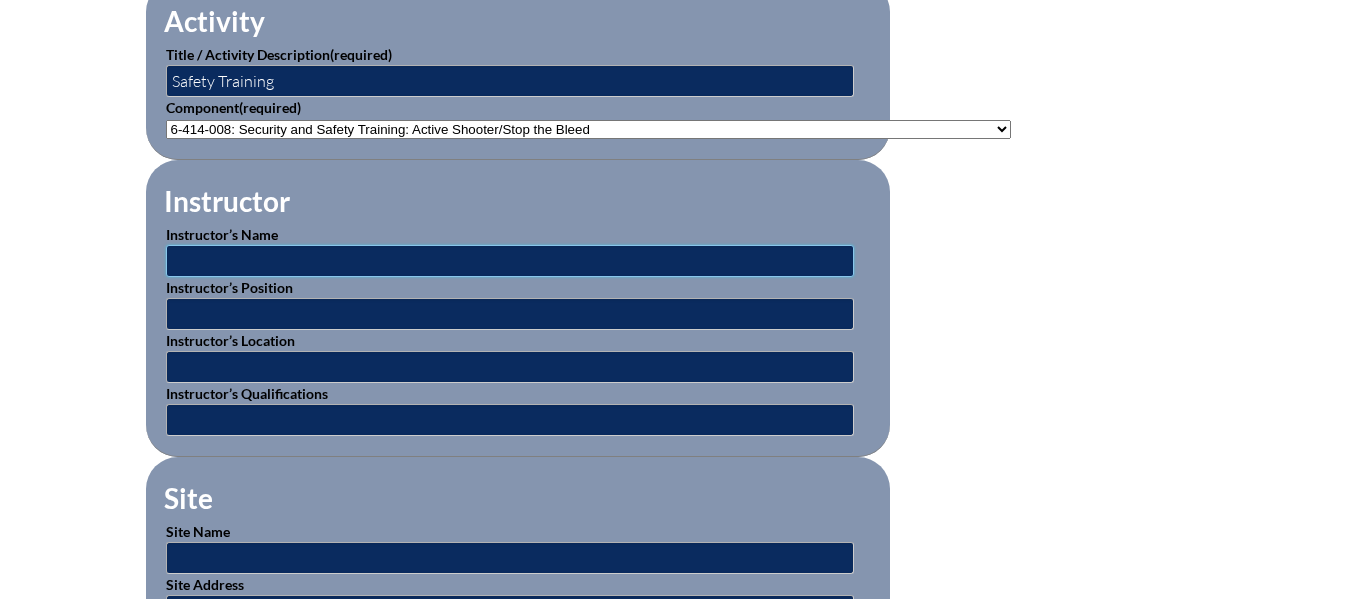 click at bounding box center (510, 261) 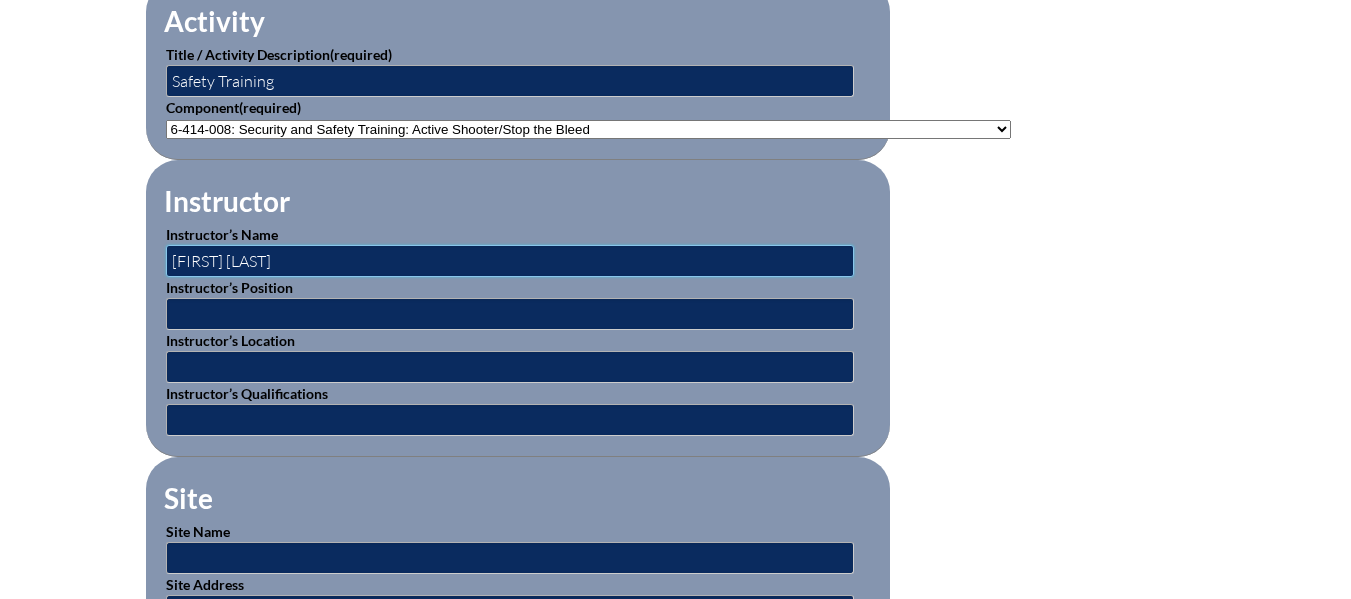 type on "[FIRST] [LAST]" 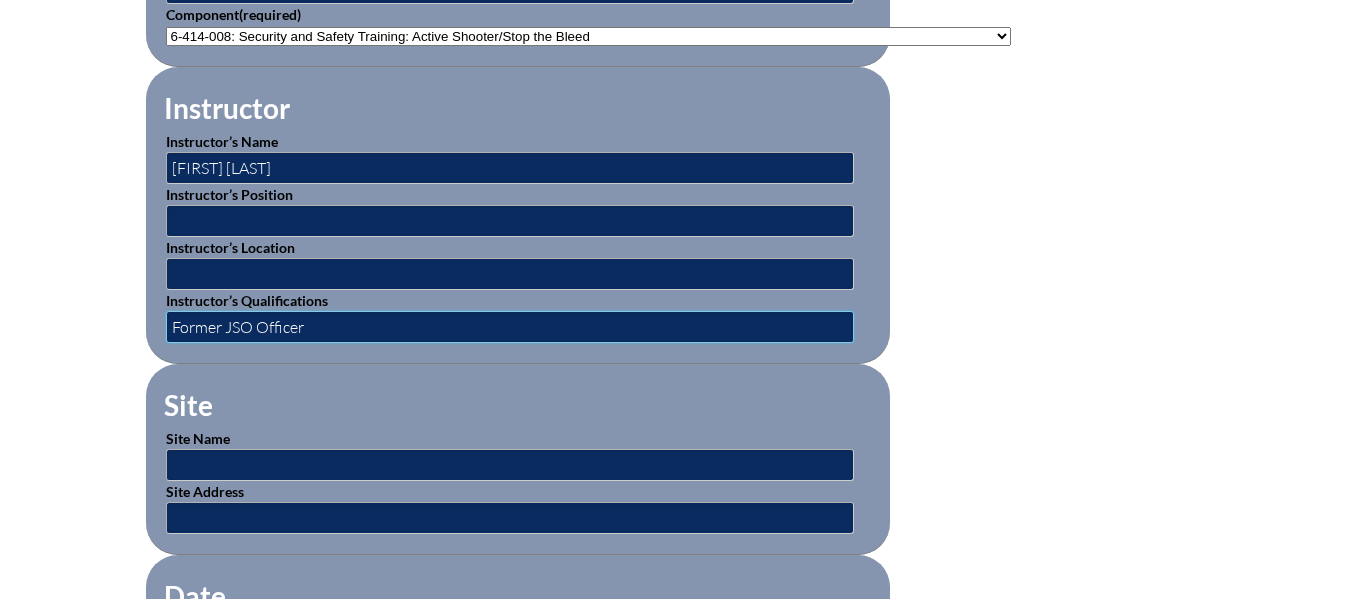 scroll, scrollTop: 900, scrollLeft: 0, axis: vertical 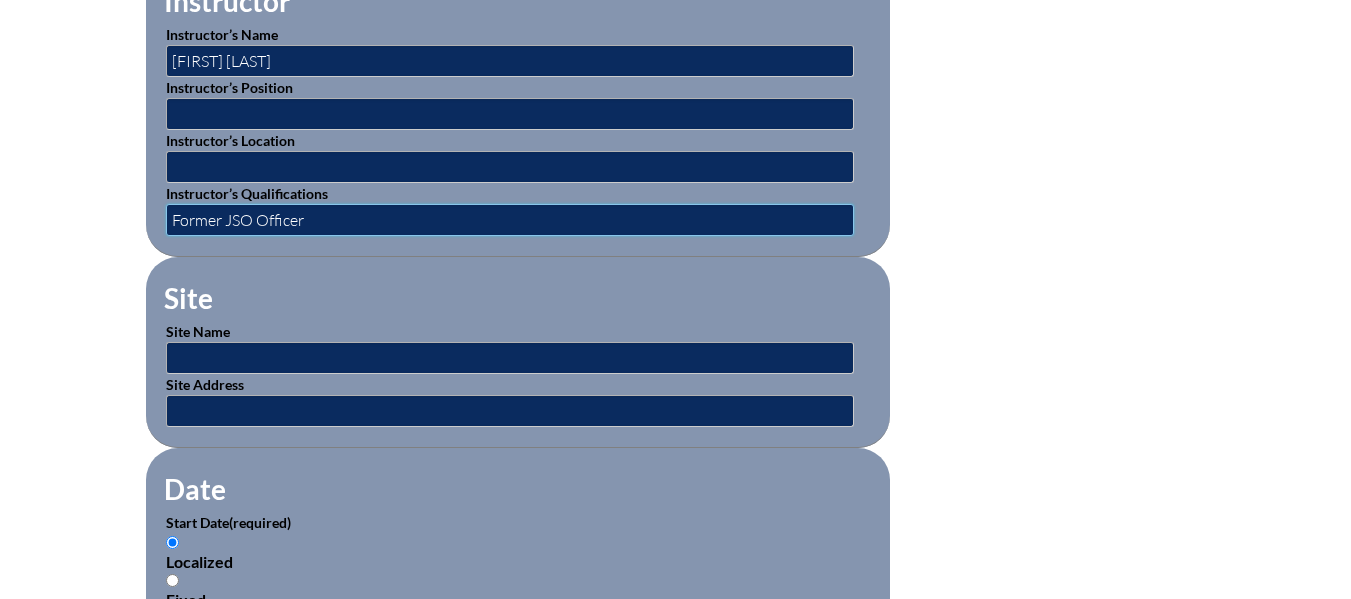 type on "Former JSO Officer" 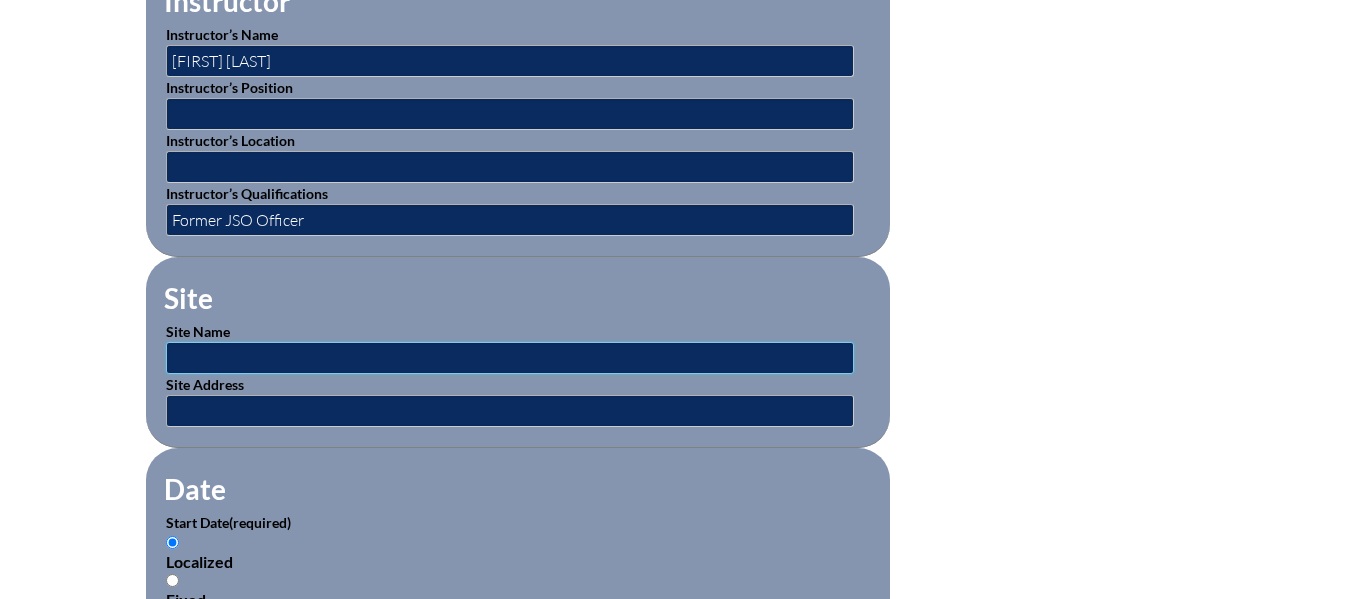 click at bounding box center [510, 358] 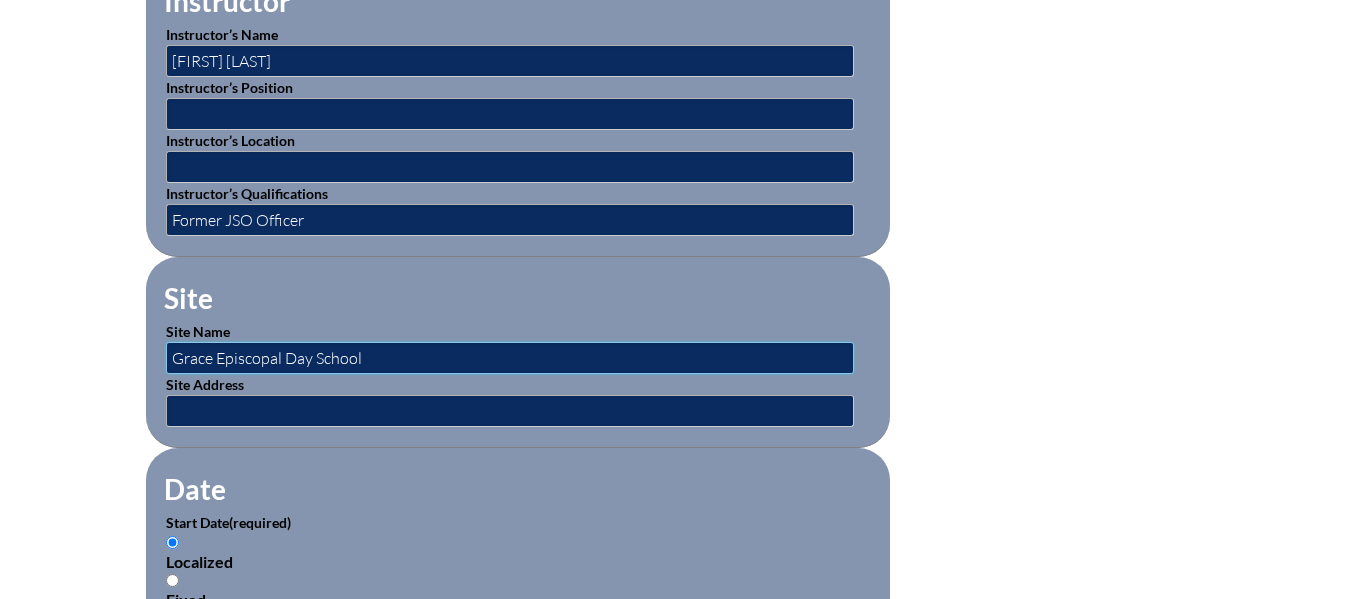 type on "Grace Episcopal Day School" 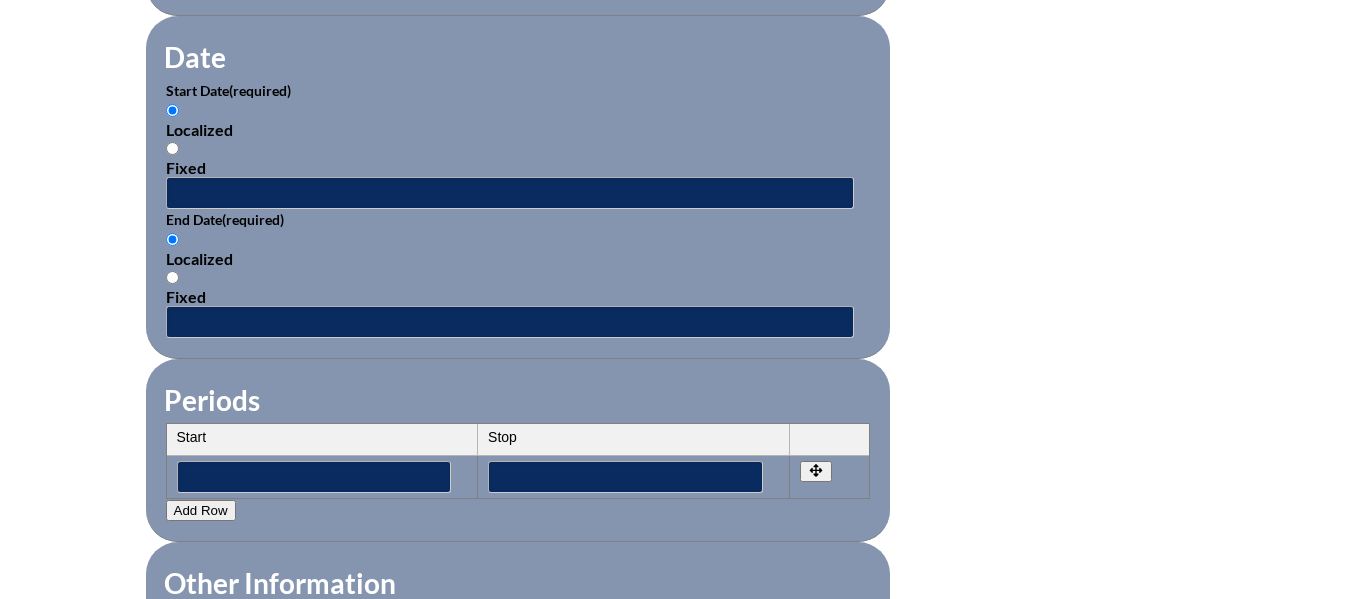 scroll, scrollTop: 1400, scrollLeft: 0, axis: vertical 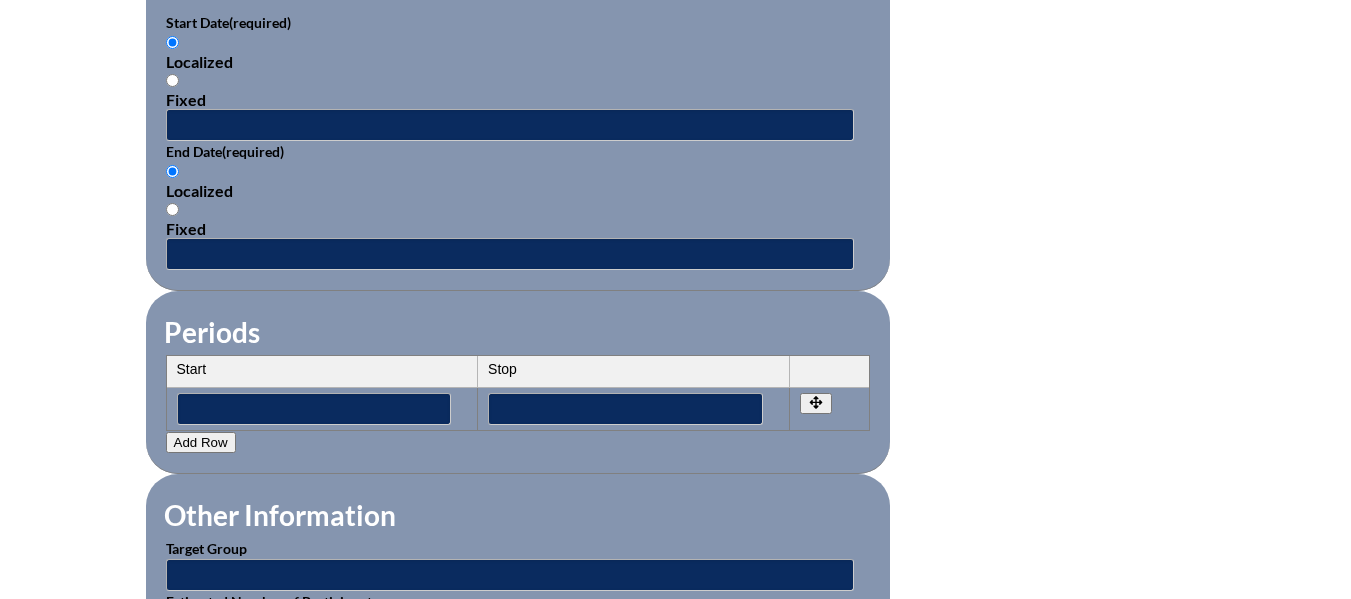 type on "156 Kingsley Avenue, Orange Park, FL 32073" 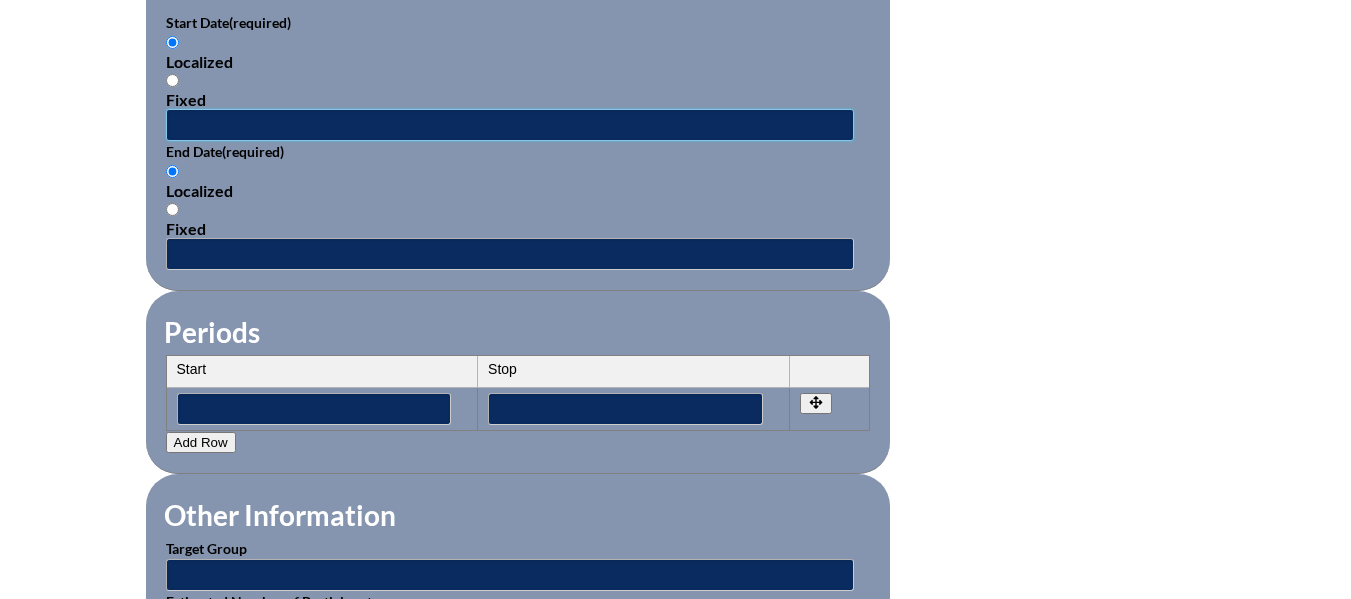 click at bounding box center [510, 125] 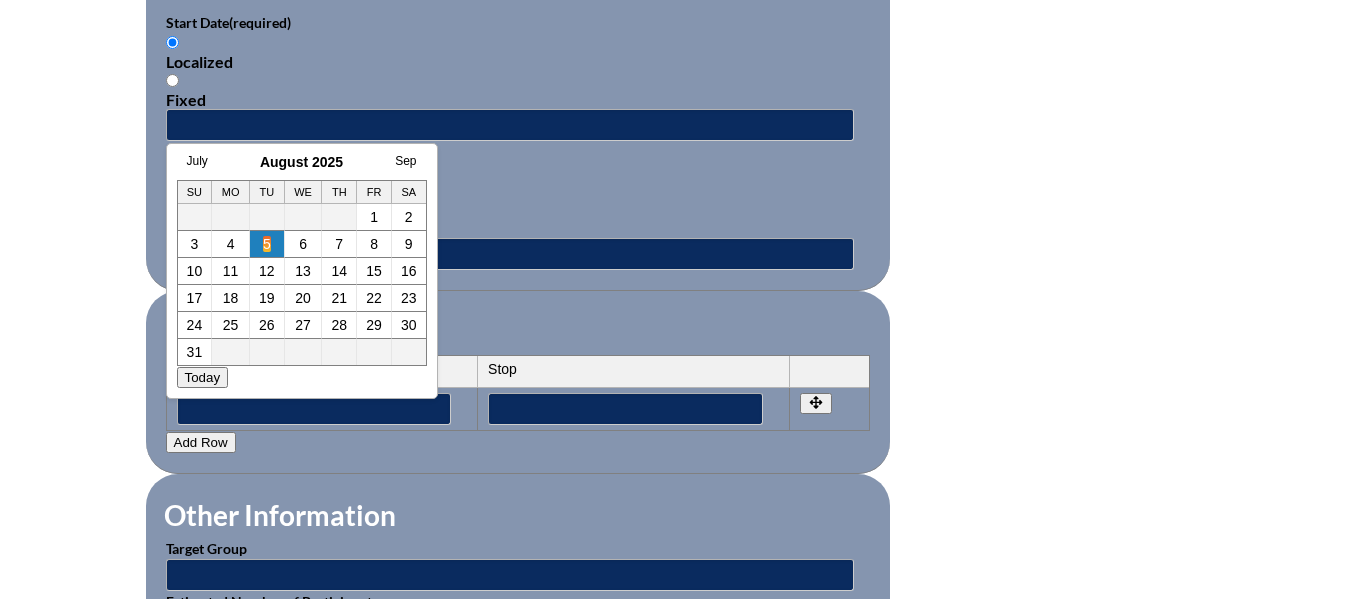 click on "5" at bounding box center [267, 244] 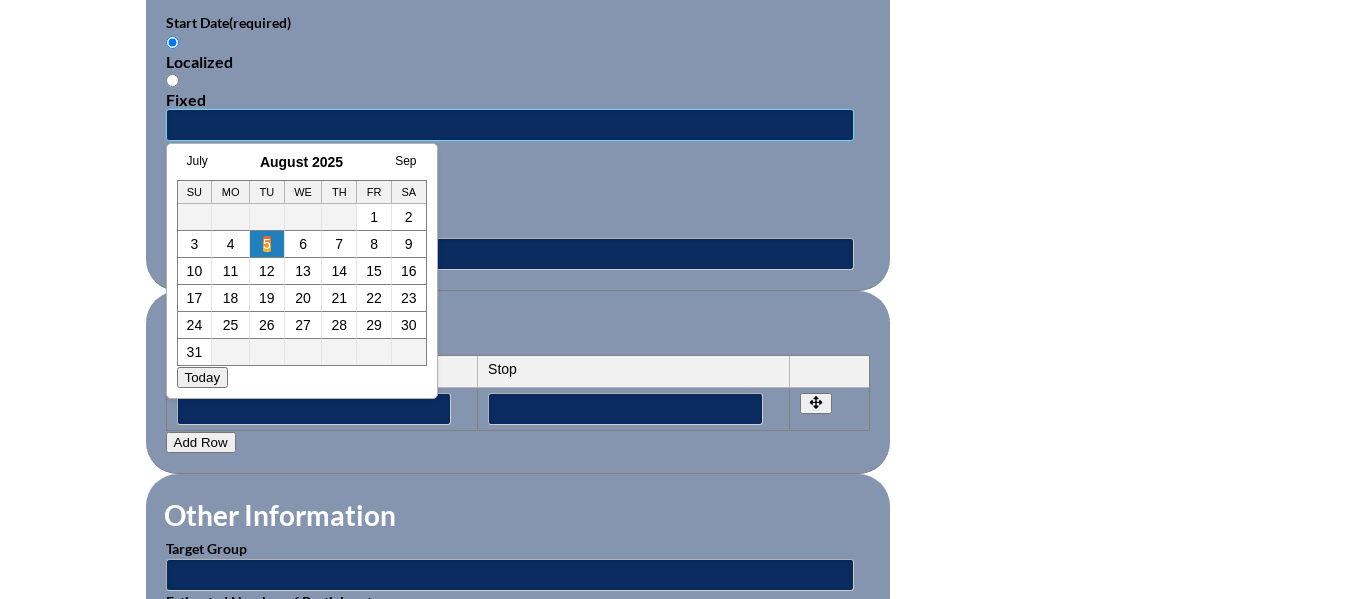 type on "2025-08-05 1:26 PM" 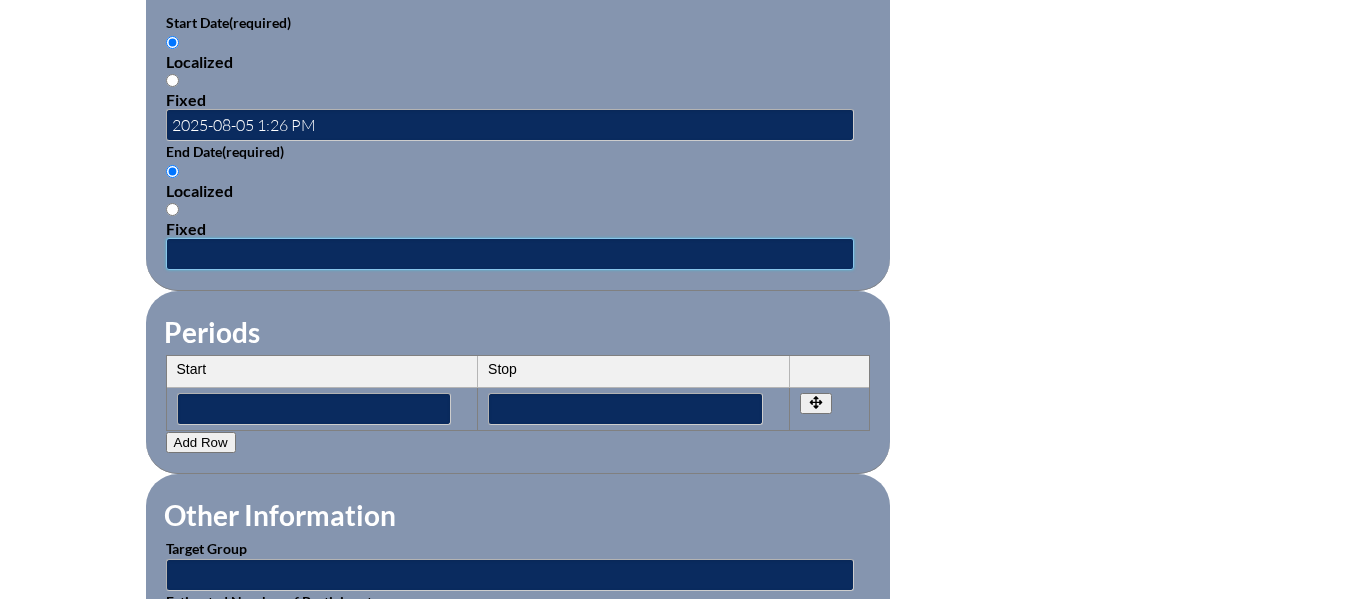 click at bounding box center (510, 254) 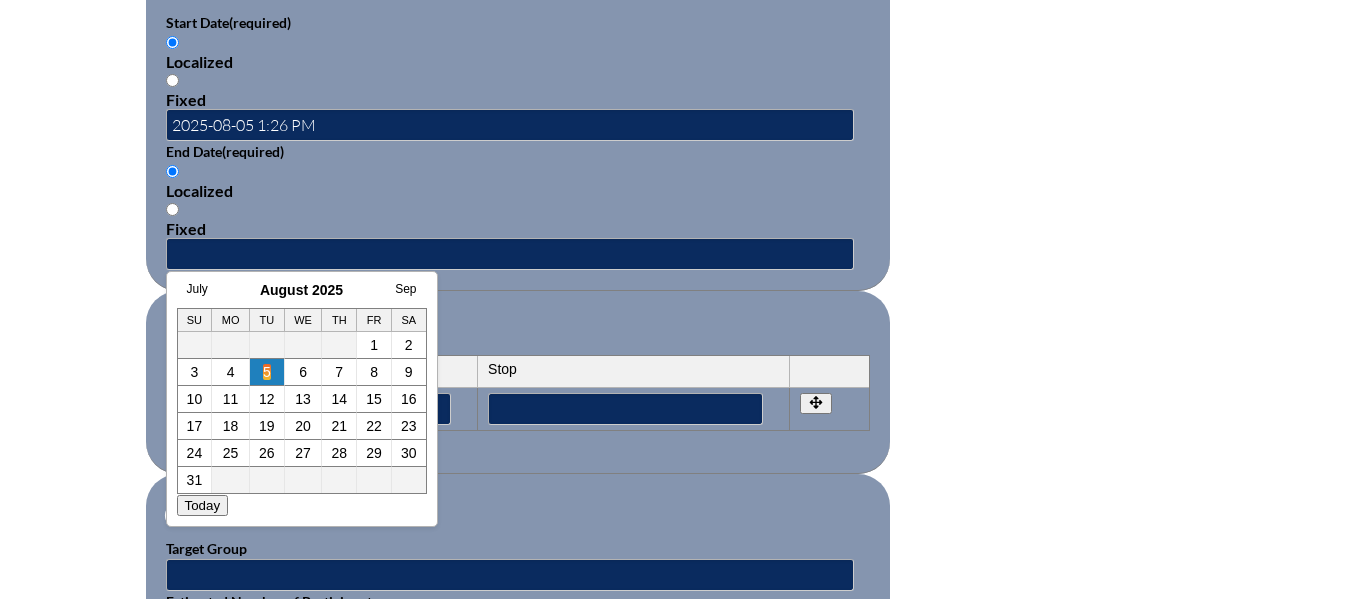 click on "5" at bounding box center (267, 372) 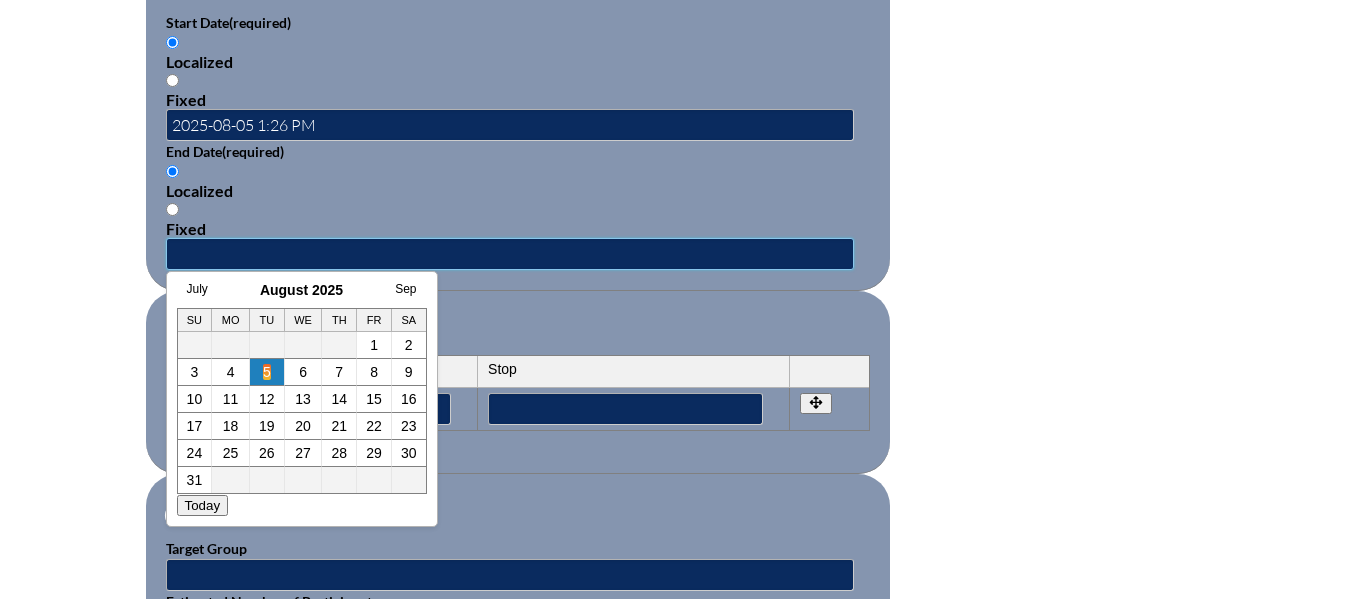 type on "2025-08-05 1:27 PM" 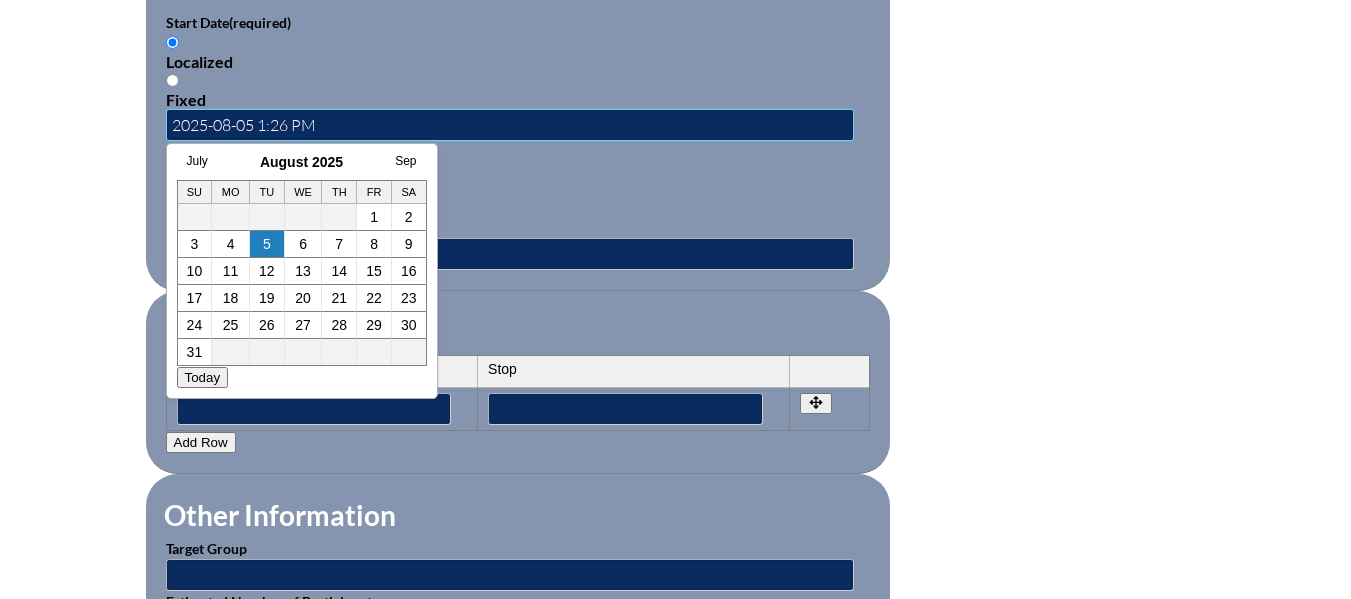 click on "2025-08-05 1:26 PM" at bounding box center (510, 125) 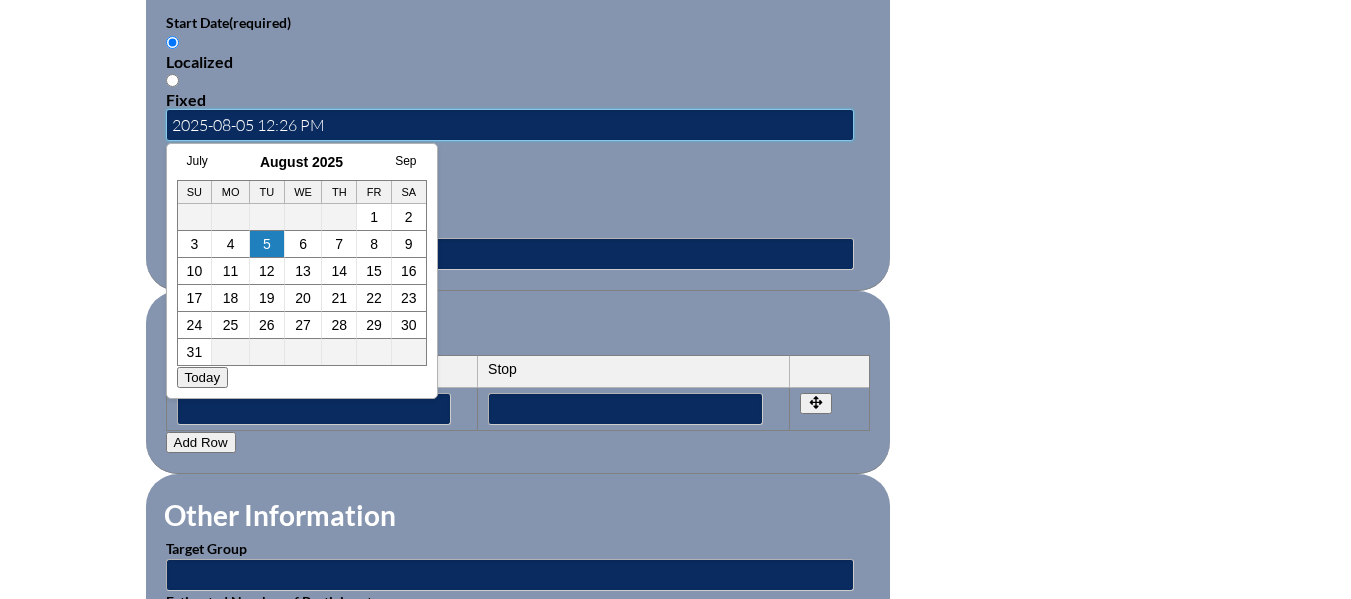 click on "2025-08-05 12:26 PM" at bounding box center (510, 125) 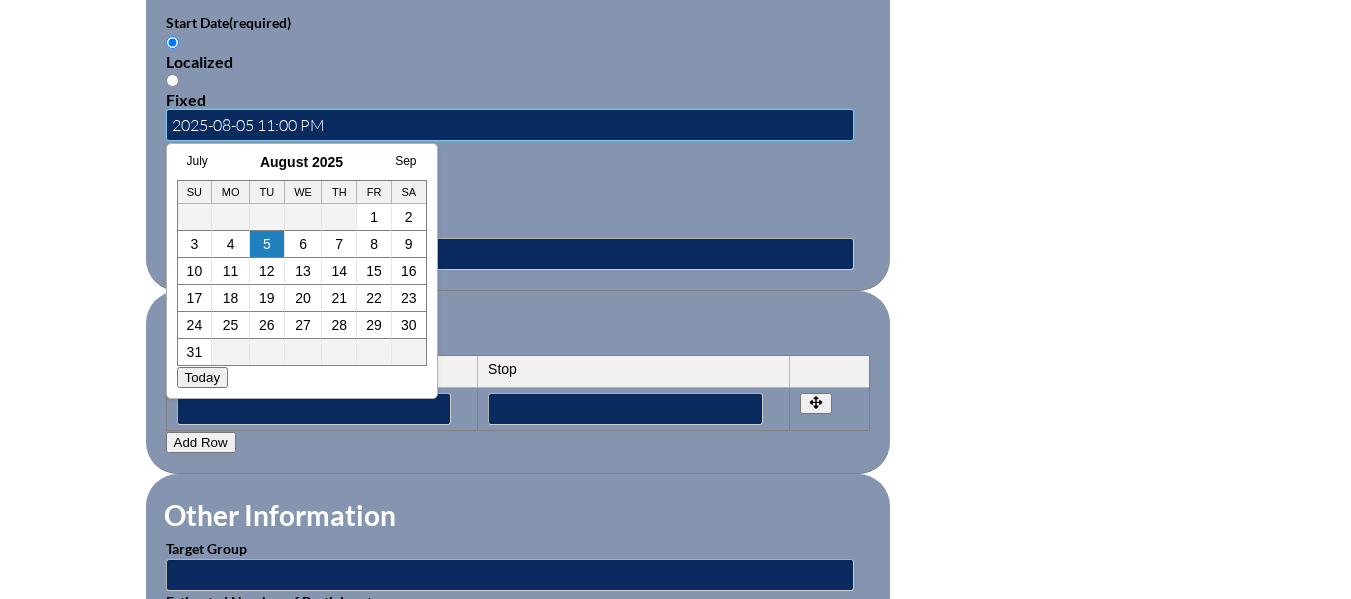 click on "2025-08-05 11:00 PM" at bounding box center [510, 125] 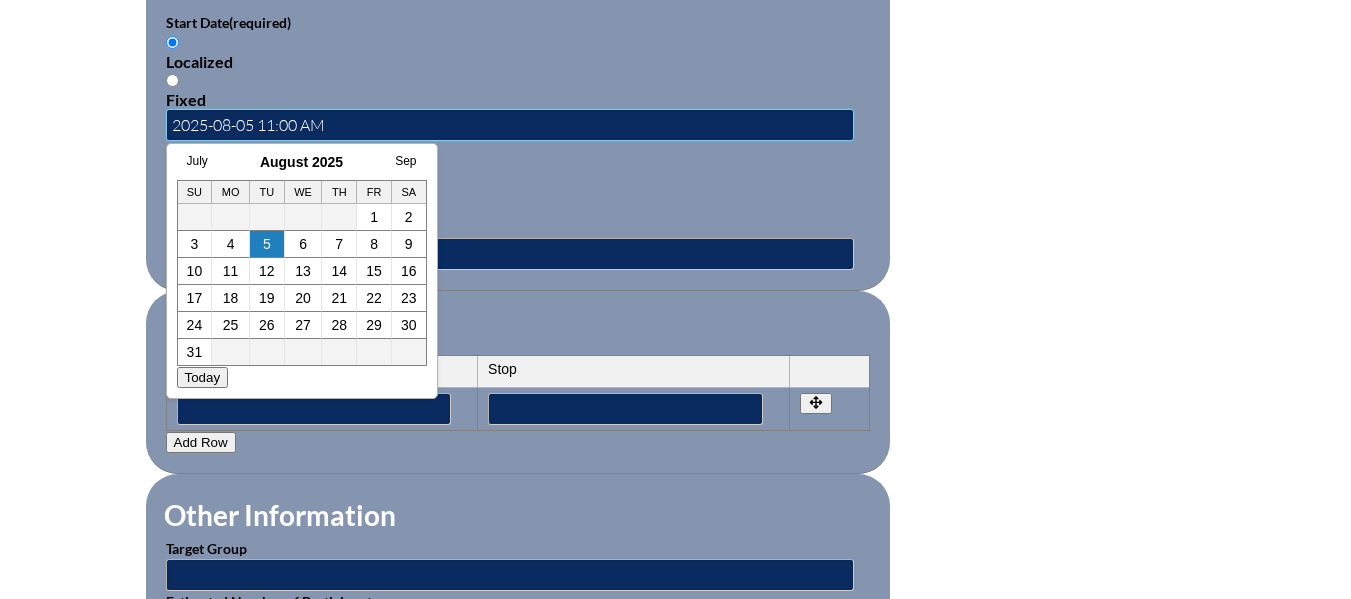 type on "2025-08-05 11:00 AM" 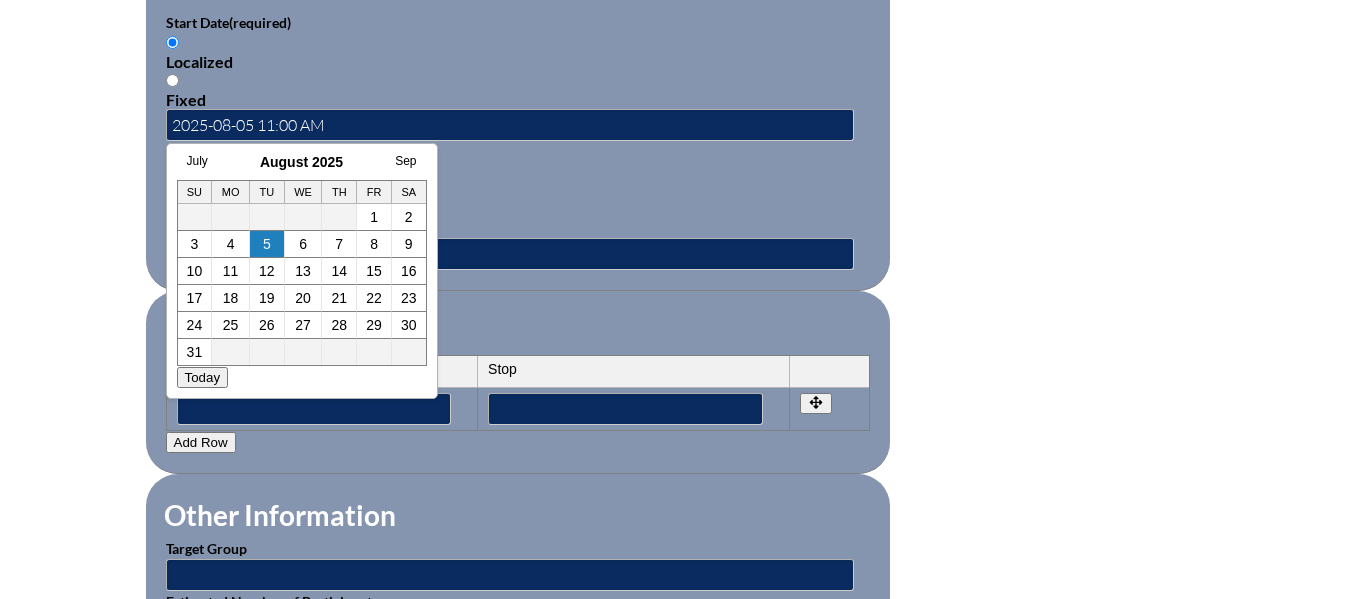 click on "Localized
Fixed" at bounding box center [518, 200] 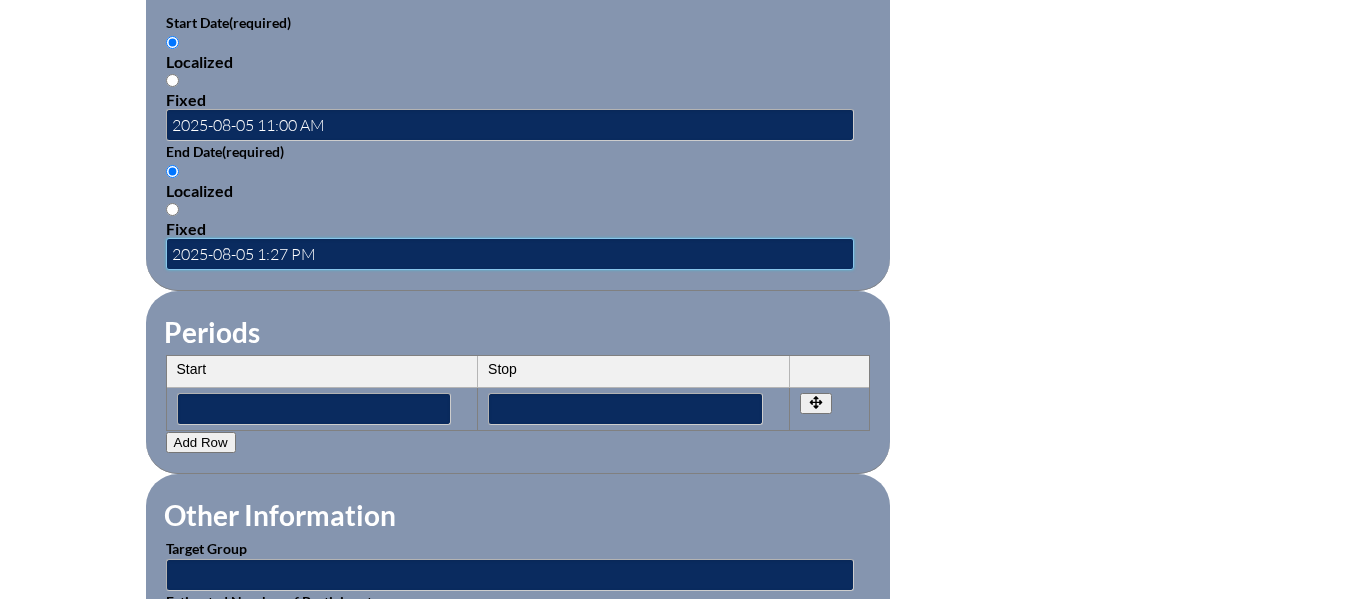 click on "2025-08-05 1:27 PM" at bounding box center (510, 254) 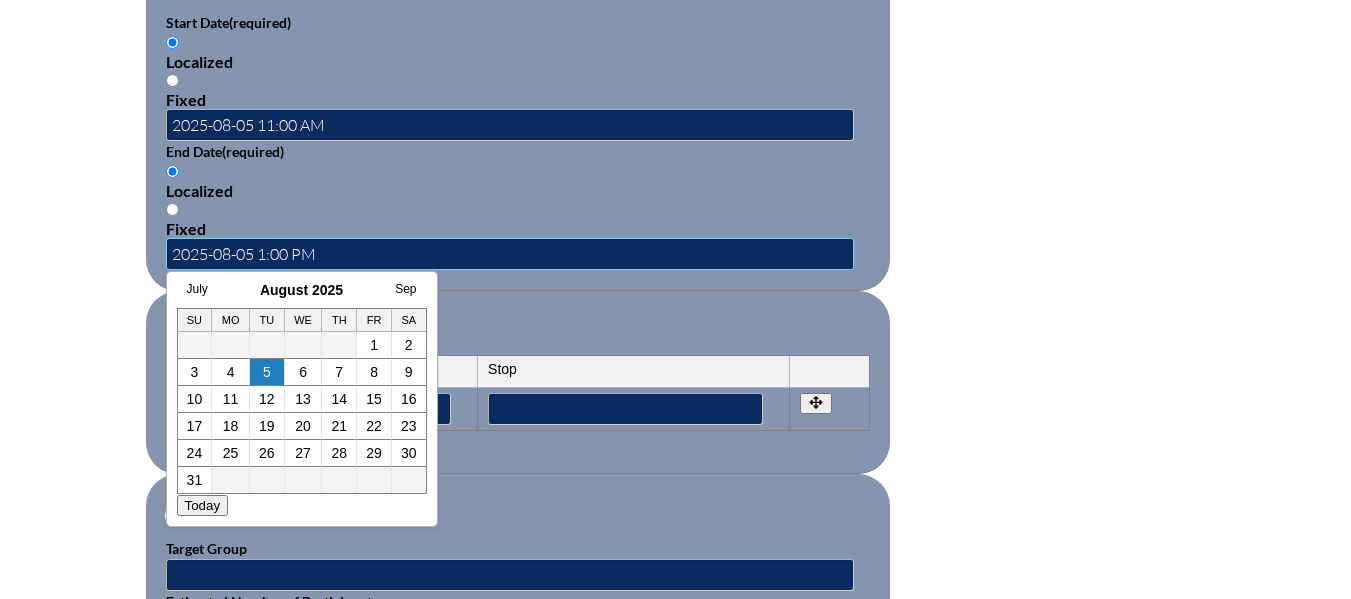 type on "2025-08-05 1:00 PM" 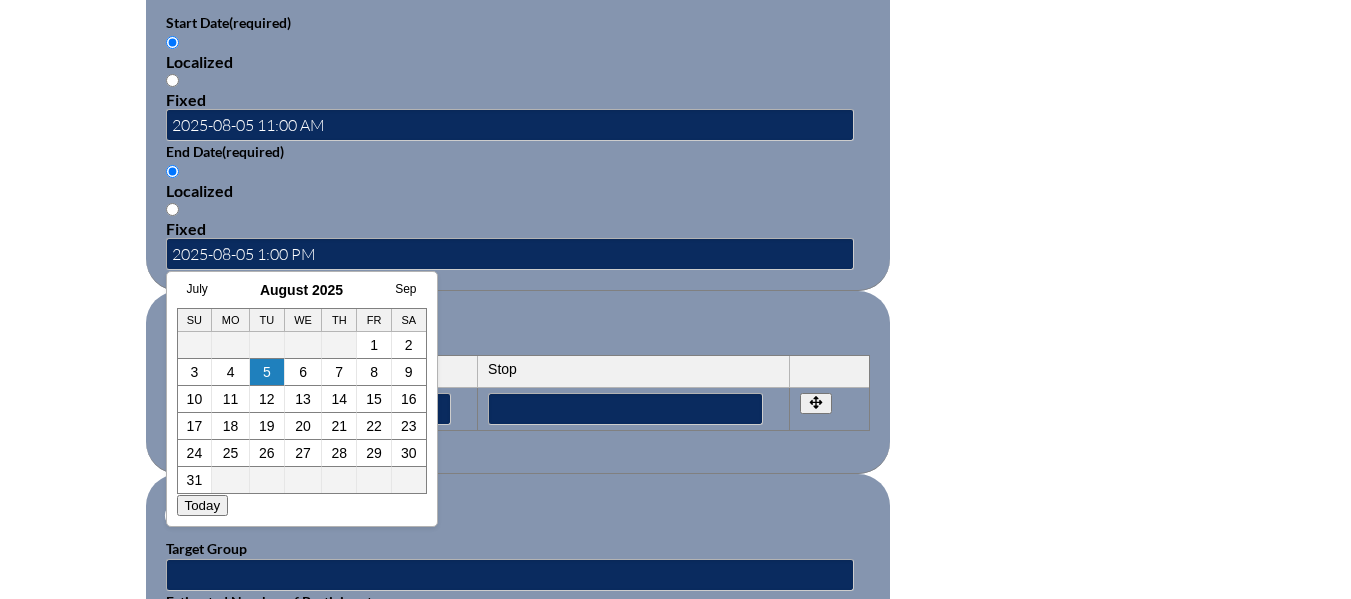 click on "Date
Start Date  (required)
Localized
Fixed
2025-08-05 11:00 AM
End Date  (required)
Localized
Fixed
2025-08-05 1:00 PM" at bounding box center [518, 119] 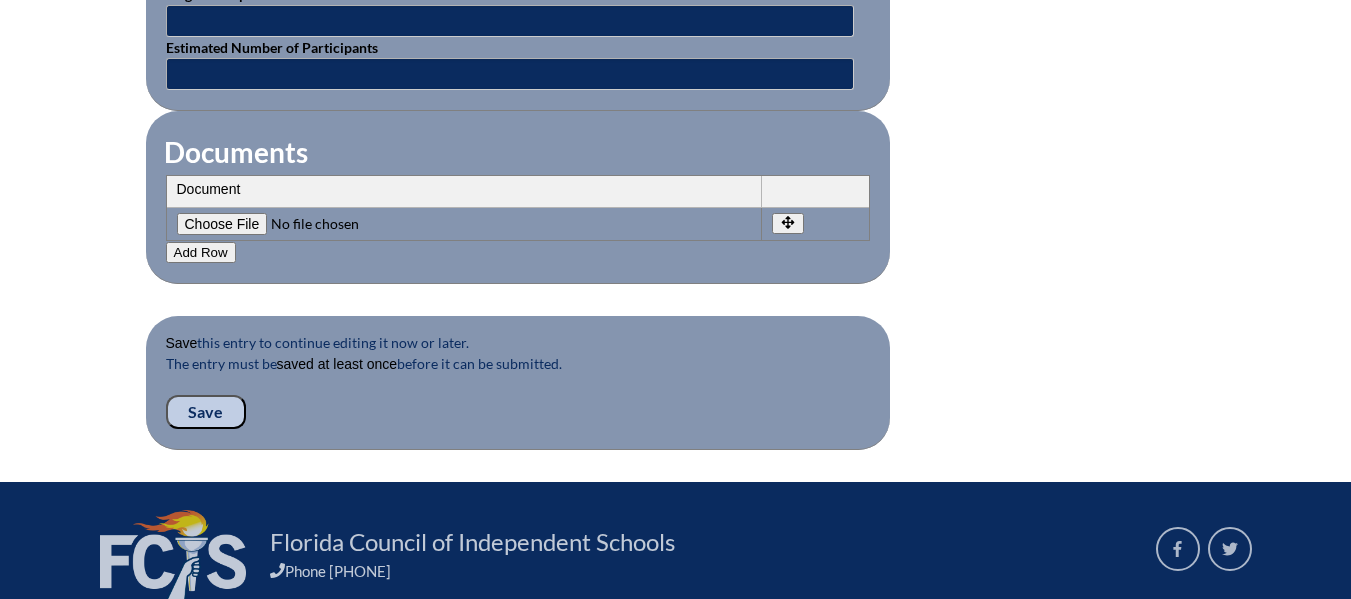 scroll, scrollTop: 2012, scrollLeft: 0, axis: vertical 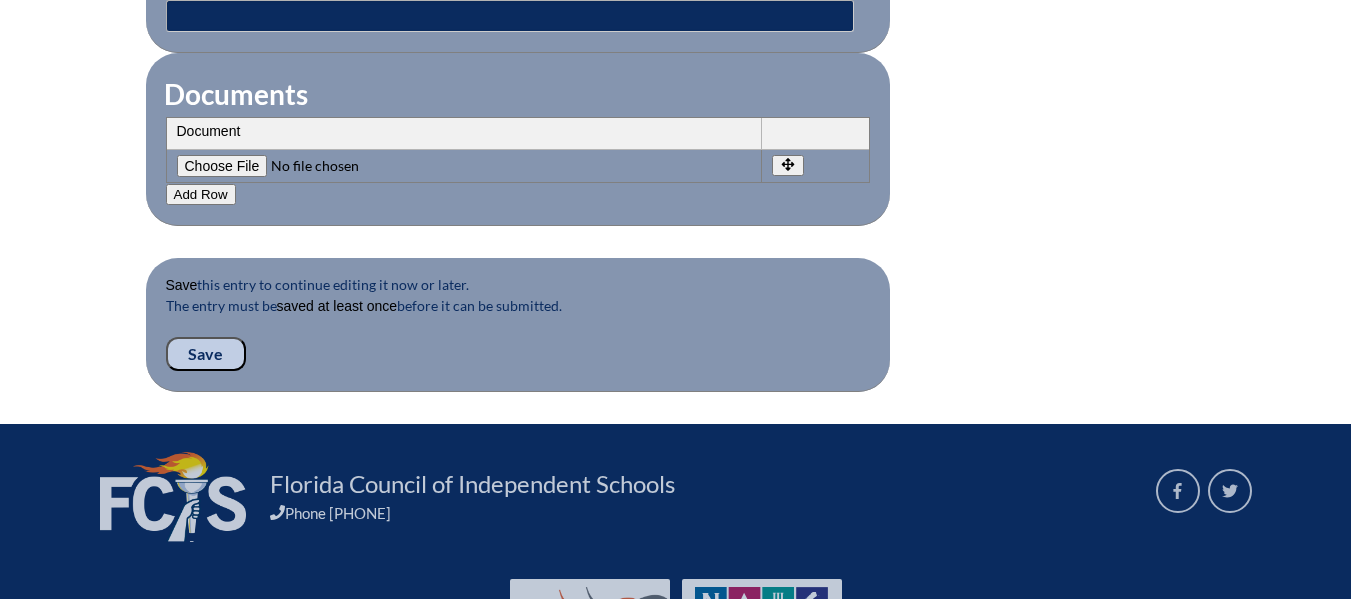 click on "Save" at bounding box center [206, 354] 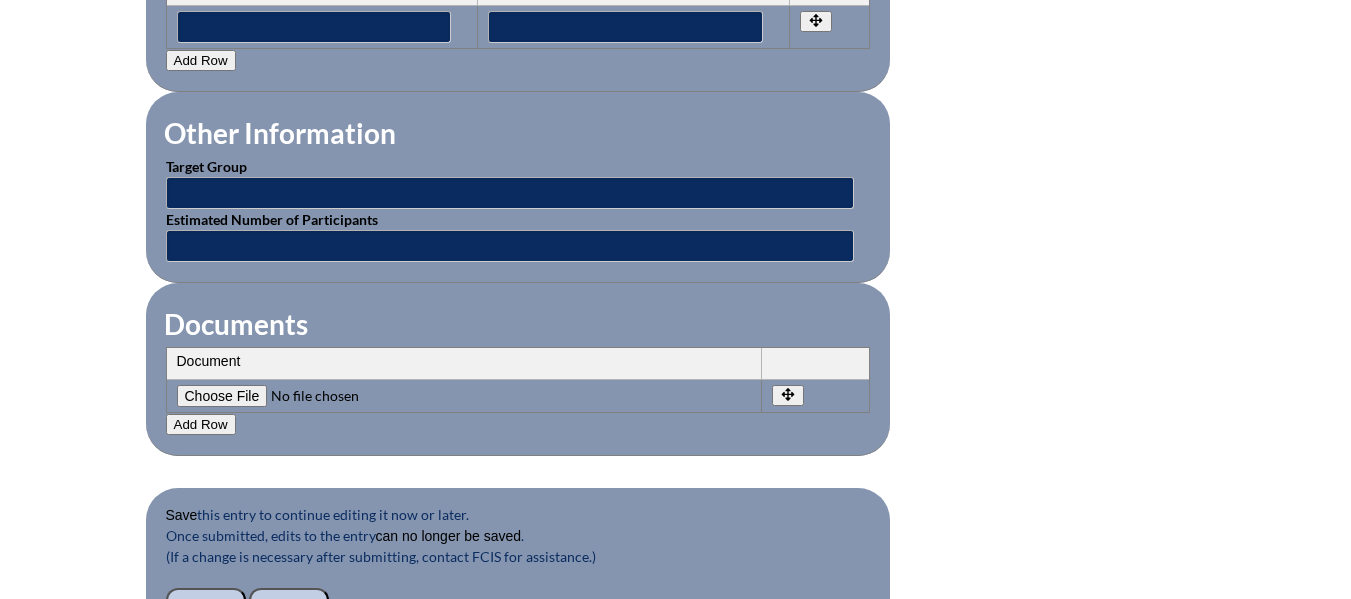 scroll, scrollTop: 1800, scrollLeft: 0, axis: vertical 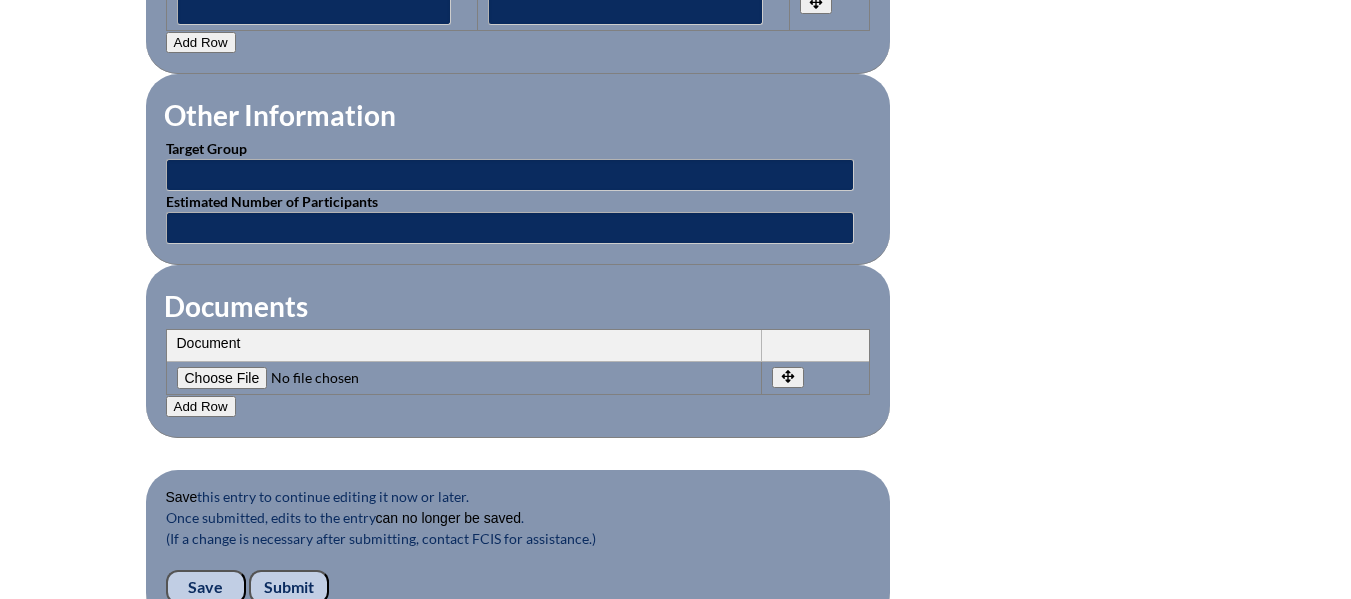 click on "Submit" at bounding box center [289, 587] 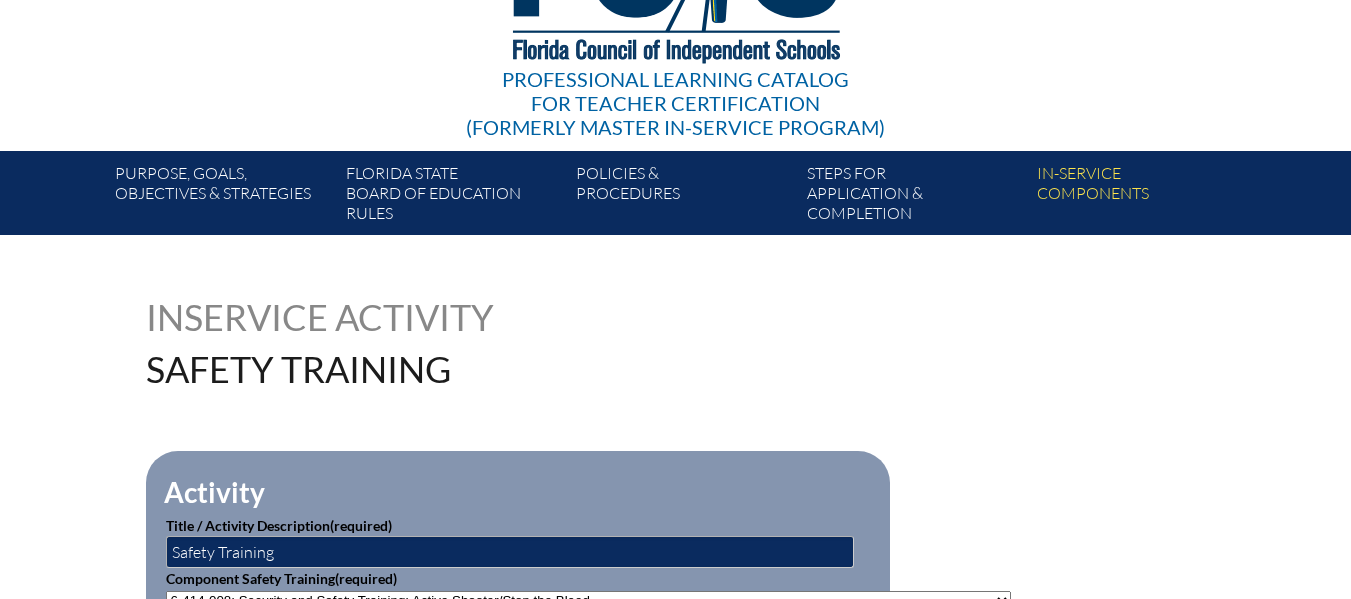 scroll, scrollTop: 0, scrollLeft: 0, axis: both 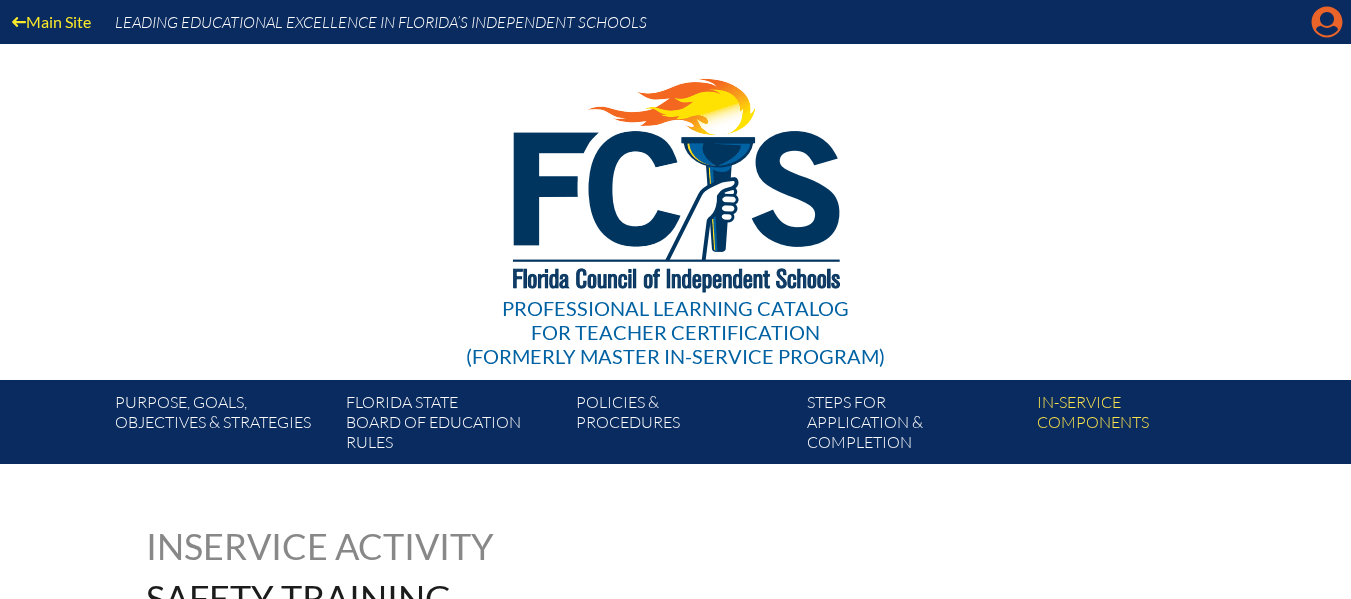 click on "Manage account" 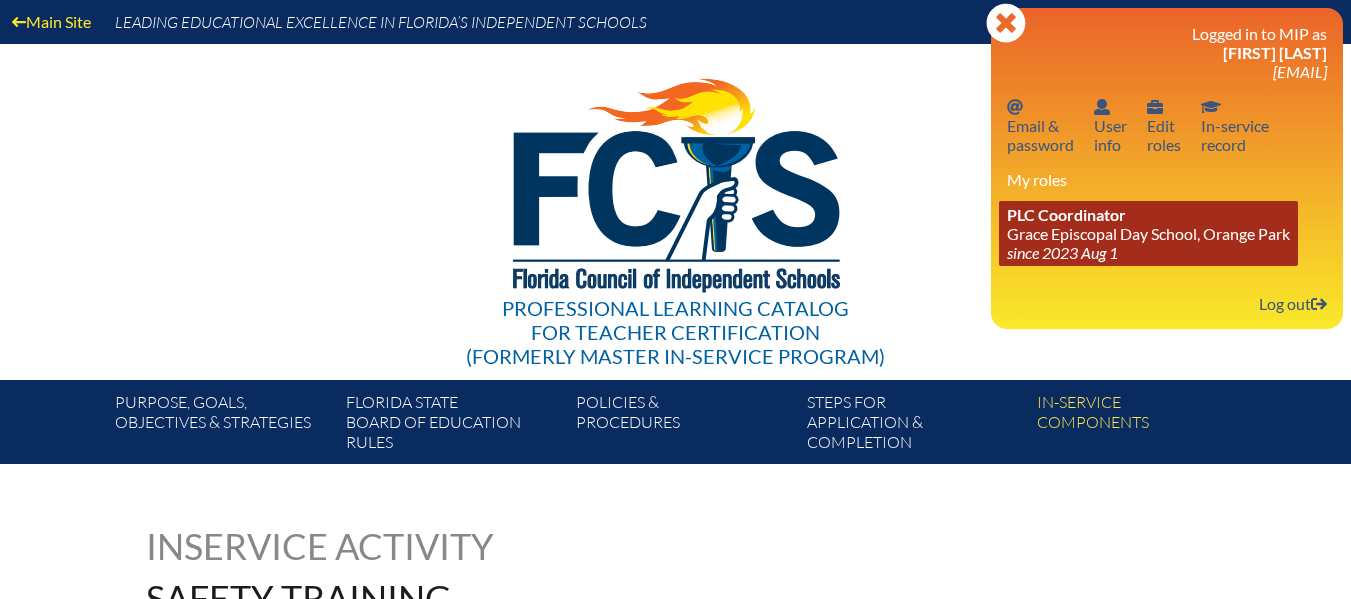 click on "PLC Coordinator
[SCHOOL_NAME], [CITY]
since [DATE]" at bounding box center (1148, 233) 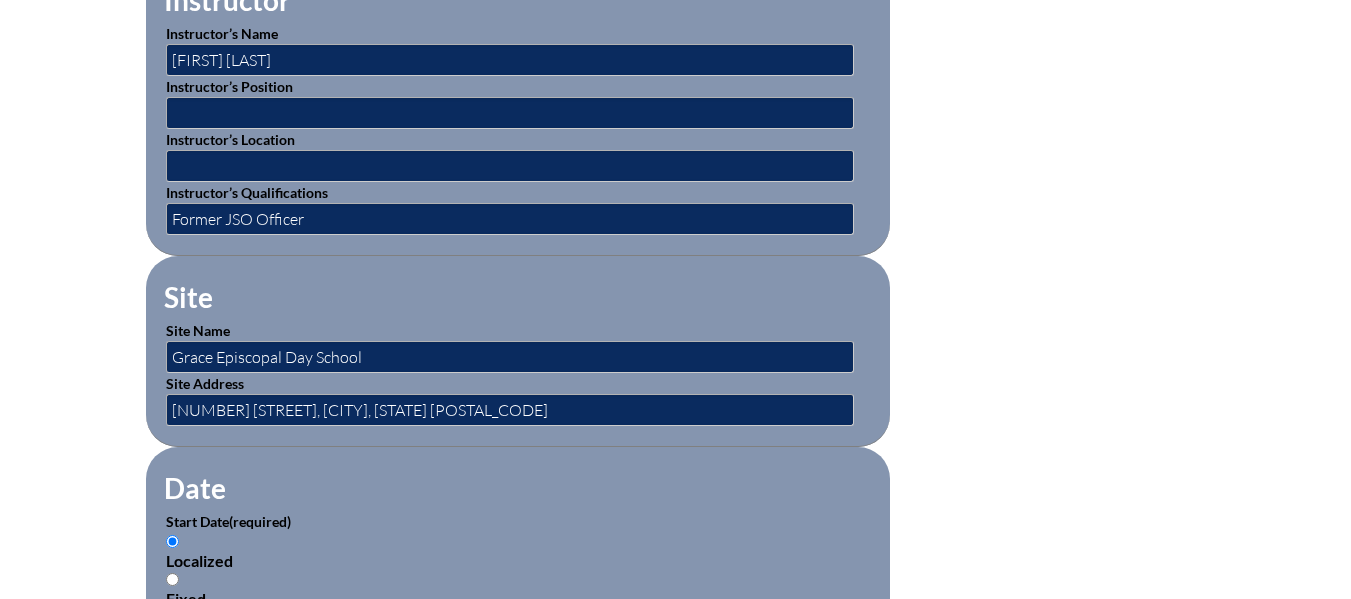 scroll, scrollTop: 500, scrollLeft: 0, axis: vertical 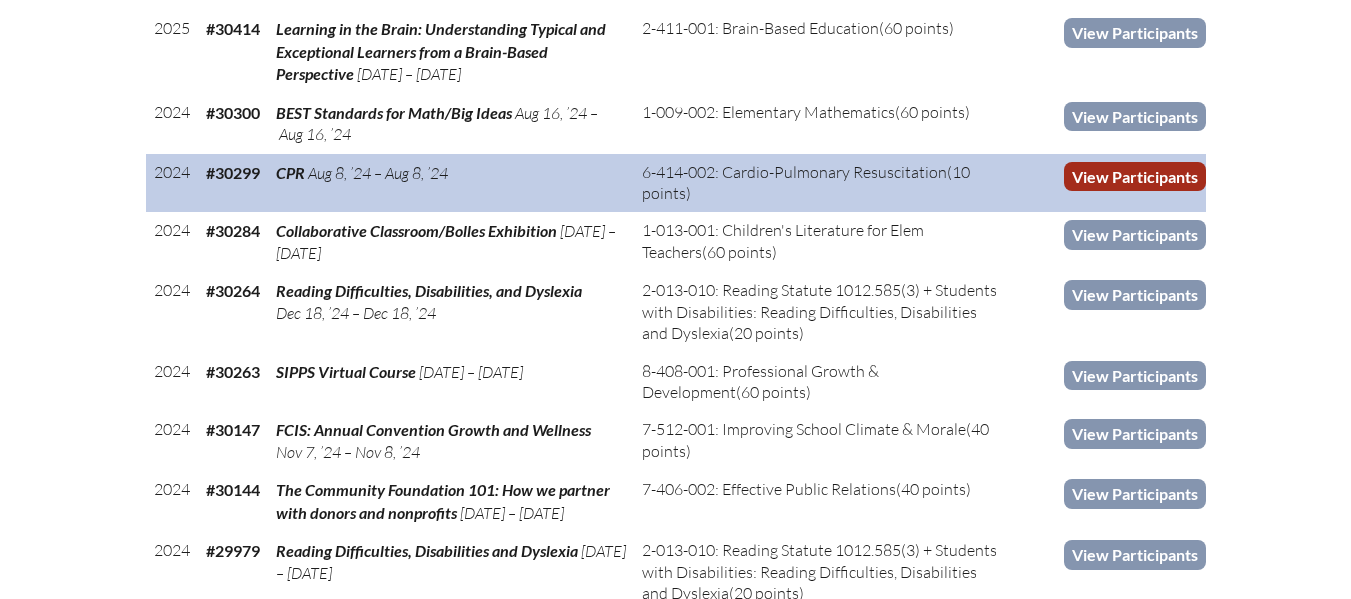 click on "View Participants" at bounding box center [1135, 176] 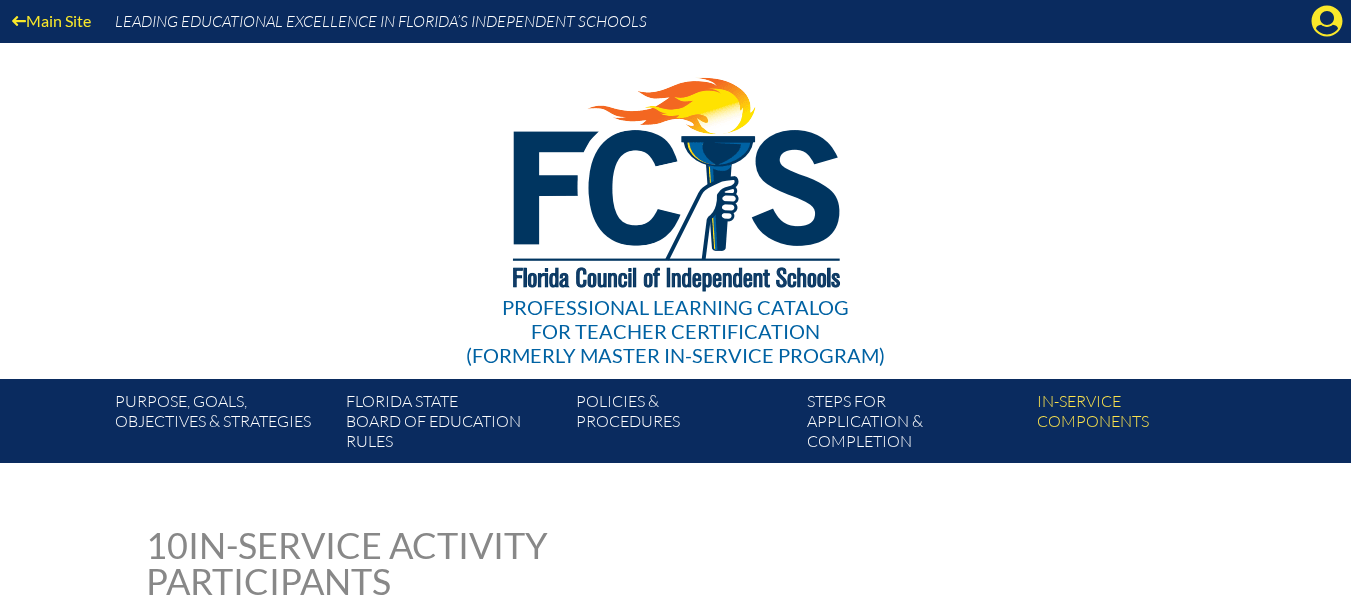 scroll, scrollTop: 0, scrollLeft: 0, axis: both 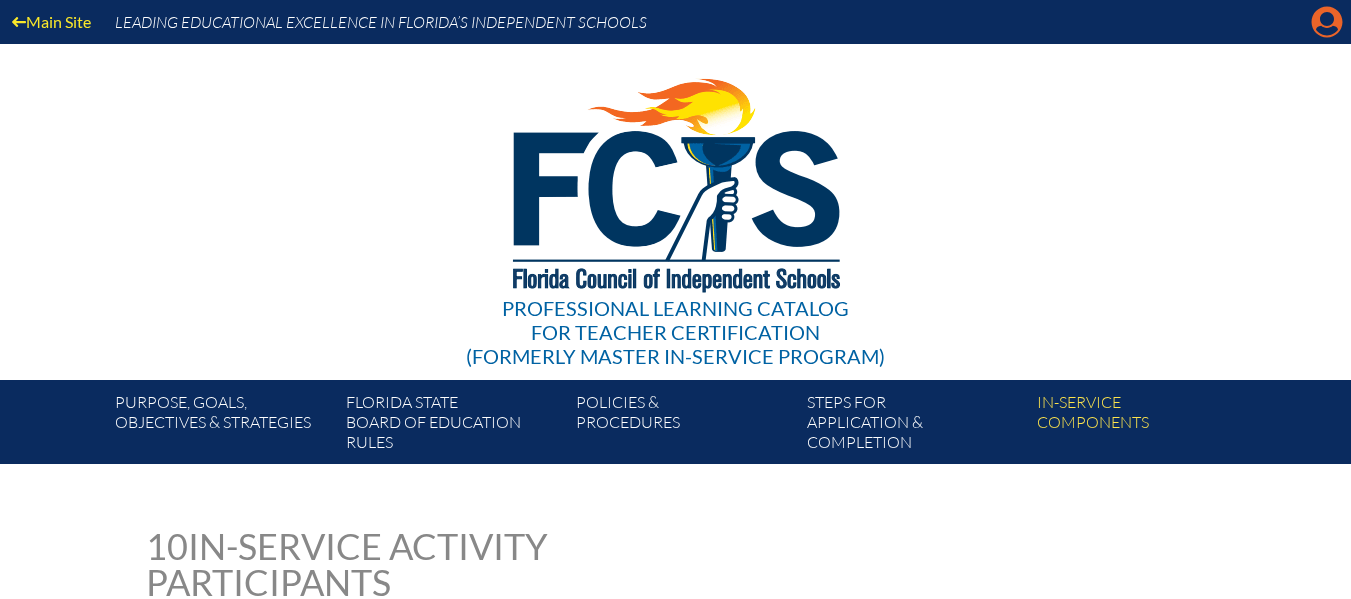 click 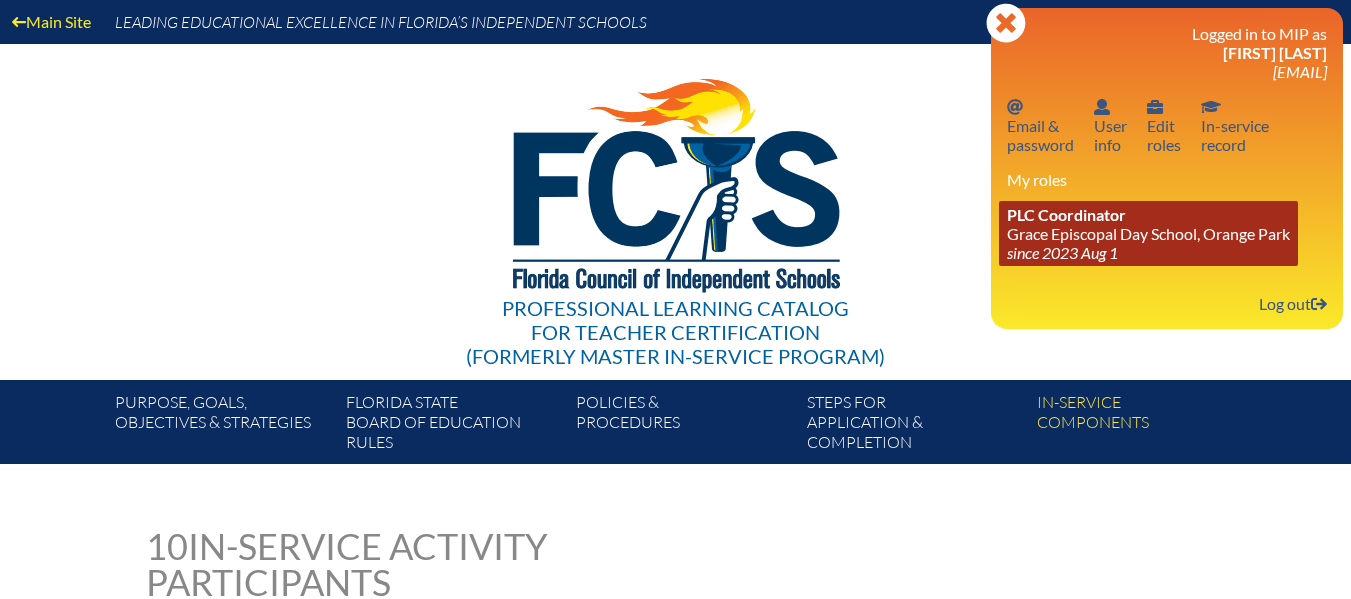 click on "since 2023 Aug 1" at bounding box center (1062, 252) 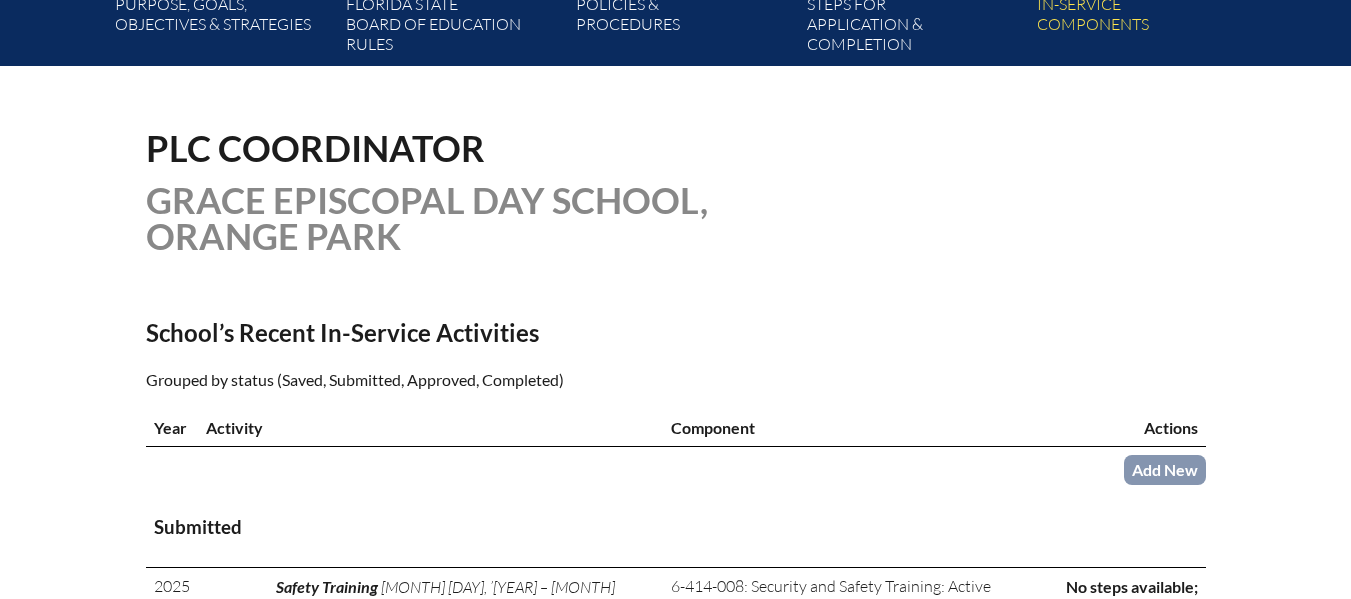 scroll, scrollTop: 400, scrollLeft: 0, axis: vertical 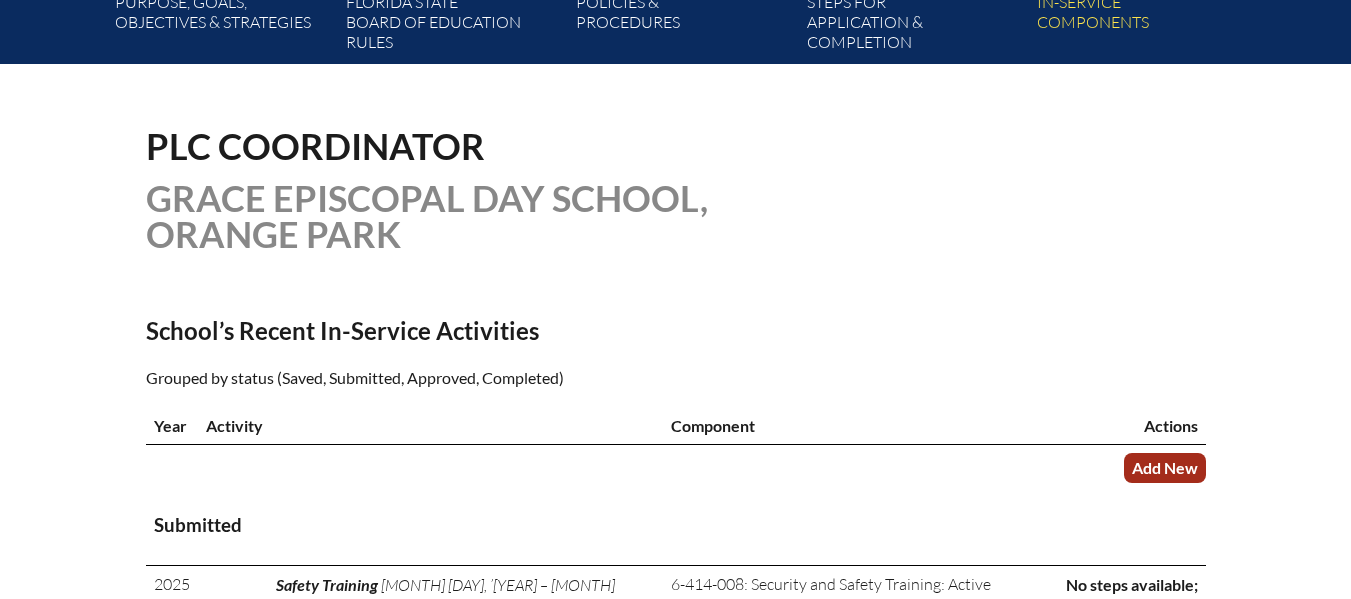 click on "Add New" at bounding box center (1165, 467) 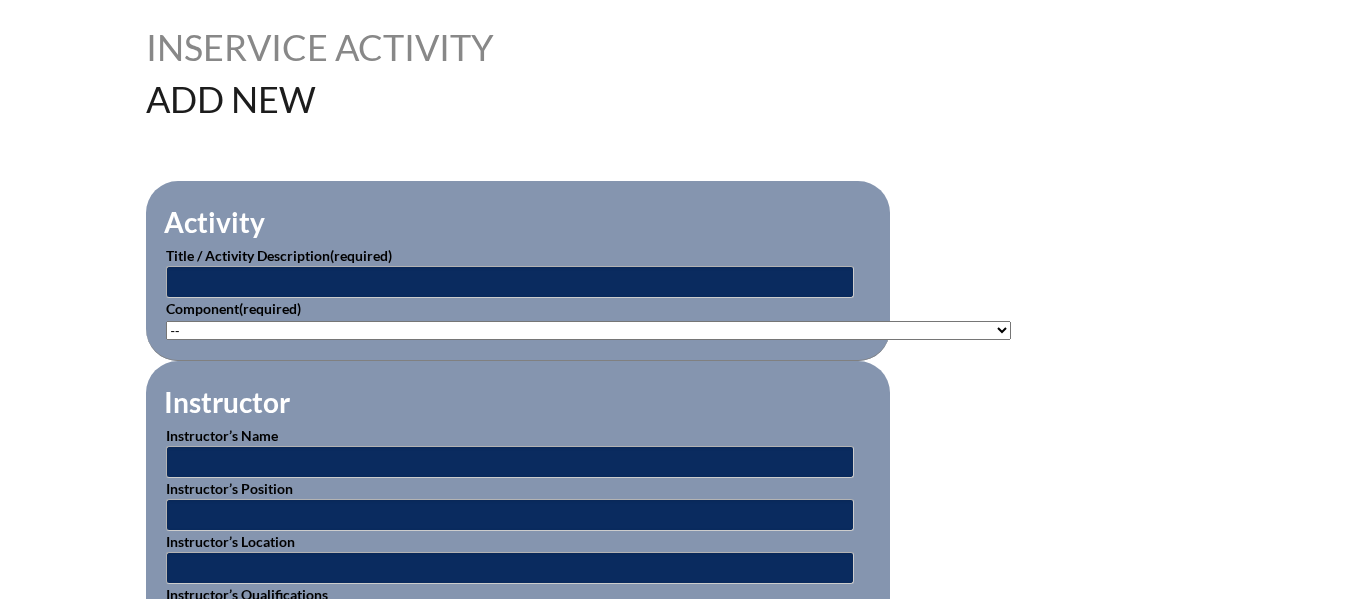 scroll, scrollTop: 500, scrollLeft: 0, axis: vertical 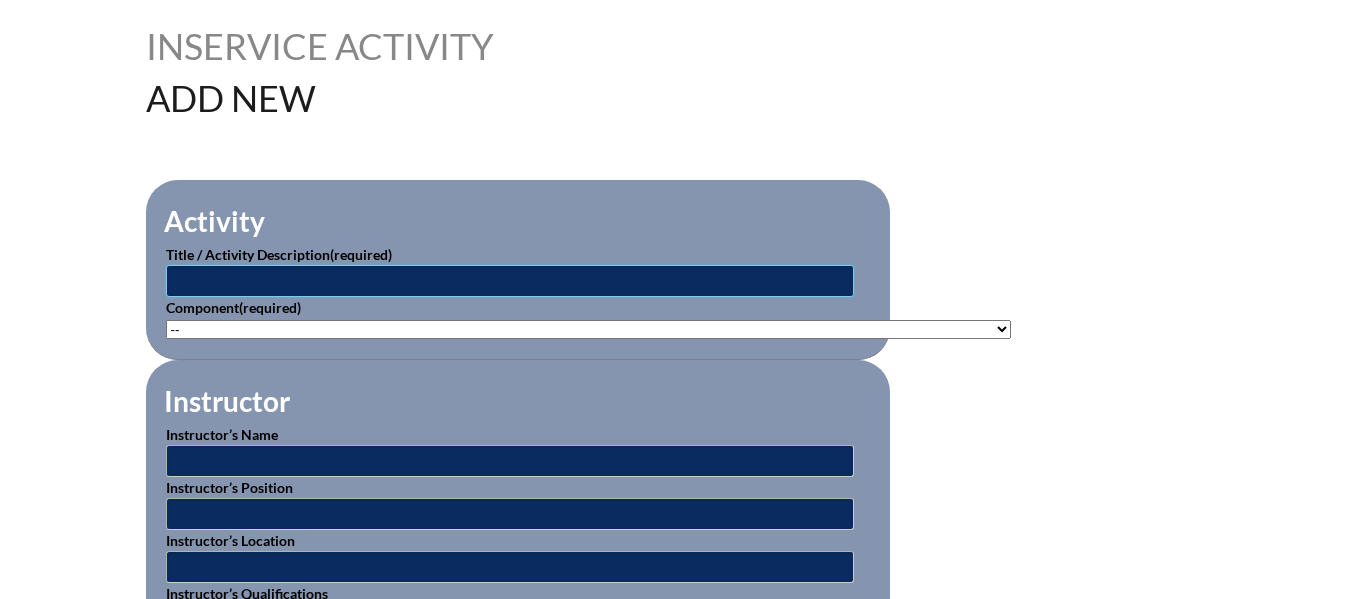 click at bounding box center (510, 281) 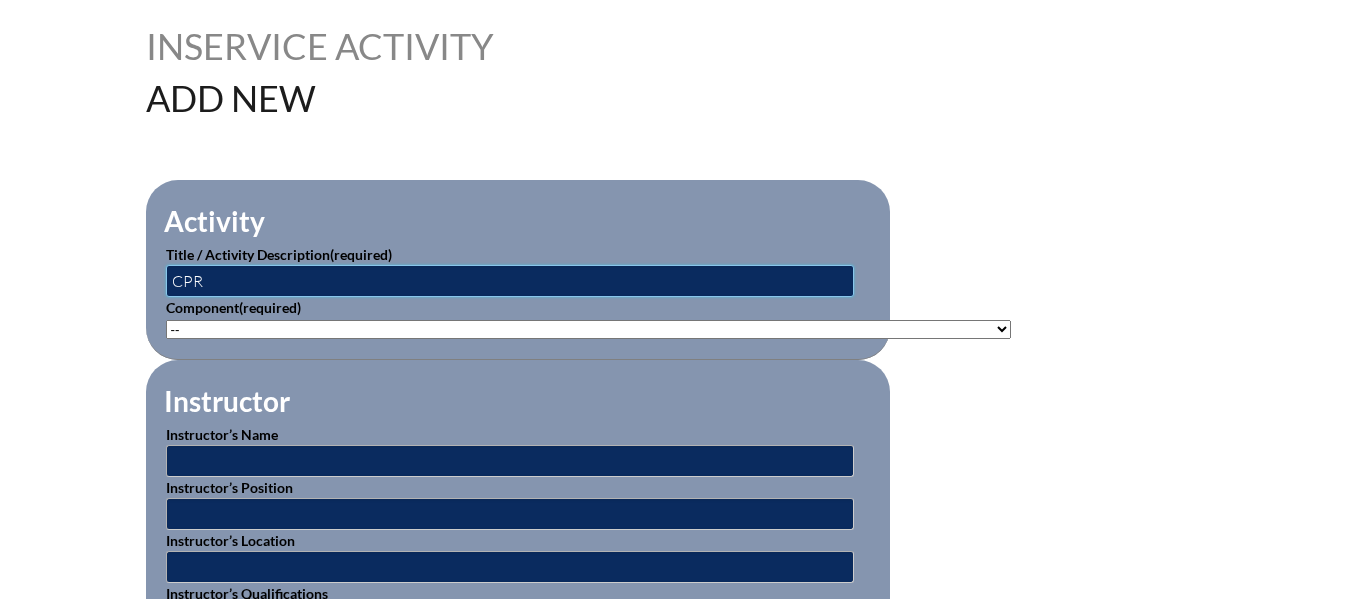 type on "CPR" 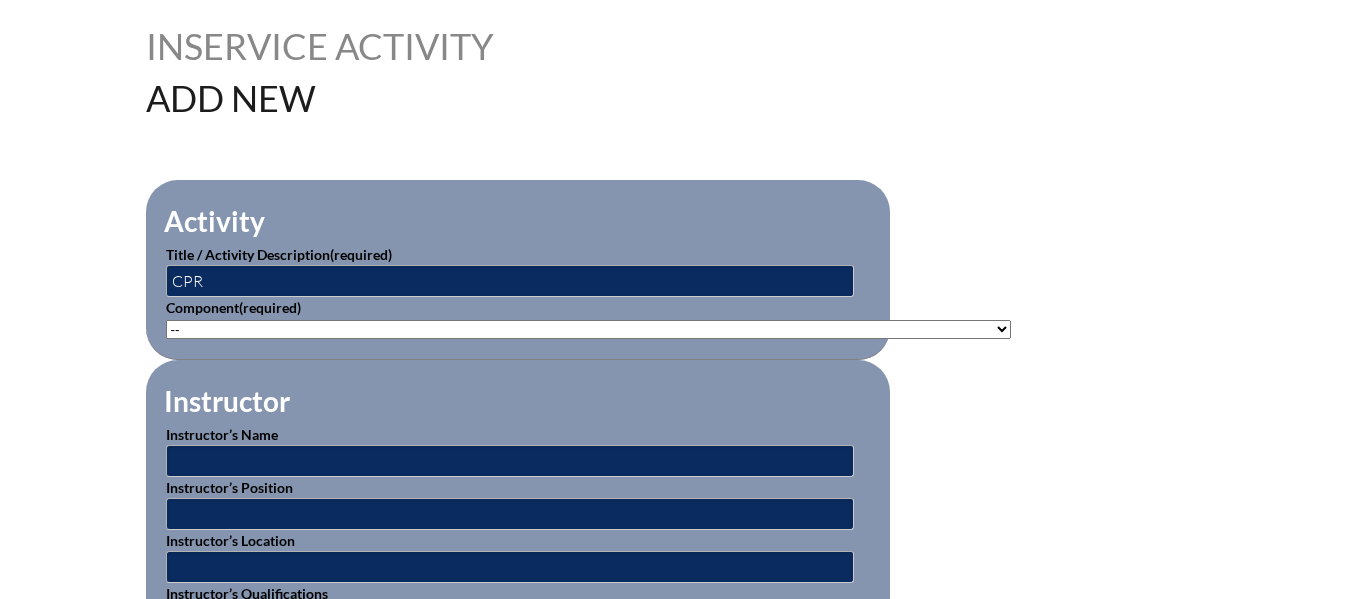 click on "--
1-000-001: Appropriate Art Activities
1-000-002: Concept and Art Process for Art
1-000-003:  Enriching the Performing Arts
1-004-001: Latin
1-005-001: Health Issues for Educators
1-006-001: Fine Arts in Language Arts
1-008-001: English Grammar Course I
1-008-002: English Grammar Course II
1-009-001: Topics in Mathematics
1-009-002: Elementary Mathematics
1-009-003: Metric Education
1-009-004: Achieving Mathematical Excellence
1-010-001: Topics in Music Education
1-011-001: Strategies in Physical Ed
1-013-001: Children's Literature for Elem Teachers
1-015-001: Topics in General Science
1-016-001: American Government
1-016-002: State & Local Government
1-016-003: World History
1-016-004: American History
1-016-005: Bible in History
1-016-006:  World War II Specialty
1-017-001: Composition I
1-017-002: Expository & Creative Writing
2-004-001: Foreign Lang. Teaching Strategy
2-007-001: Instructional Strategies
2-007-002: Brain-Based Research & Curriculum" at bounding box center (588, 329) 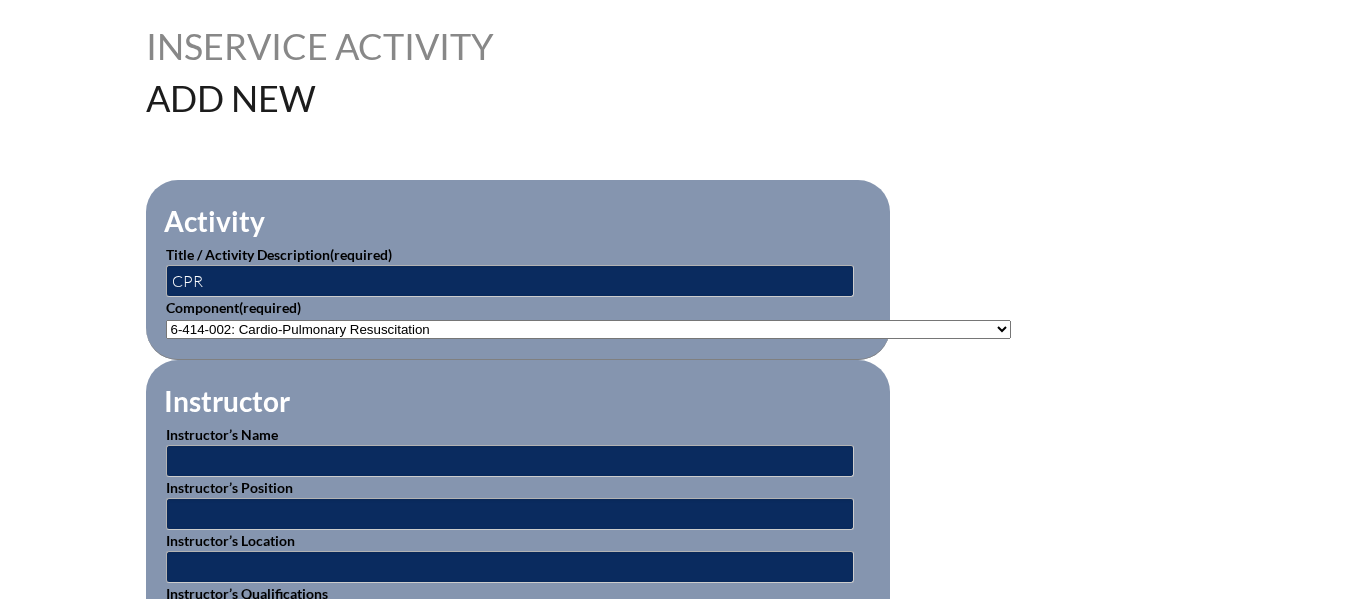 click on "--
1-000-001: Appropriate Art Activities
1-000-002: Concept and Art Process for Art
1-000-003:  Enriching the Performing Arts
1-004-001: Latin
1-005-001: Health Issues for Educators
1-006-001: Fine Arts in Language Arts
1-008-001: English Grammar Course I
1-008-002: English Grammar Course II
1-009-001: Topics in Mathematics
1-009-002: Elementary Mathematics
1-009-003: Metric Education
1-009-004: Achieving Mathematical Excellence
1-010-001: Topics in Music Education
1-011-001: Strategies in Physical Ed
1-013-001: Children's Literature for Elem Teachers
1-015-001: Topics in General Science
1-016-001: American Government
1-016-002: State & Local Government
1-016-003: World History
1-016-004: American History
1-016-005: Bible in History
1-016-006:  World War II Specialty
1-017-001: Composition I
1-017-002: Expository & Creative Writing
2-004-001: Foreign Lang. Teaching Strategy
2-007-001: Instructional Strategies
2-007-002: Brain-Based Research & Curriculum" at bounding box center [588, 329] 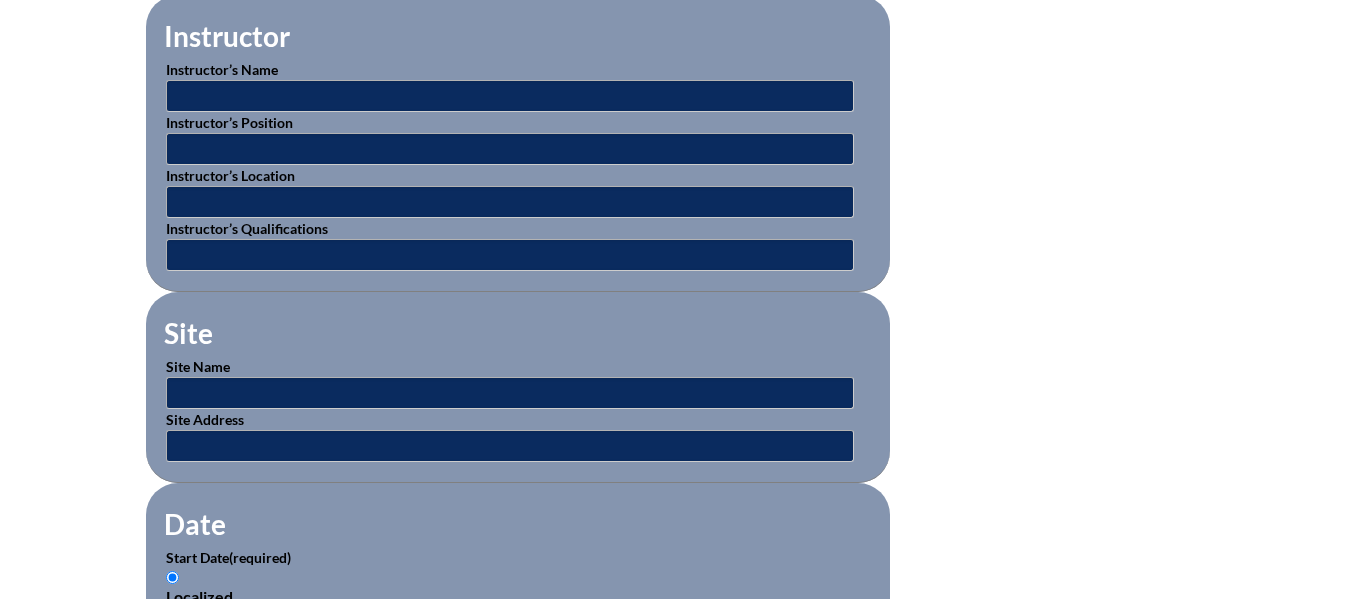 scroll, scrollTop: 900, scrollLeft: 0, axis: vertical 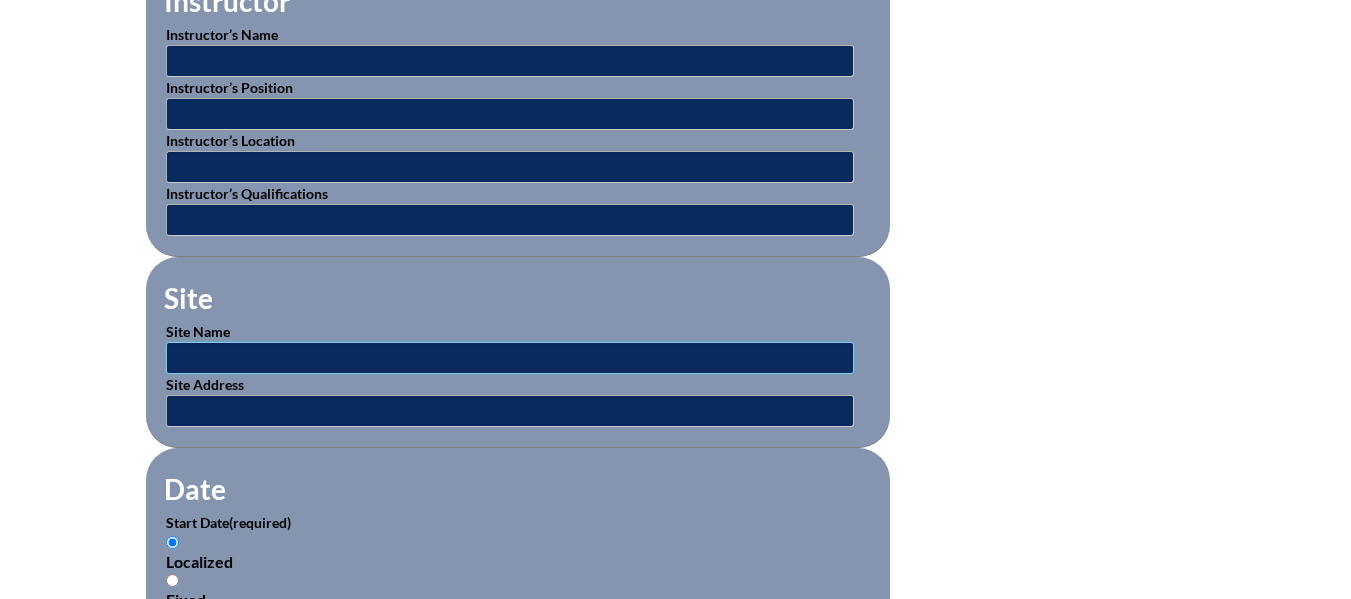 click at bounding box center (510, 358) 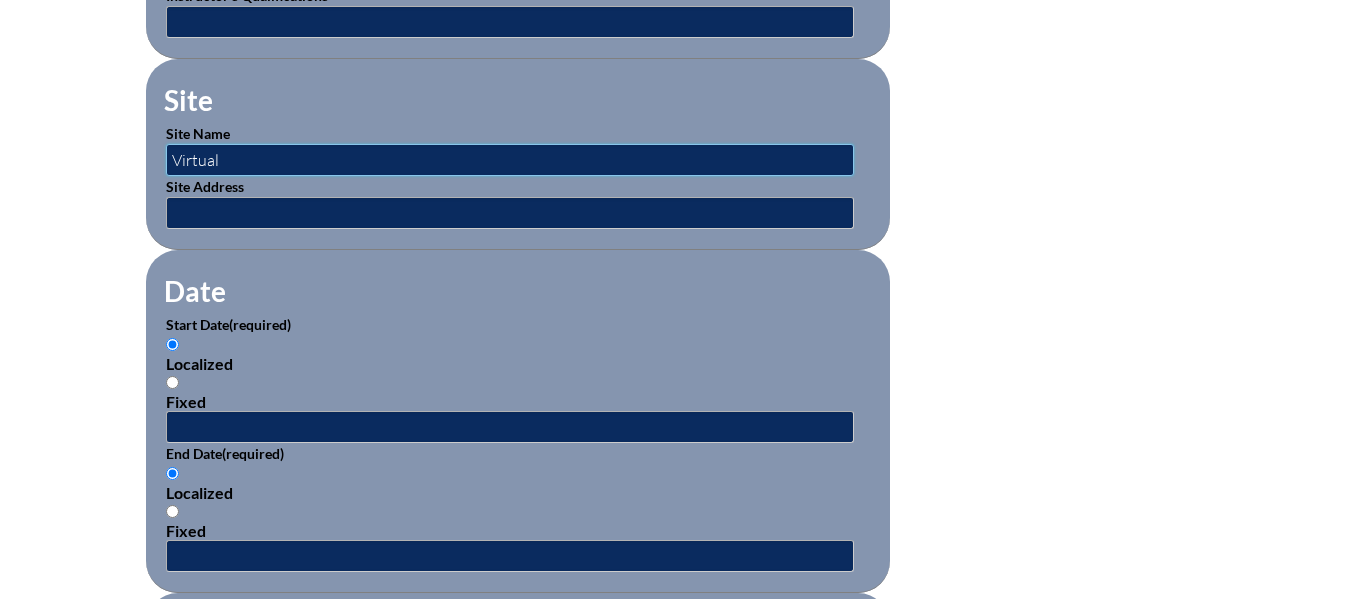 scroll, scrollTop: 1100, scrollLeft: 0, axis: vertical 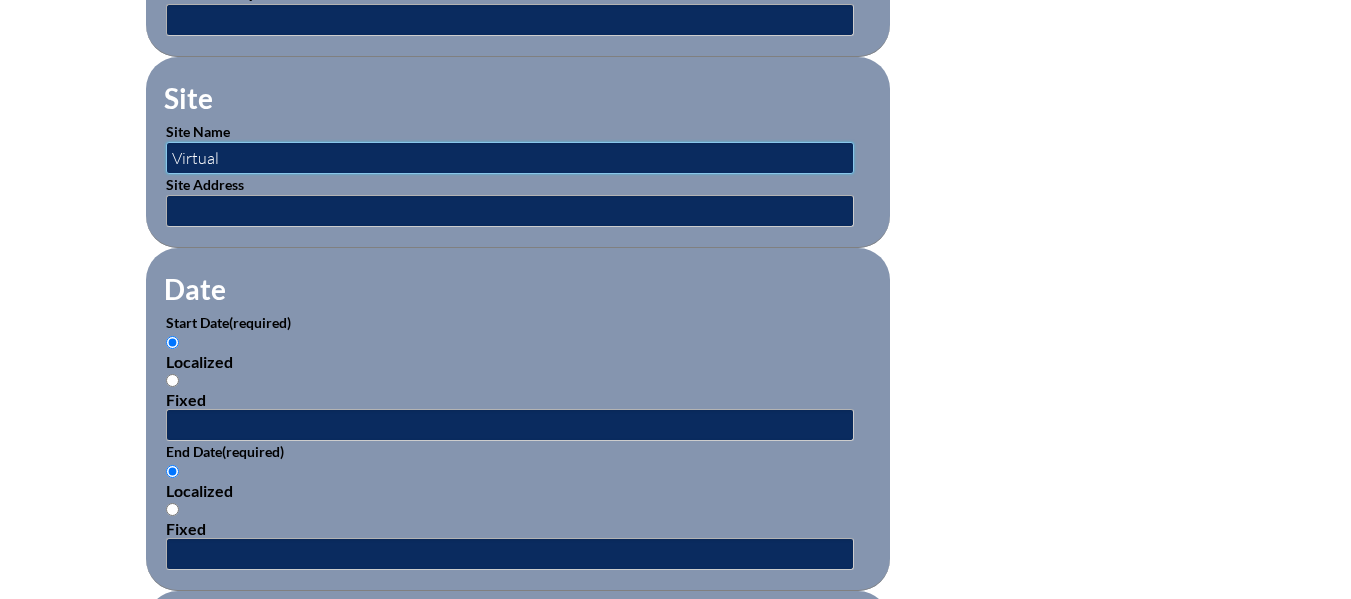 type on "Virtual" 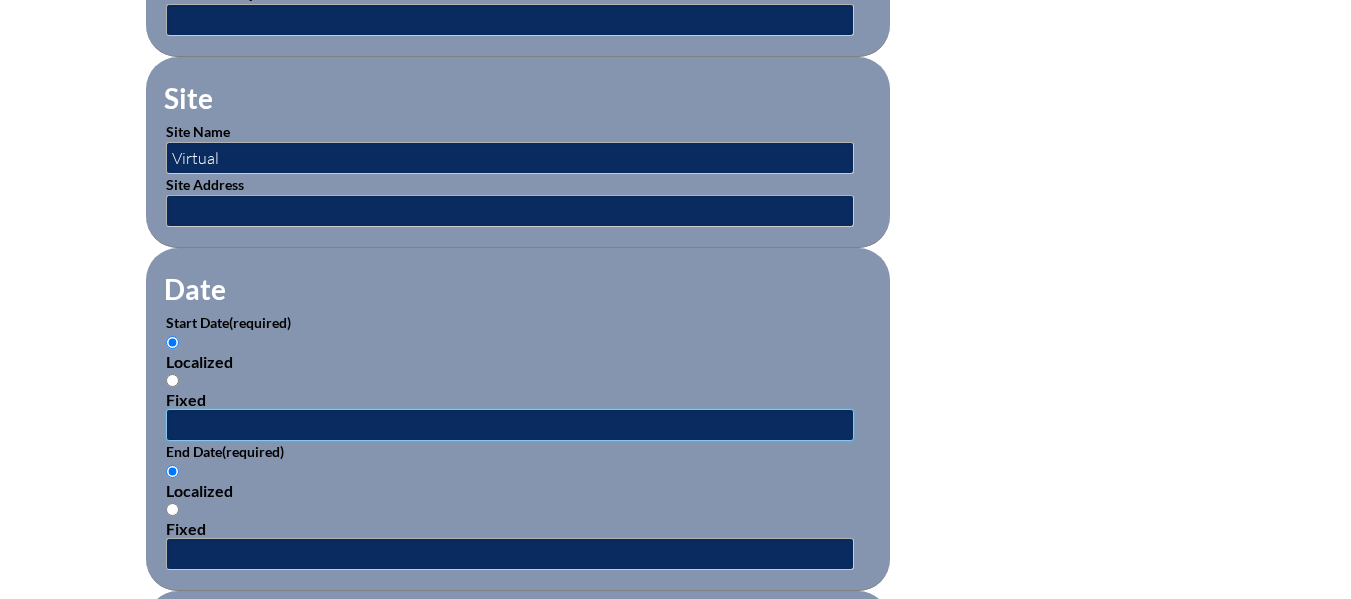 click at bounding box center [510, 425] 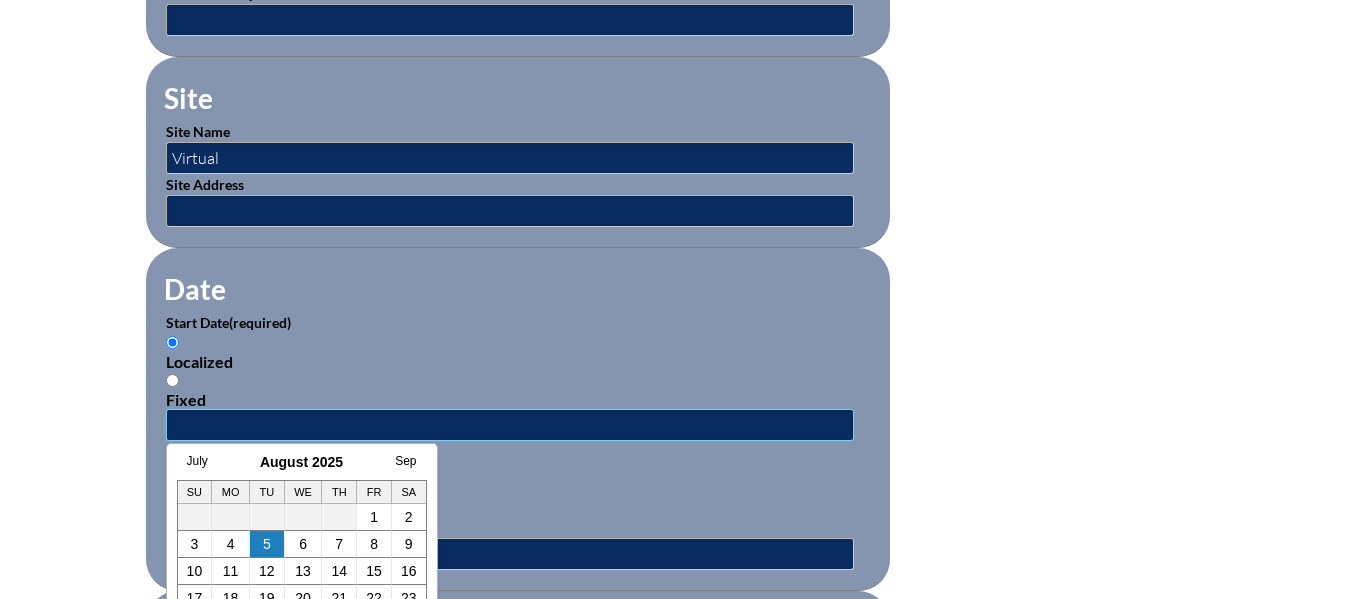 scroll, scrollTop: 1200, scrollLeft: 0, axis: vertical 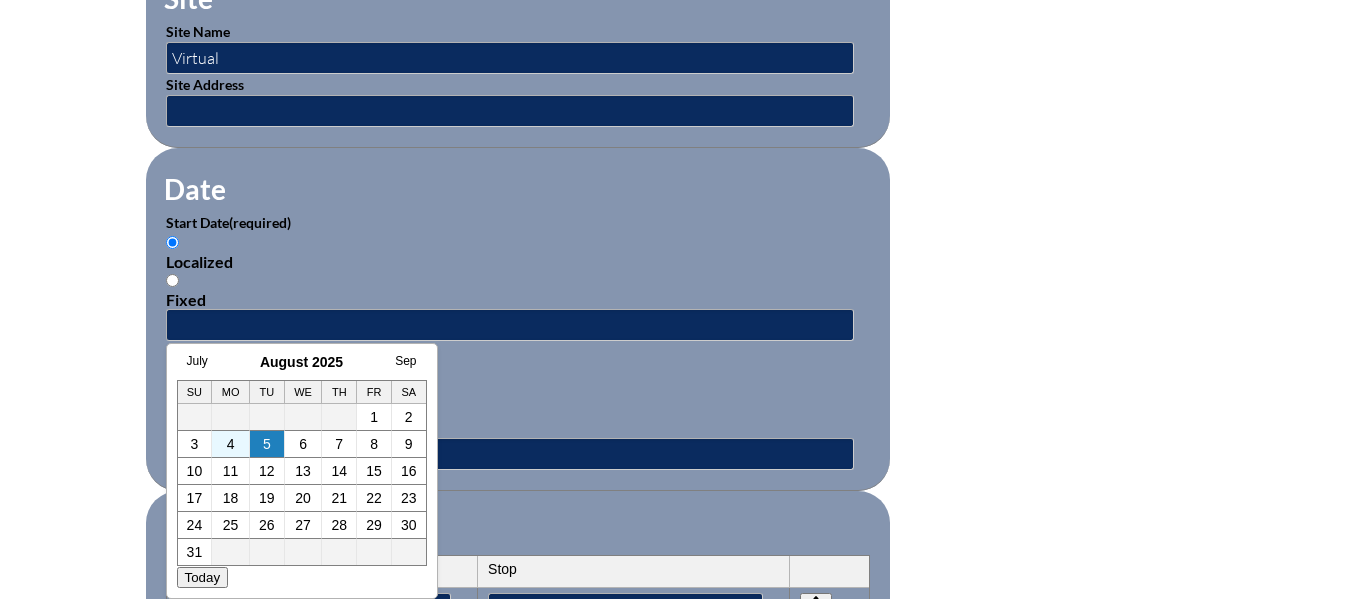 click on "4" at bounding box center (231, 444) 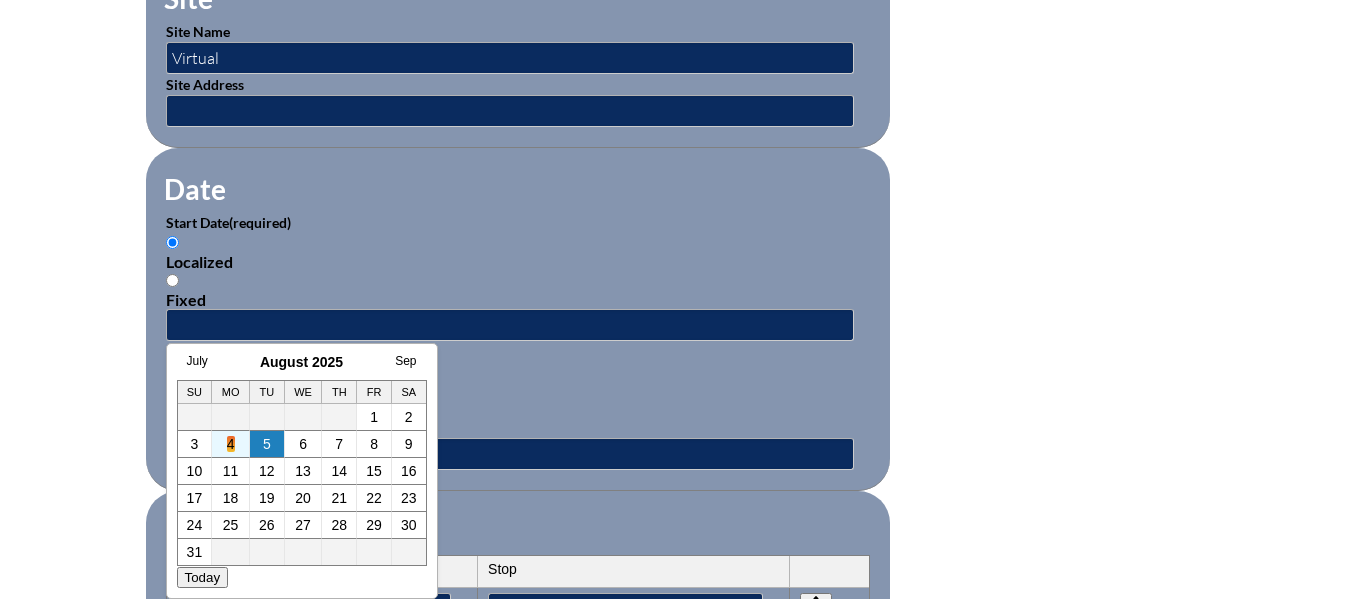 click on "4" at bounding box center [231, 444] 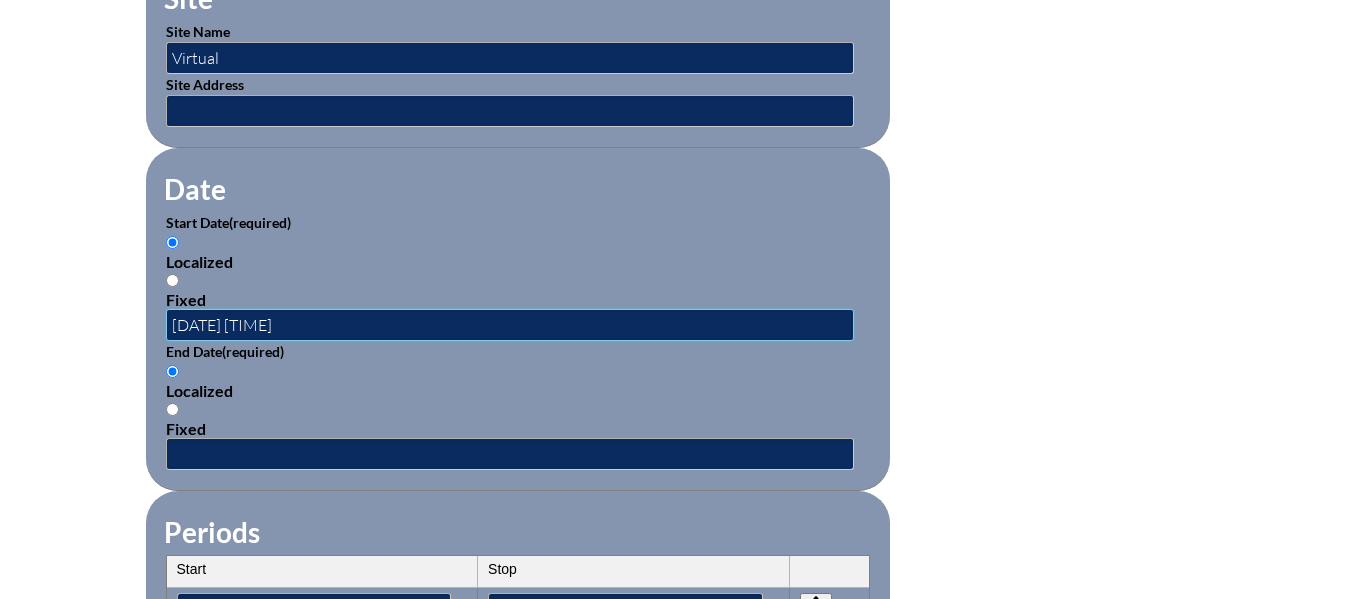 click on "2025-08-04 1:29 PM" at bounding box center [510, 325] 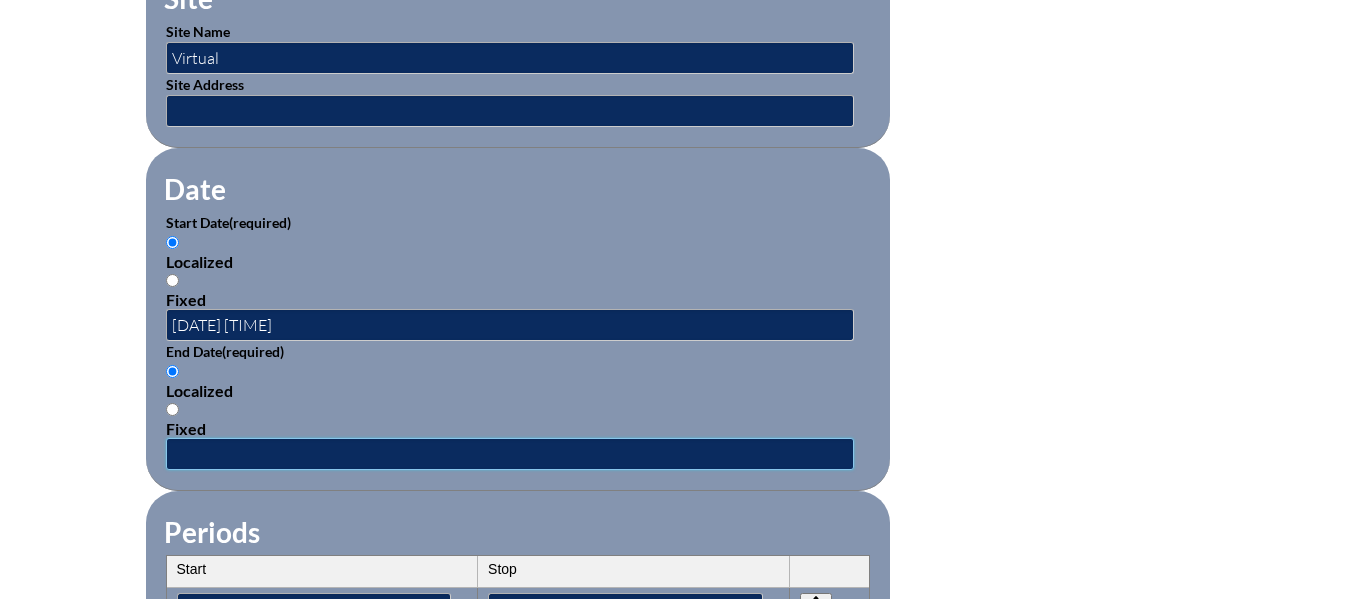 click at bounding box center (510, 454) 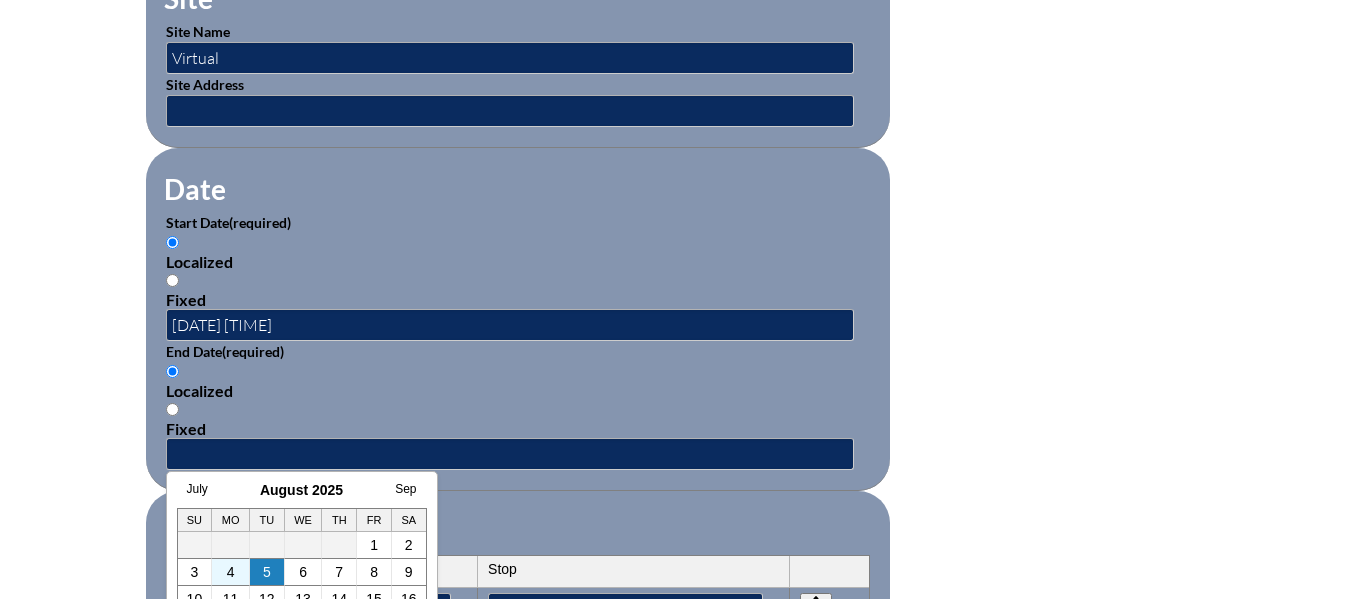 click on "4" at bounding box center (231, 572) 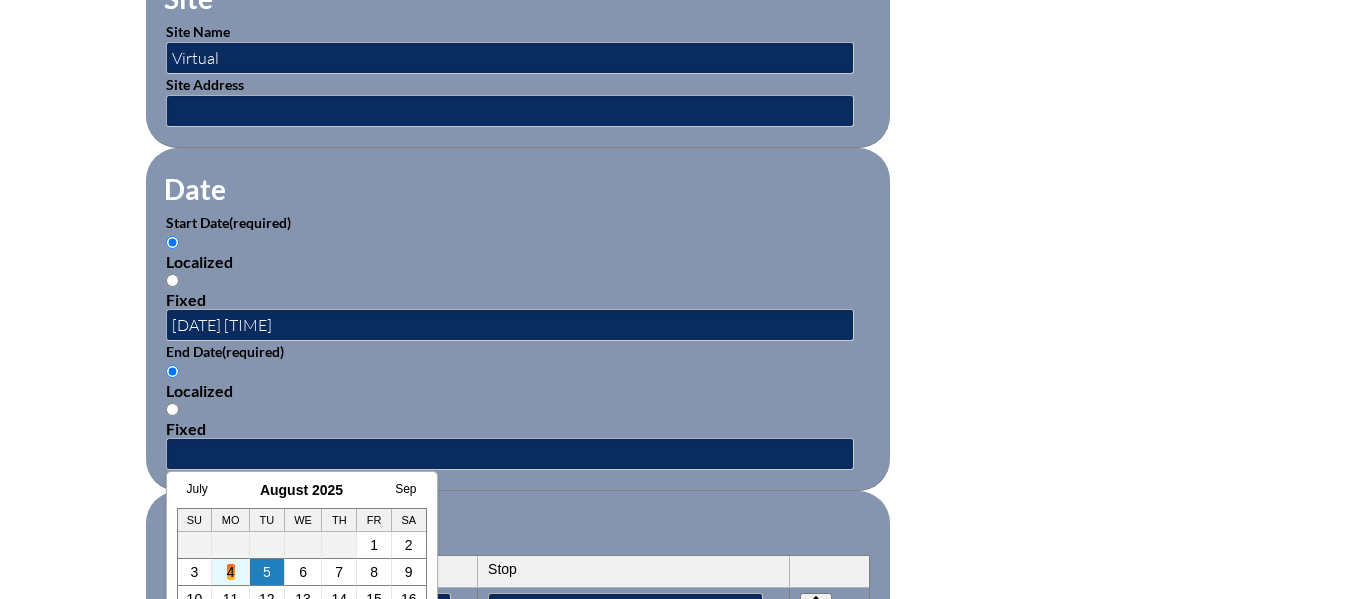 click on "4" at bounding box center (231, 572) 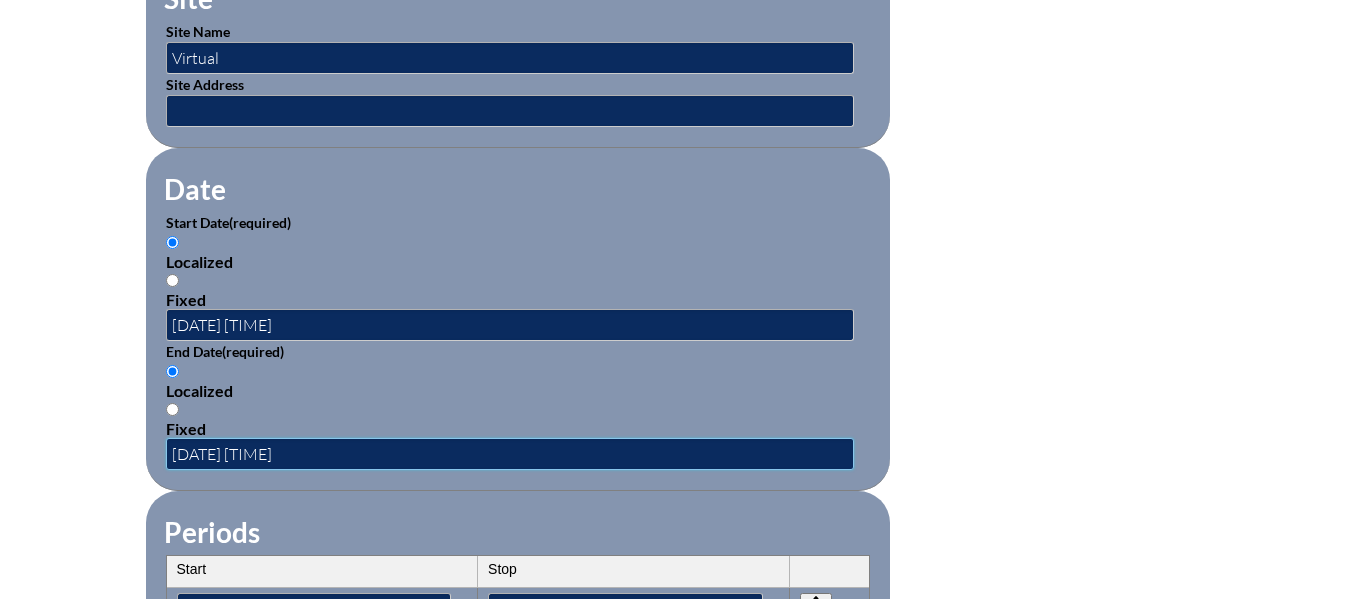 click on "2025-08-04 1:29 PM" at bounding box center [510, 454] 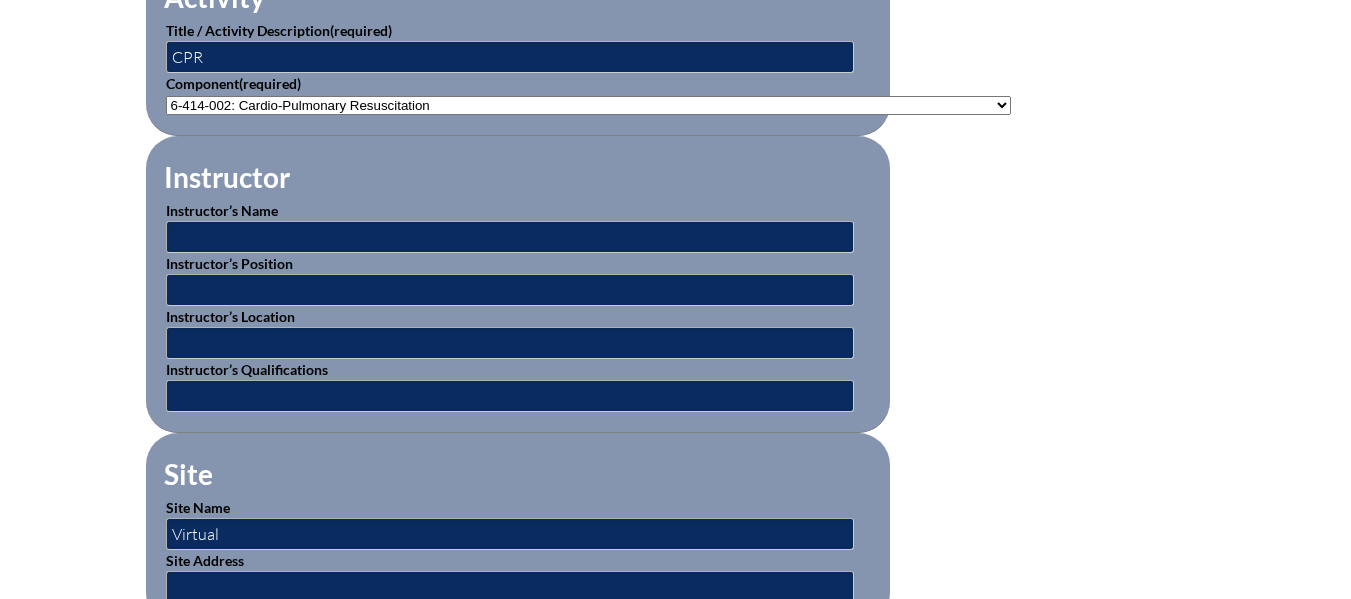 scroll, scrollTop: 700, scrollLeft: 0, axis: vertical 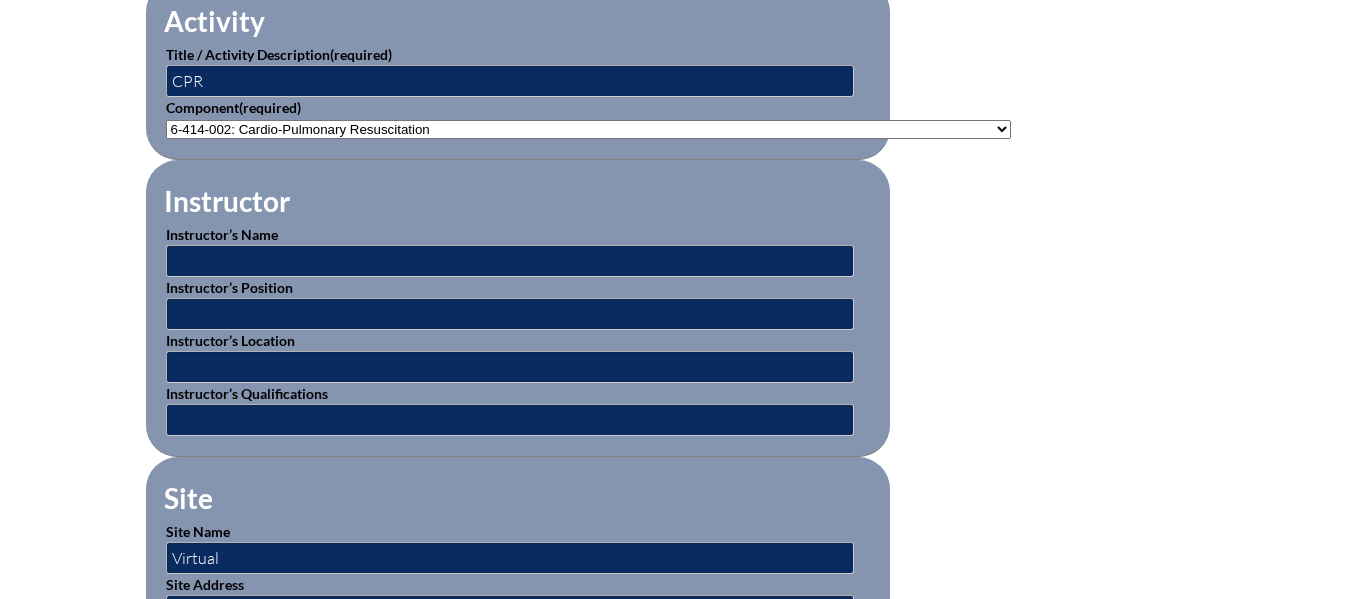 type on "2025-08-04 12:30 PM" 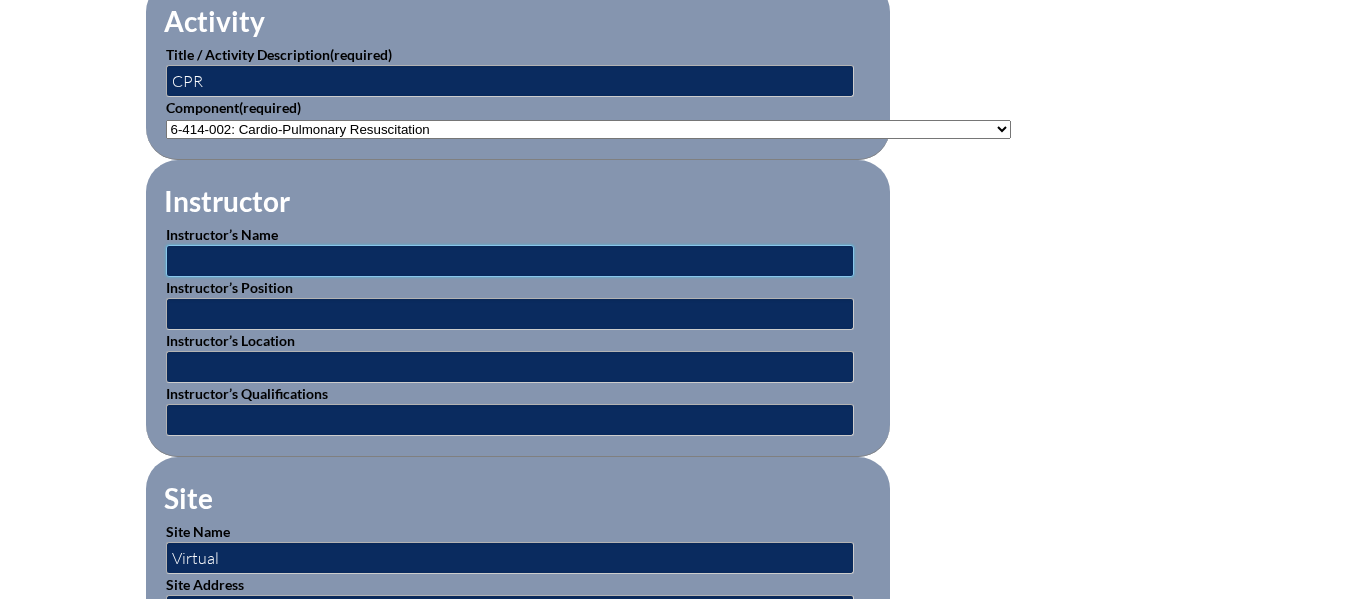 click at bounding box center [510, 261] 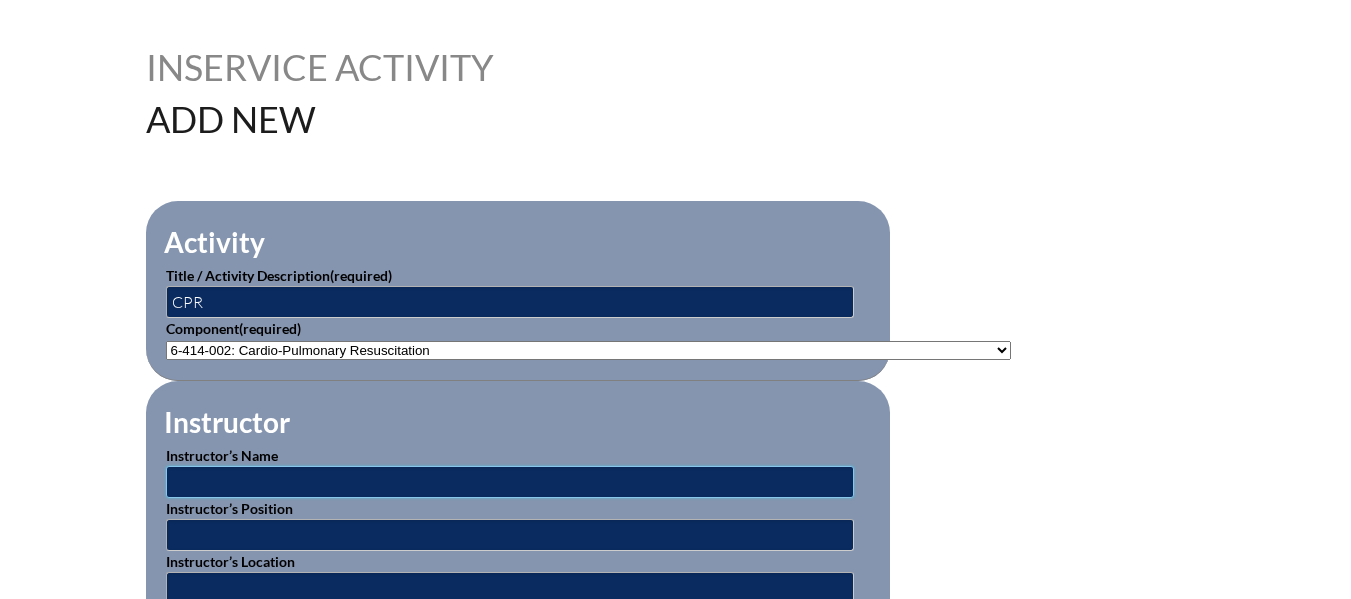 scroll, scrollTop: 700, scrollLeft: 0, axis: vertical 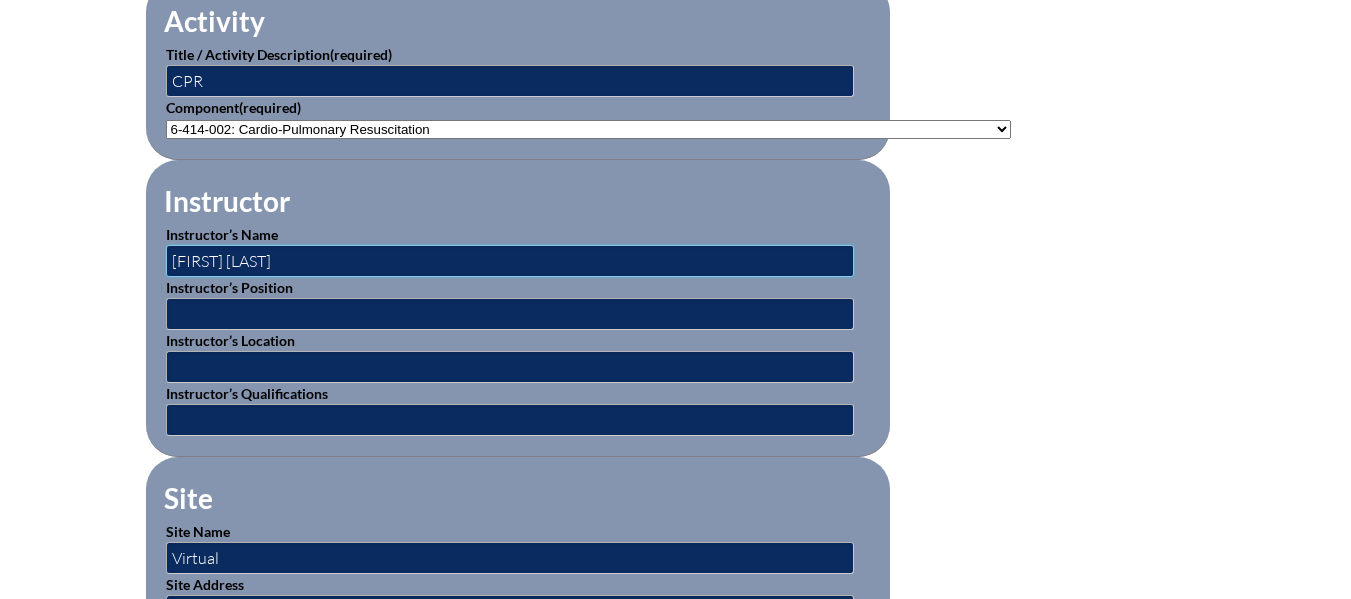 type on "Anna Jade" 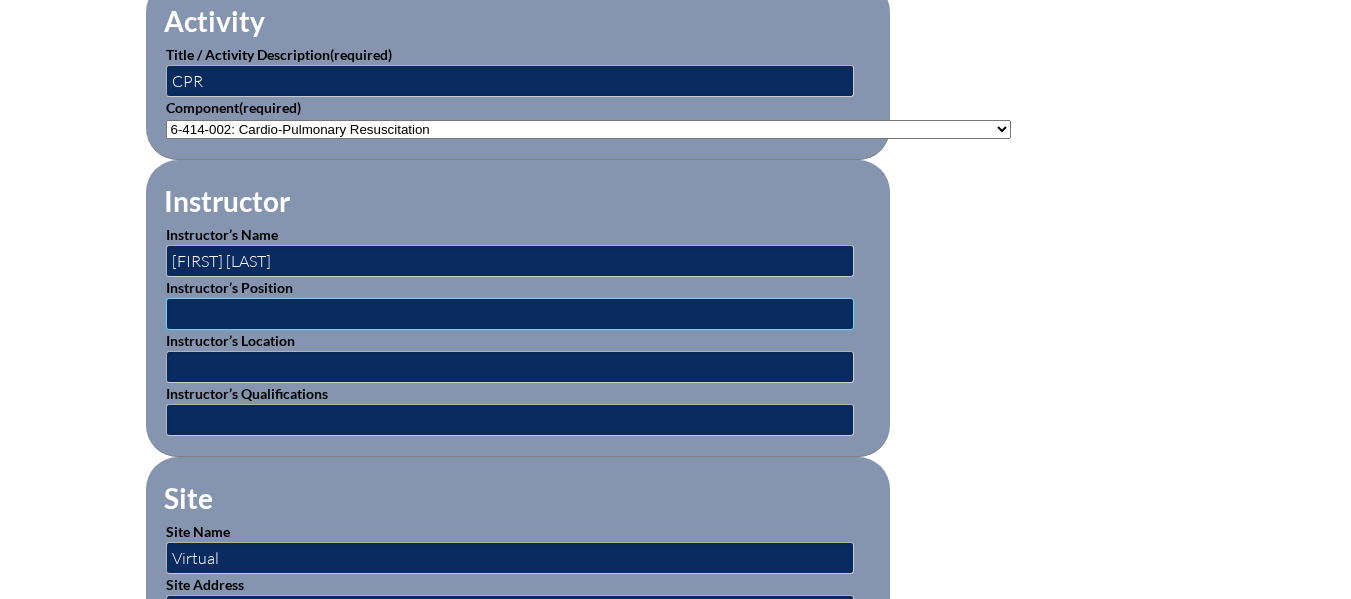 click at bounding box center [510, 314] 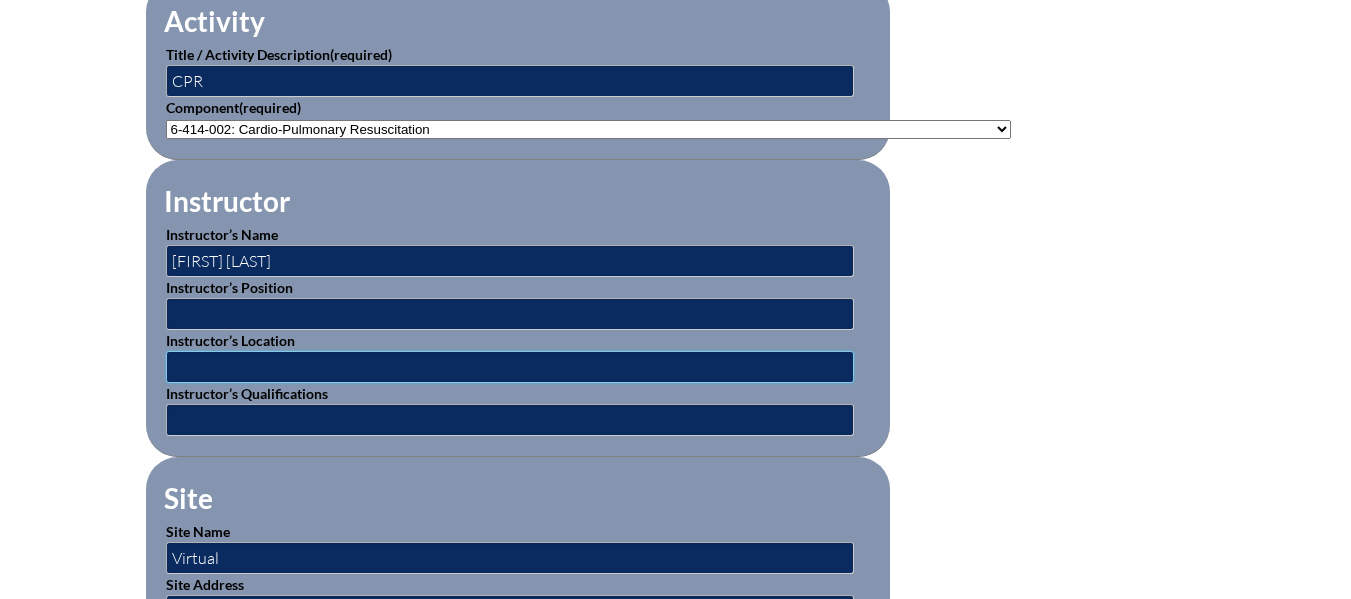 click at bounding box center [510, 367] 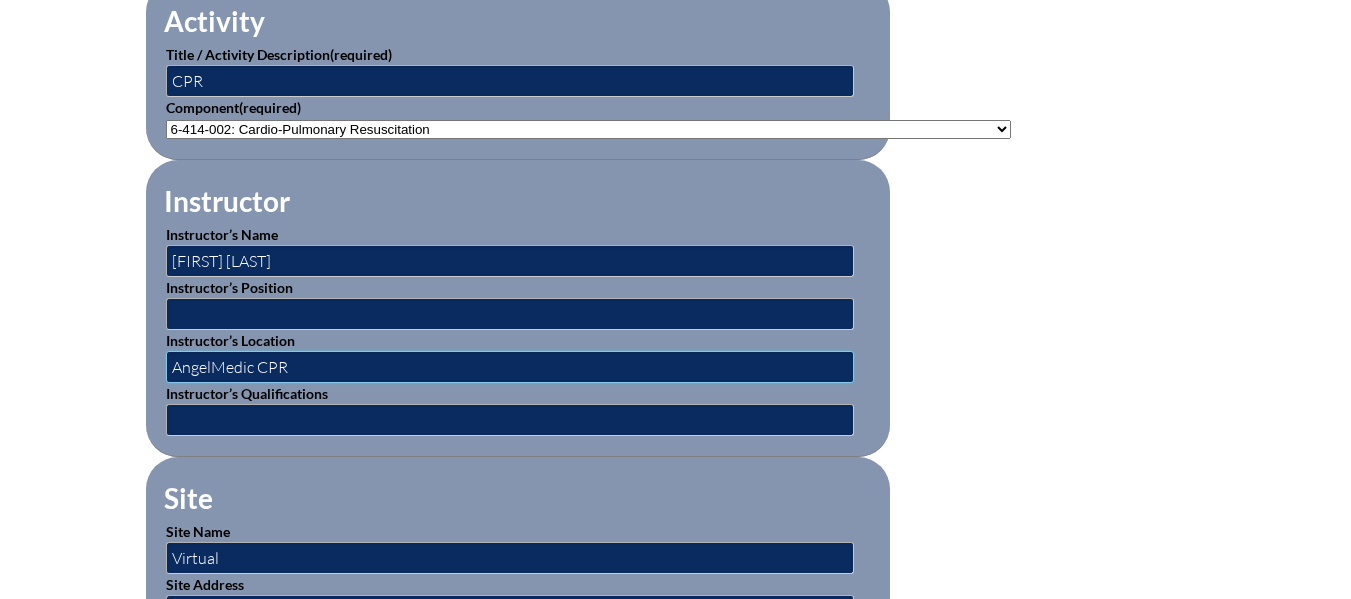 drag, startPoint x: 305, startPoint y: 358, endPoint x: 117, endPoint y: 354, distance: 188.04254 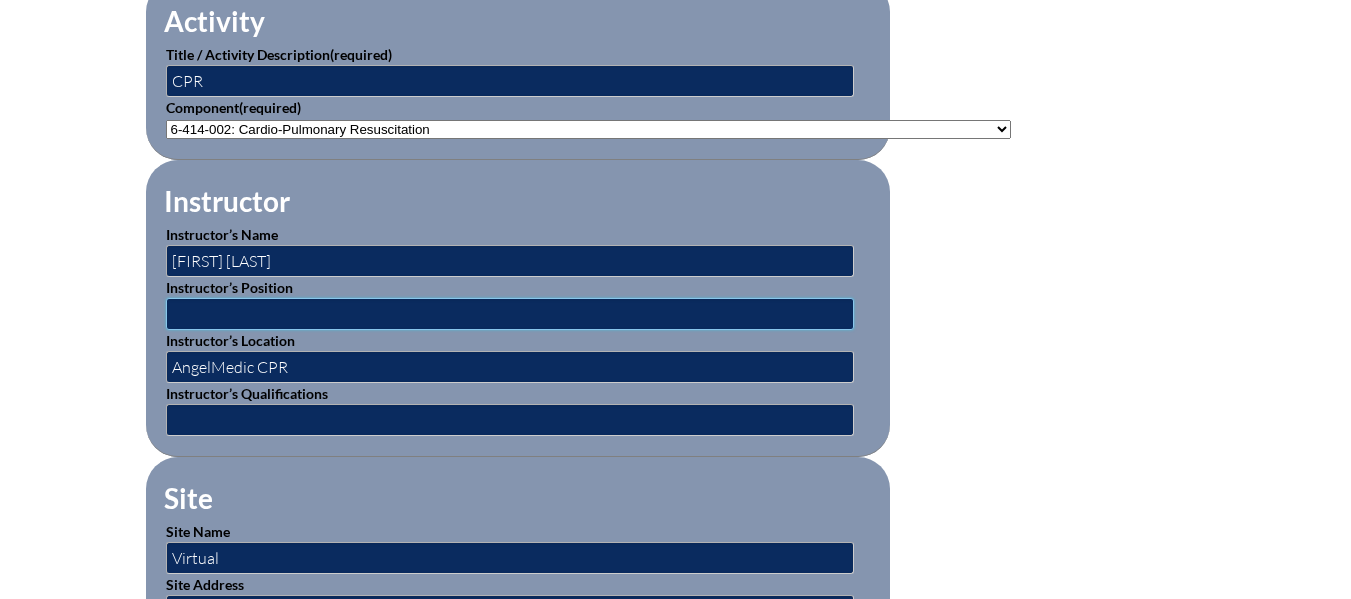 click at bounding box center (510, 314) 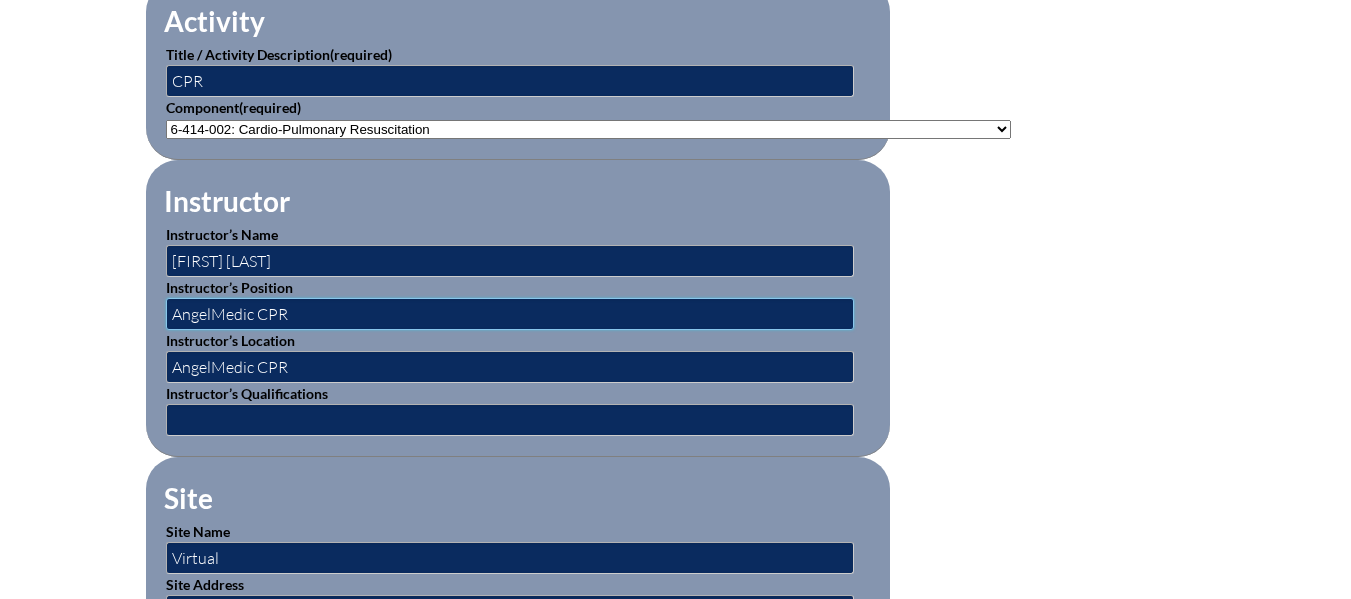 type on "AngelMedic CPR" 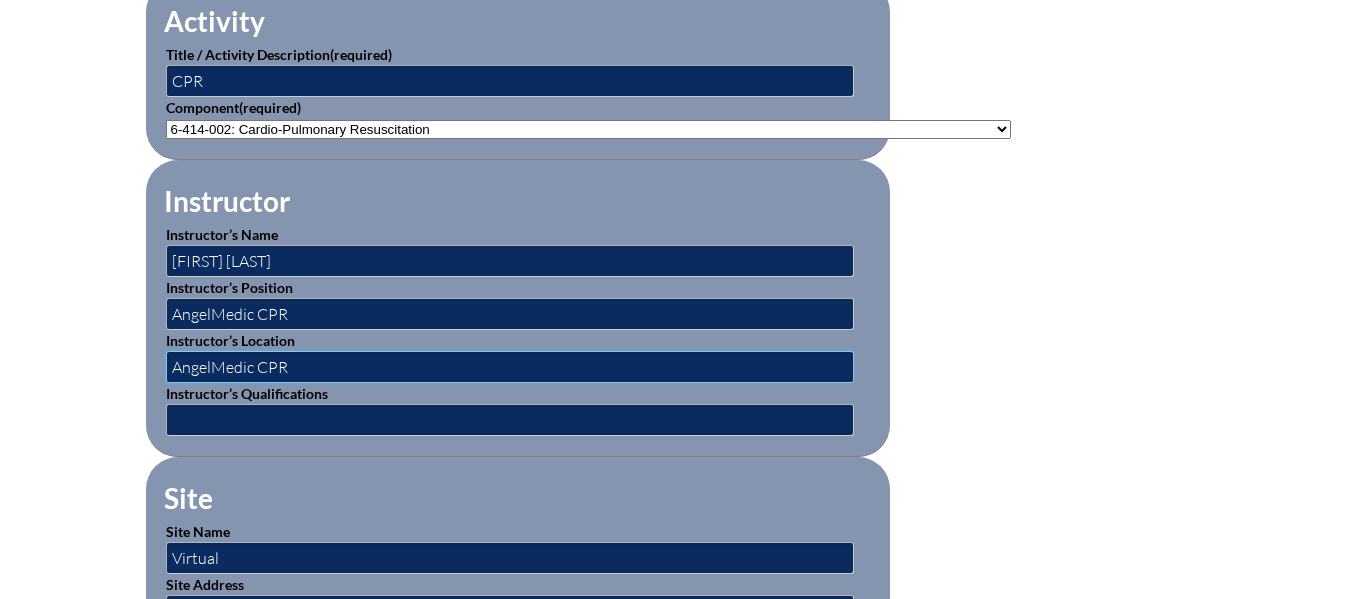 drag, startPoint x: 354, startPoint y: 352, endPoint x: 73, endPoint y: 377, distance: 282.1099 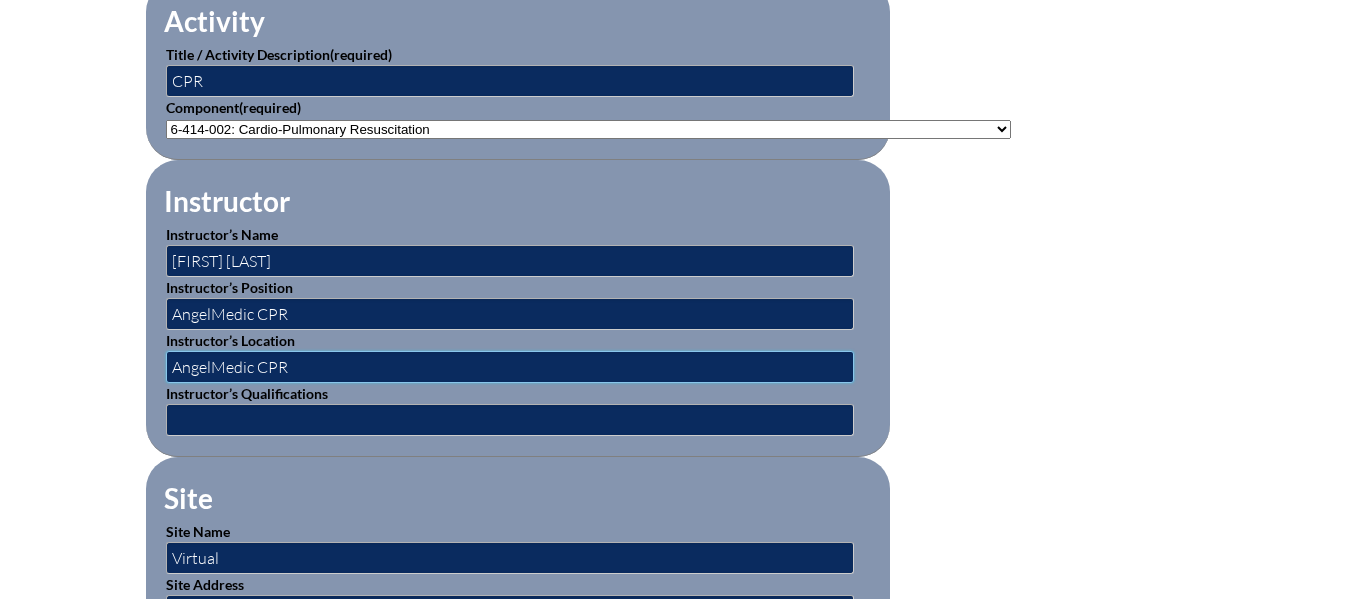 click on "Inservice Activity
Add New
Activity
Title / Activity Description  (required)
CPR
Component   (required)
--
1-000-001: Appropriate Art Activities
1-000-002: Concept and Art Process for Art
1-000-003:  Enriching the Performing Arts
1-004-001: Latin
1-005-001: Health Issues for Educators
1-006-001: Fine Arts in Language Arts
1-008-001: English Grammar Course I
1-008-002: English Grammar Course II
1-009-001: Topics in Mathematics
1-009-002: Elementary Mathematics
1-009-003: Metric Education" at bounding box center [675, 766] 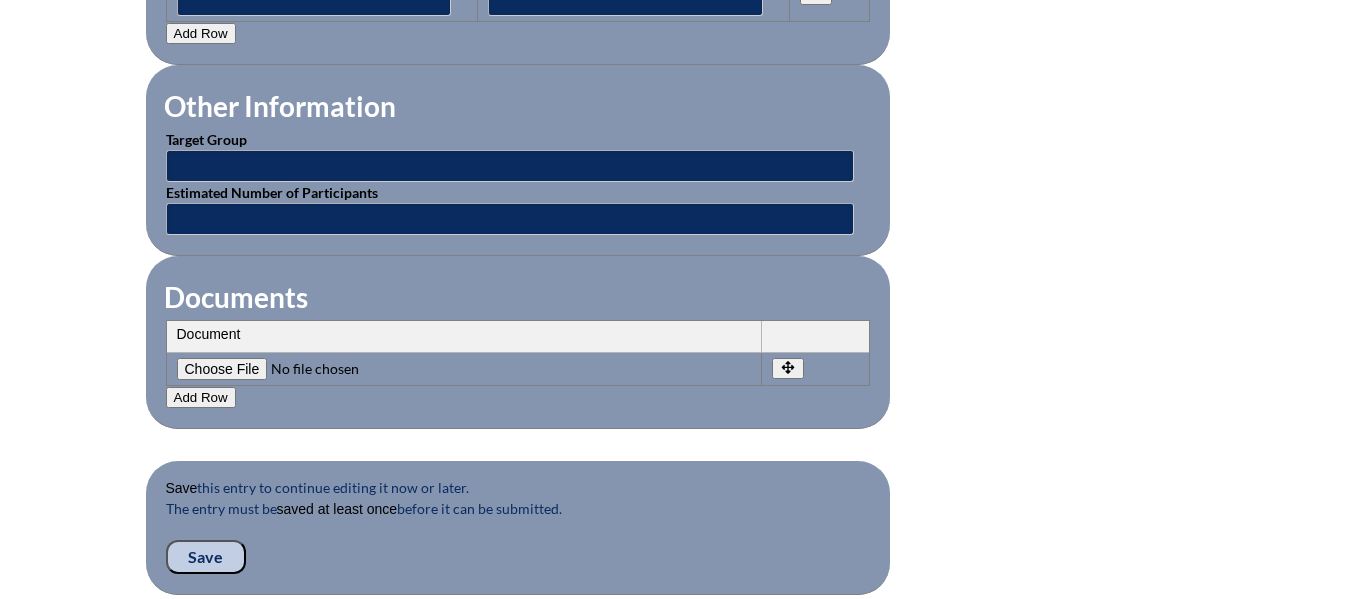 scroll, scrollTop: 1900, scrollLeft: 0, axis: vertical 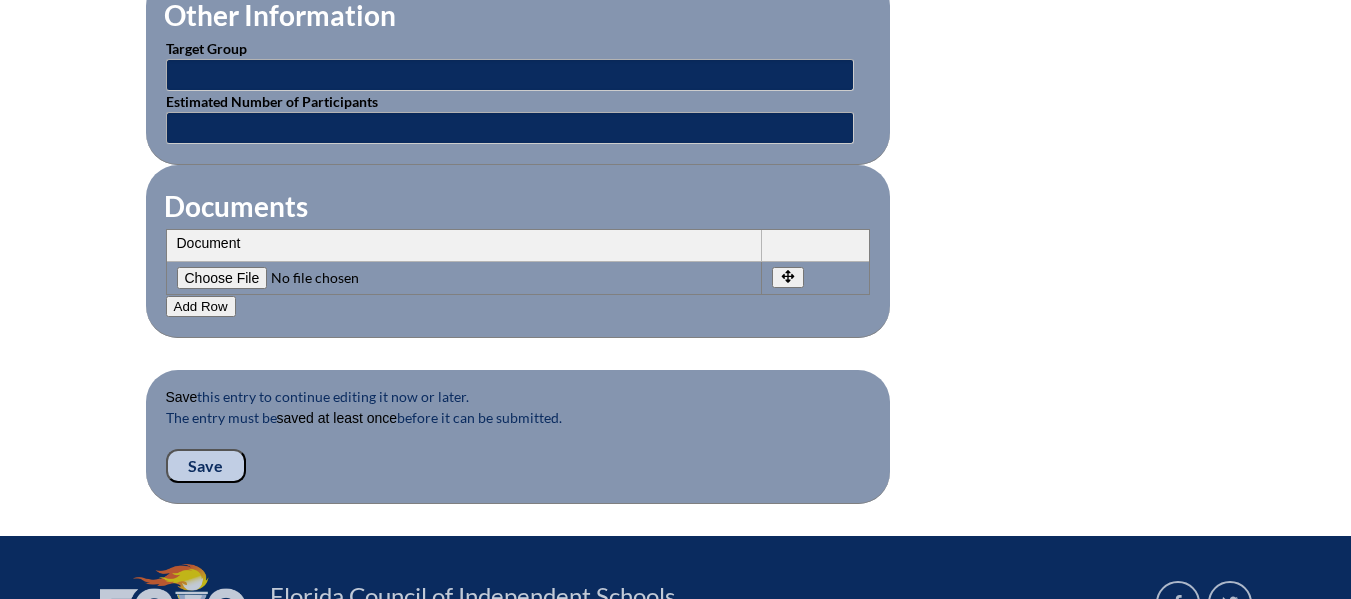 type 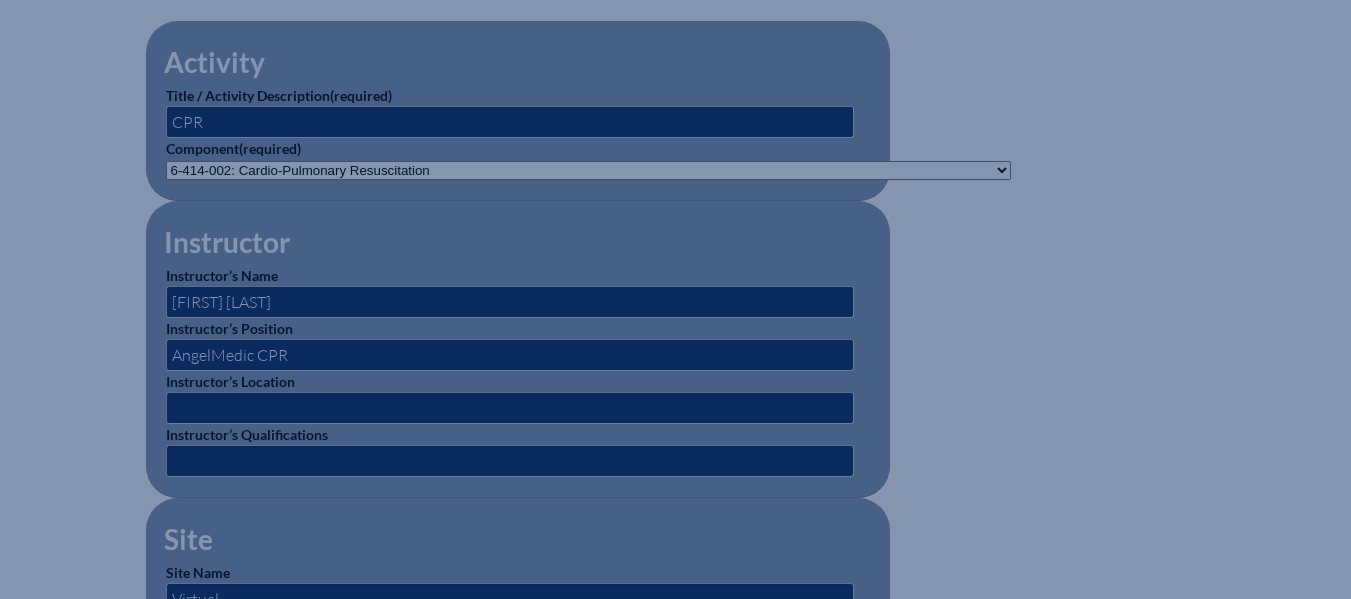 scroll, scrollTop: 1000, scrollLeft: 0, axis: vertical 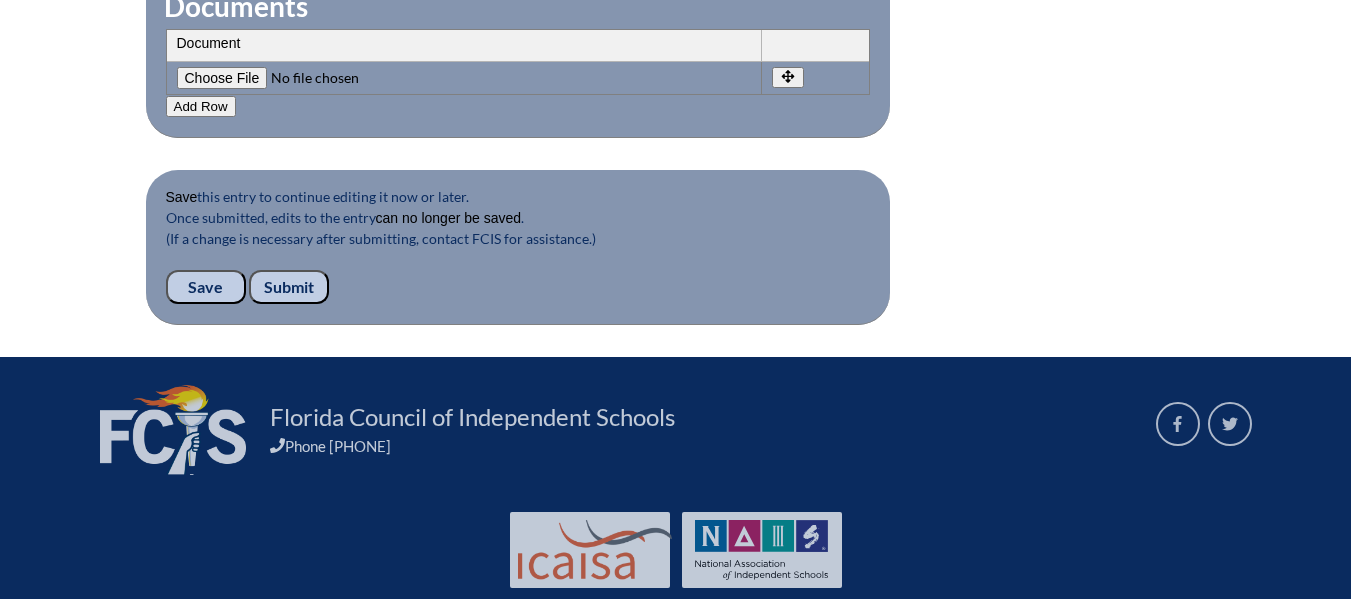 click on "Submit" at bounding box center (289, 287) 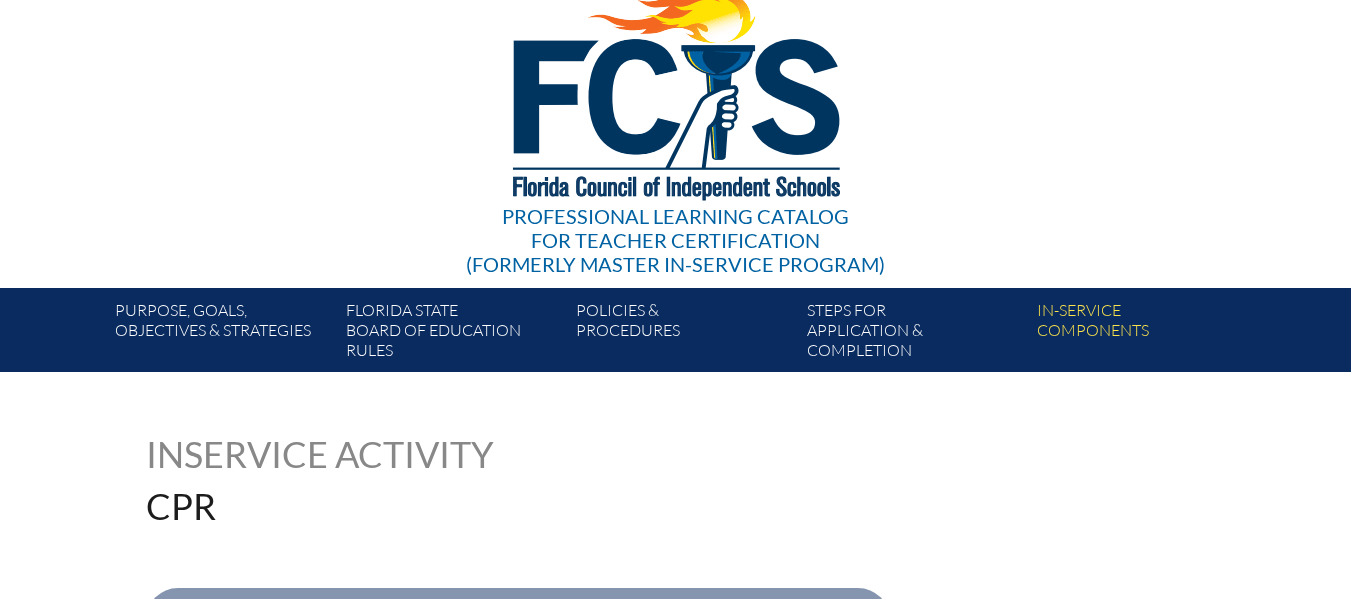 scroll, scrollTop: 0, scrollLeft: 0, axis: both 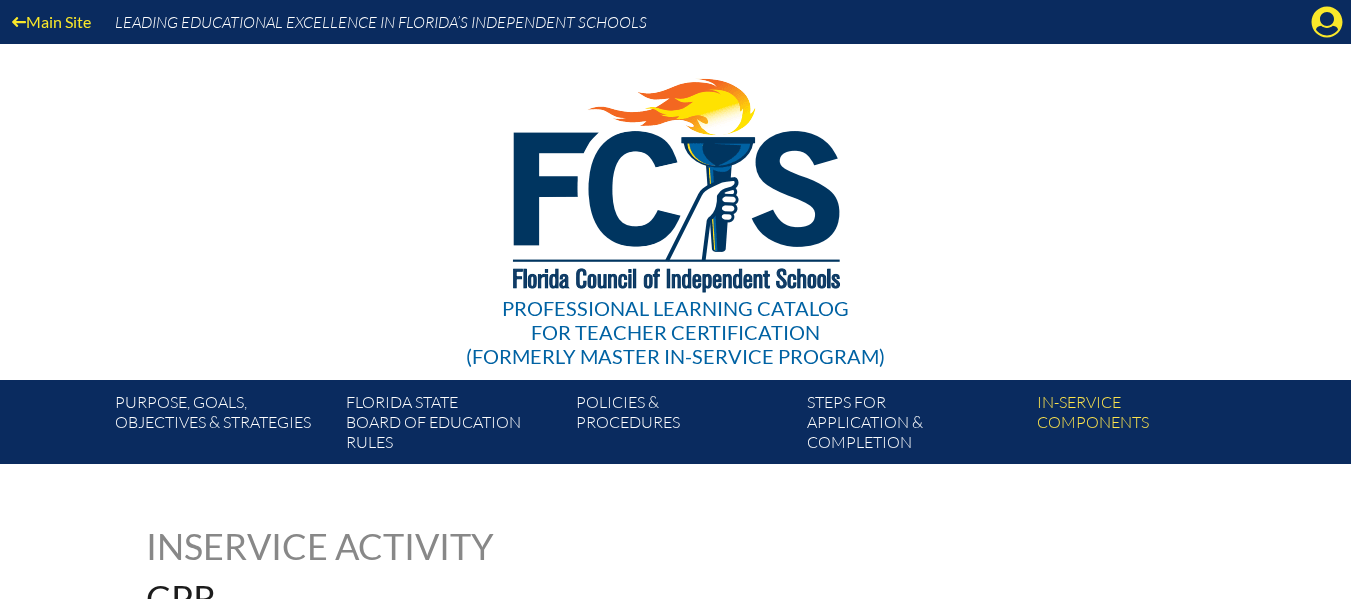 click on "Main Site
Leading Educational Excellence in Florida’s Independent Schools" at bounding box center (675, 22) 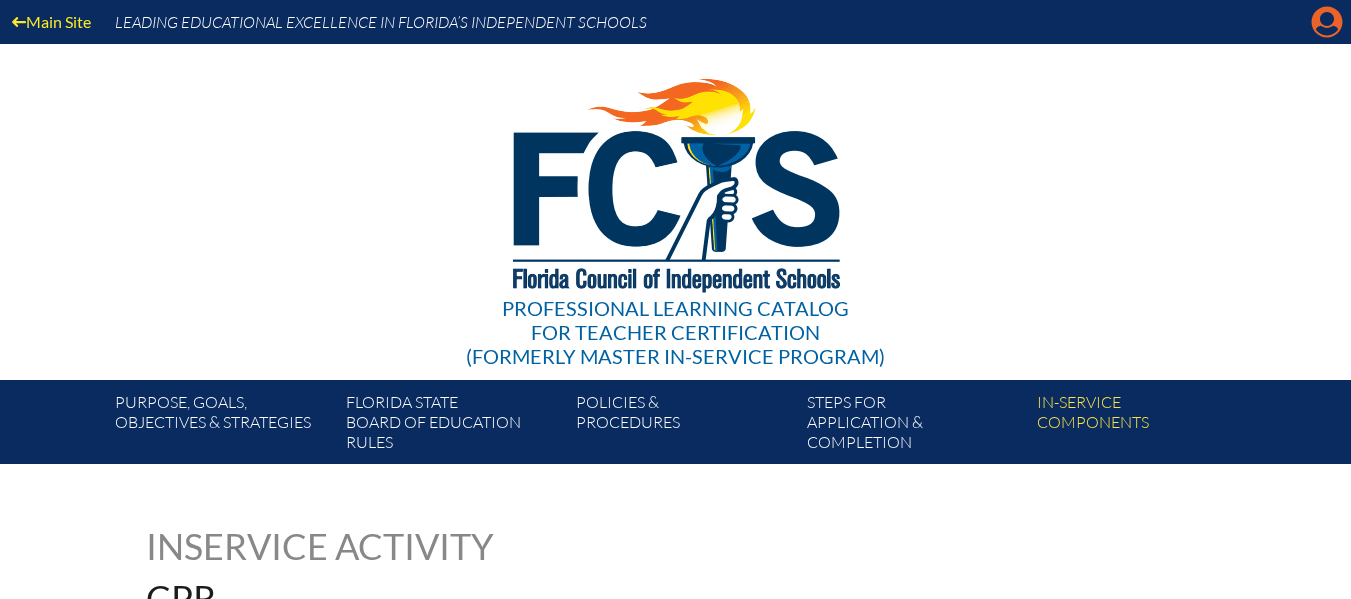 click 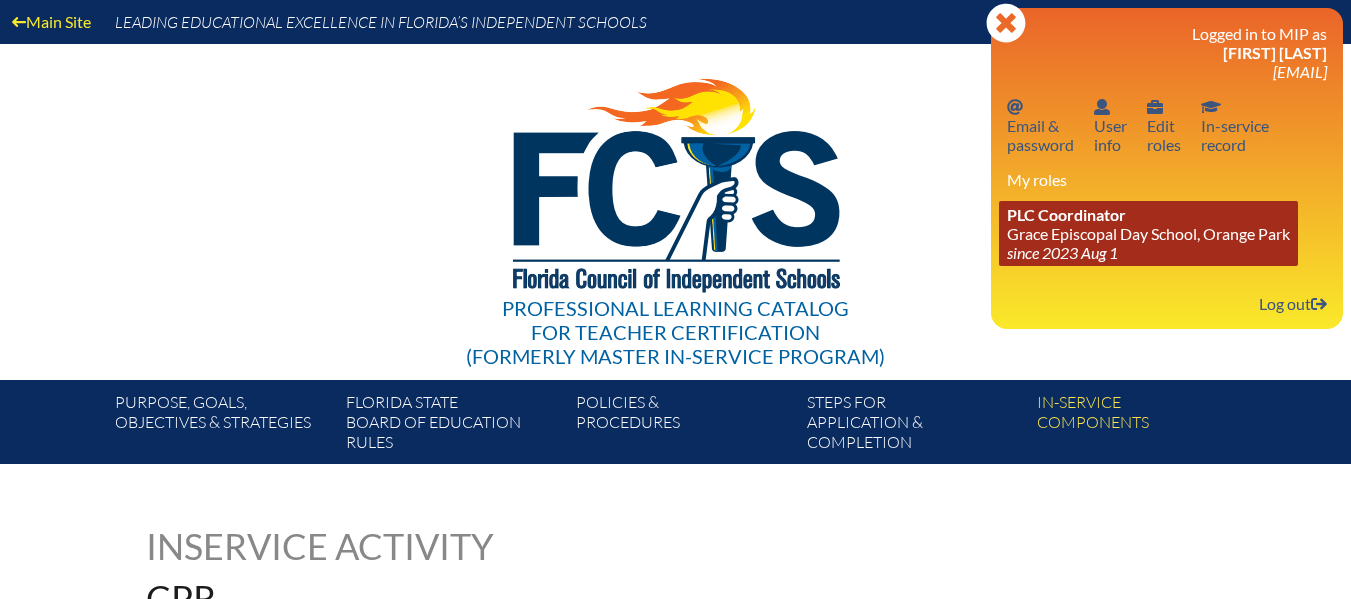 click on "since 2023 Aug 1" at bounding box center [1062, 252] 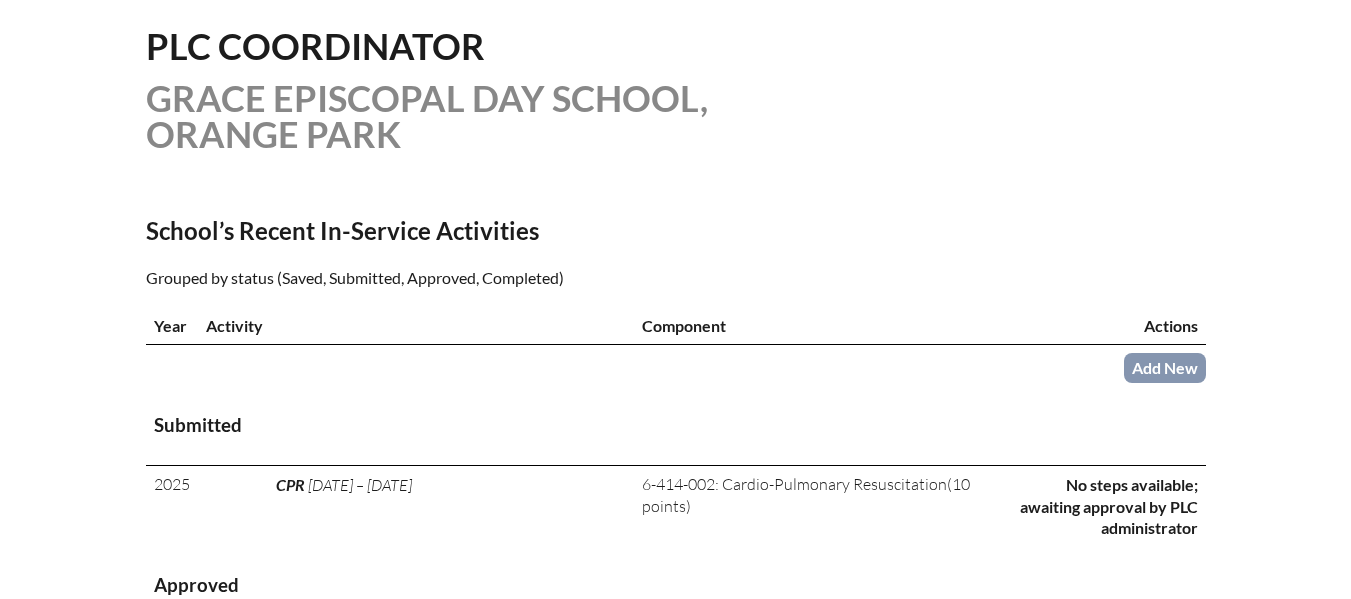 scroll, scrollTop: 900, scrollLeft: 0, axis: vertical 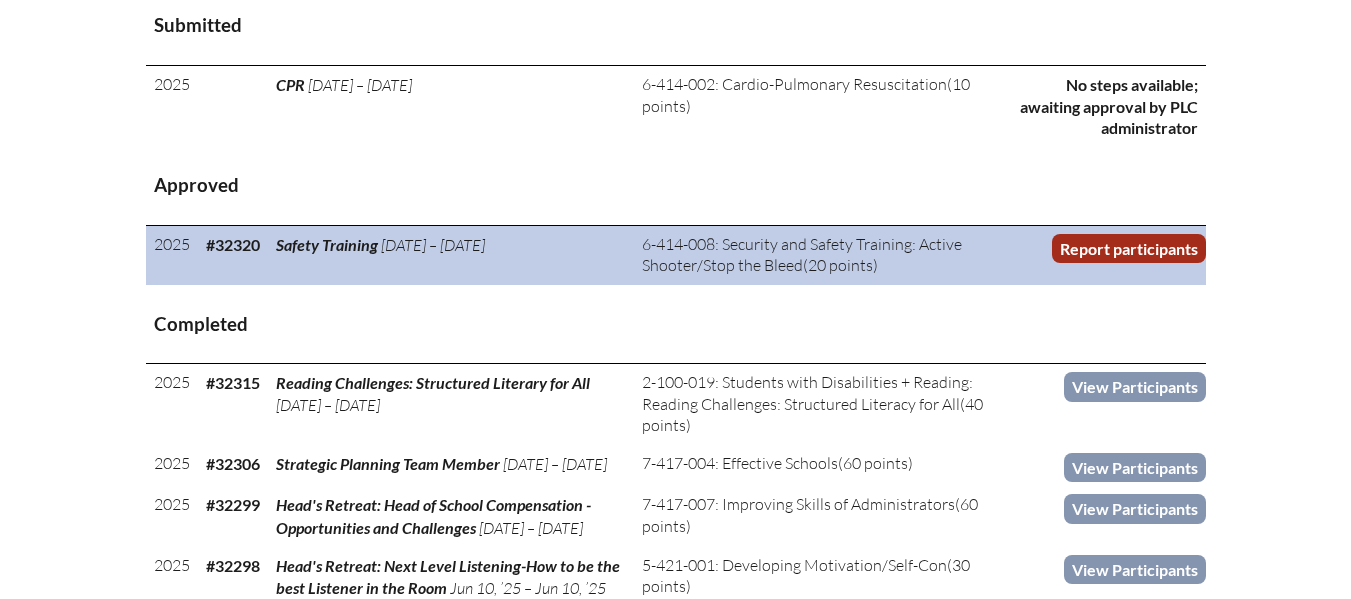 click on "Report participants" at bounding box center (1129, 248) 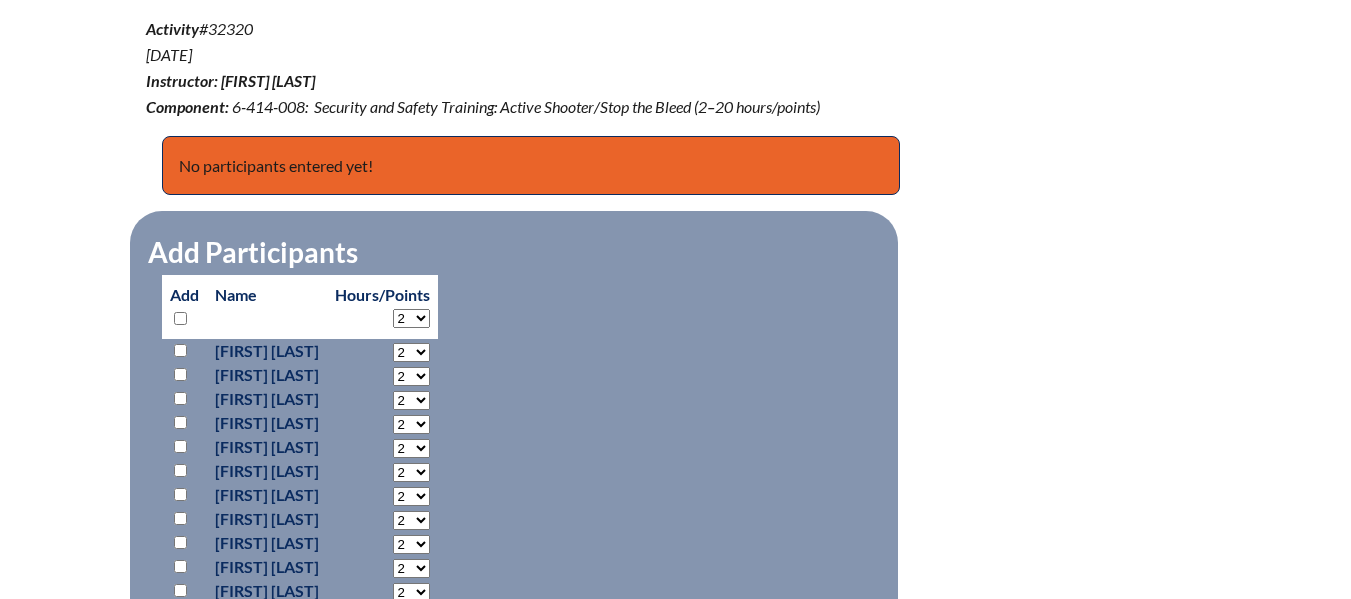 scroll, scrollTop: 800, scrollLeft: 0, axis: vertical 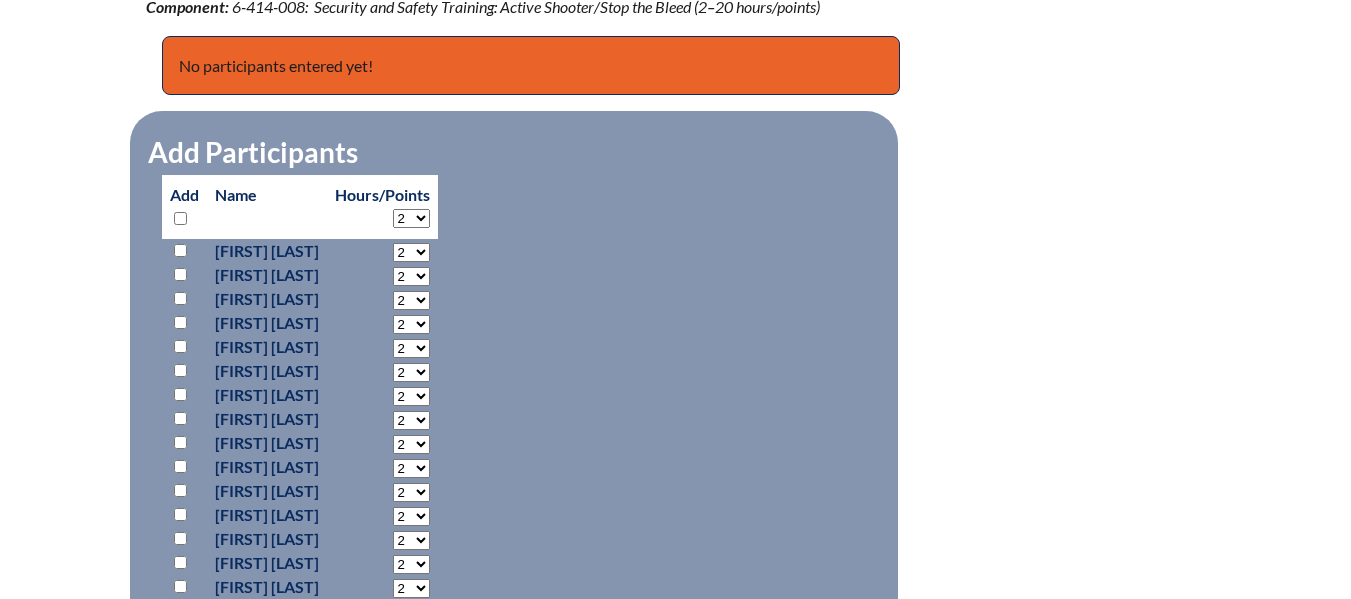 click at bounding box center [180, 250] 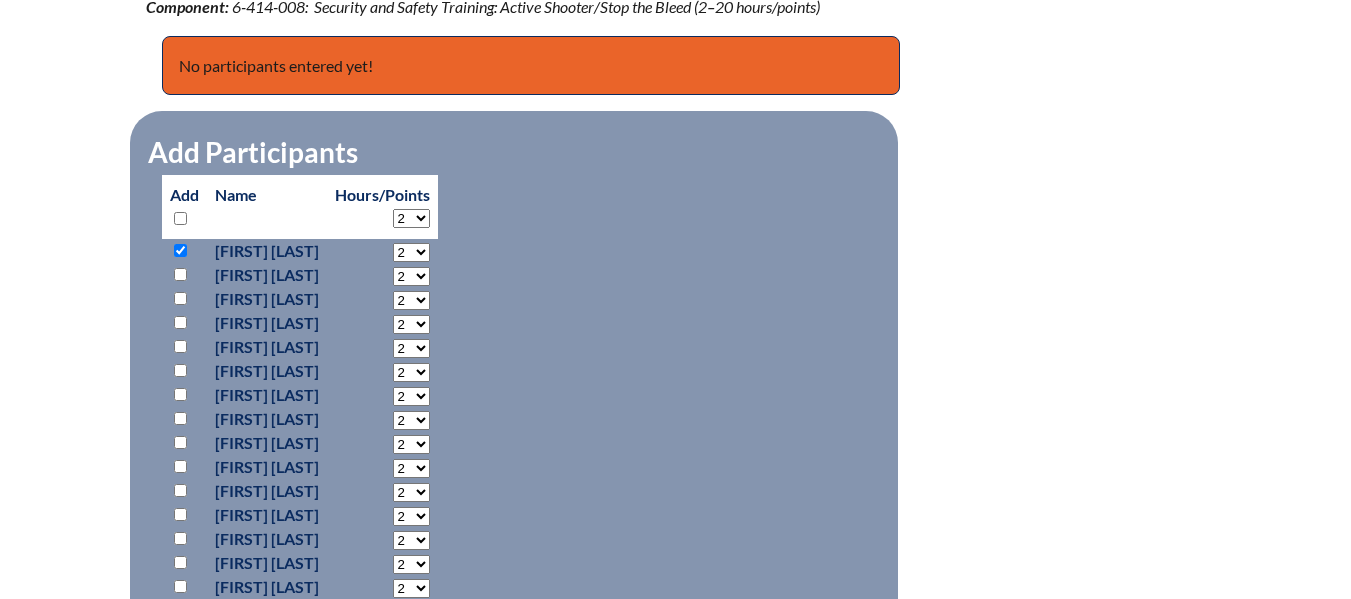 click at bounding box center (180, 274) 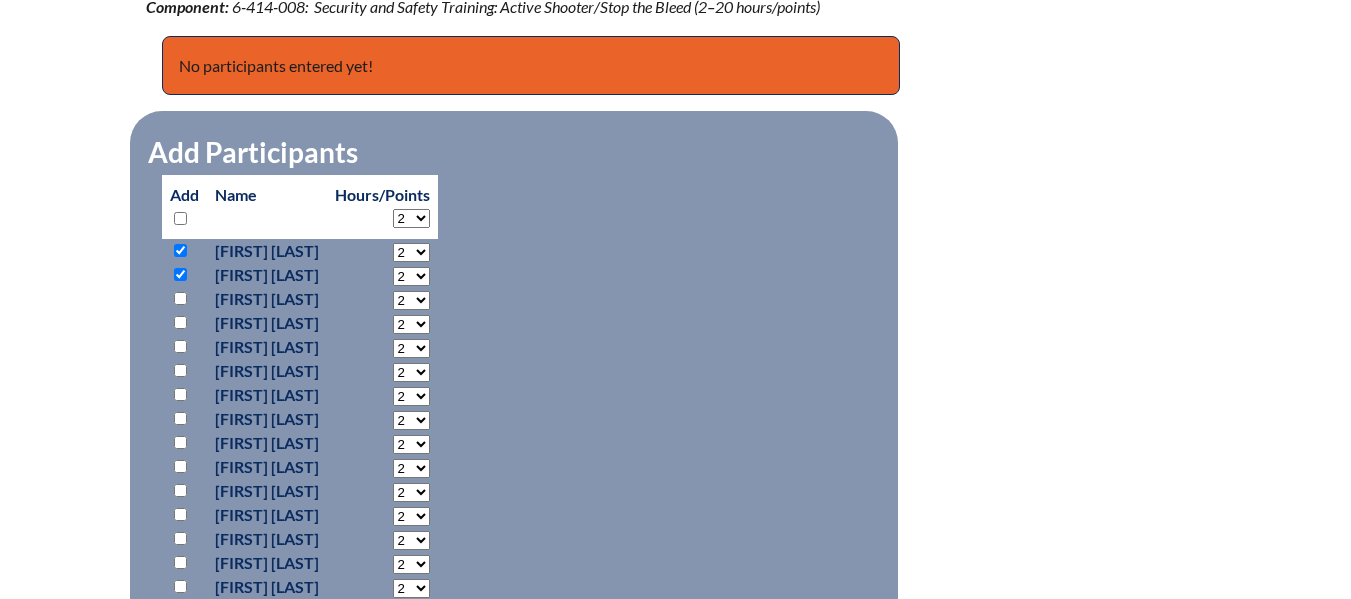 click at bounding box center (180, 322) 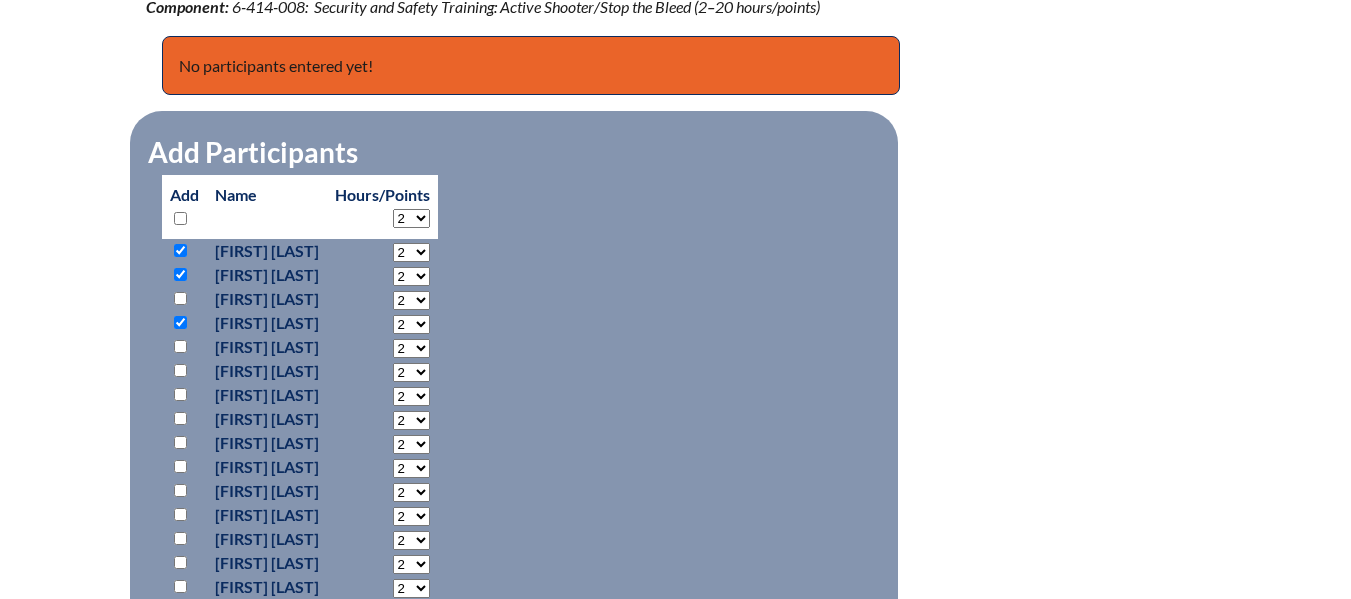 click at bounding box center [180, 346] 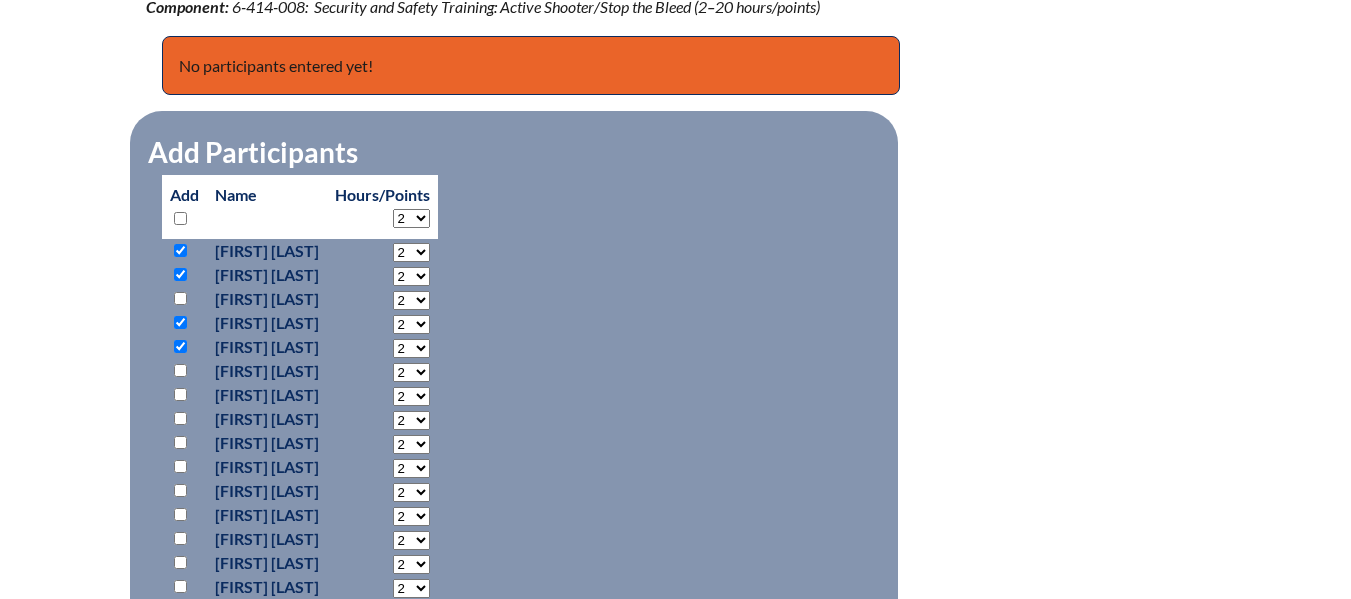 click at bounding box center (180, 394) 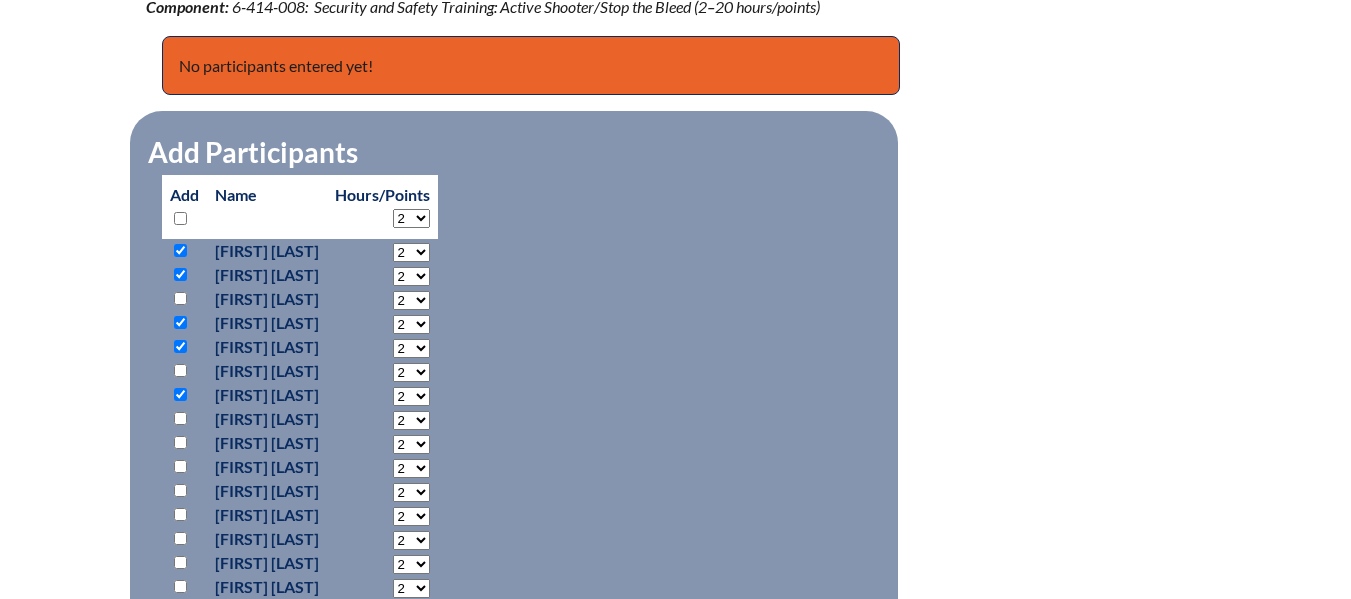 click at bounding box center (180, 418) 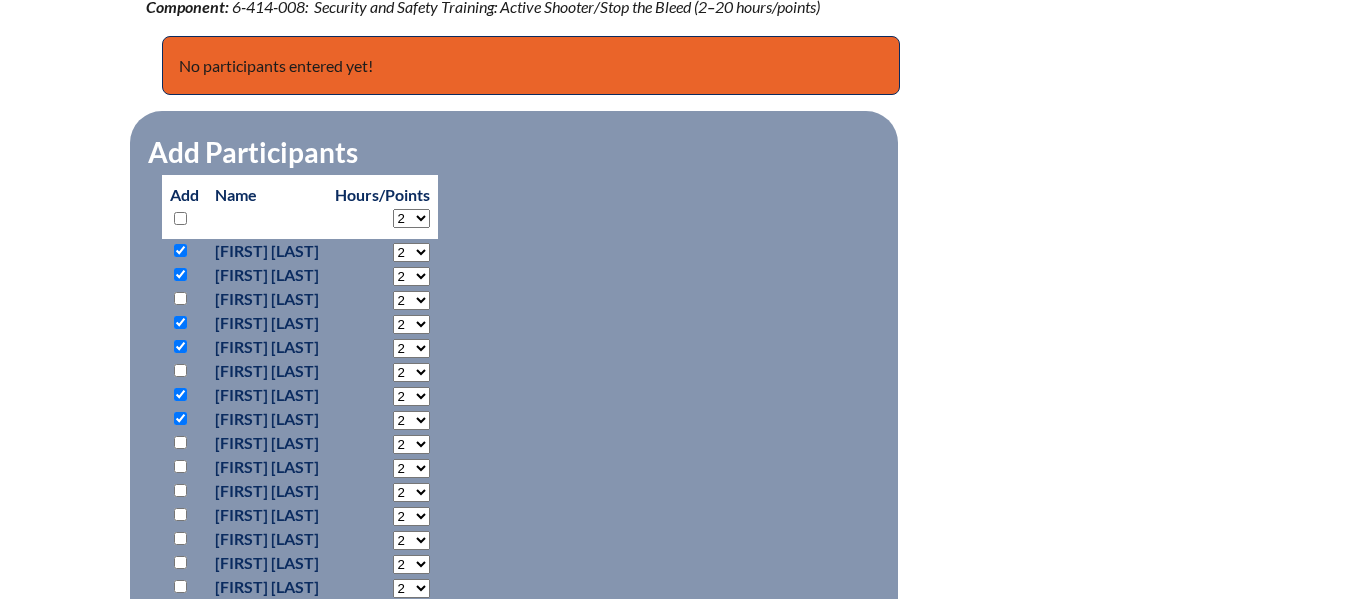 click at bounding box center (180, 442) 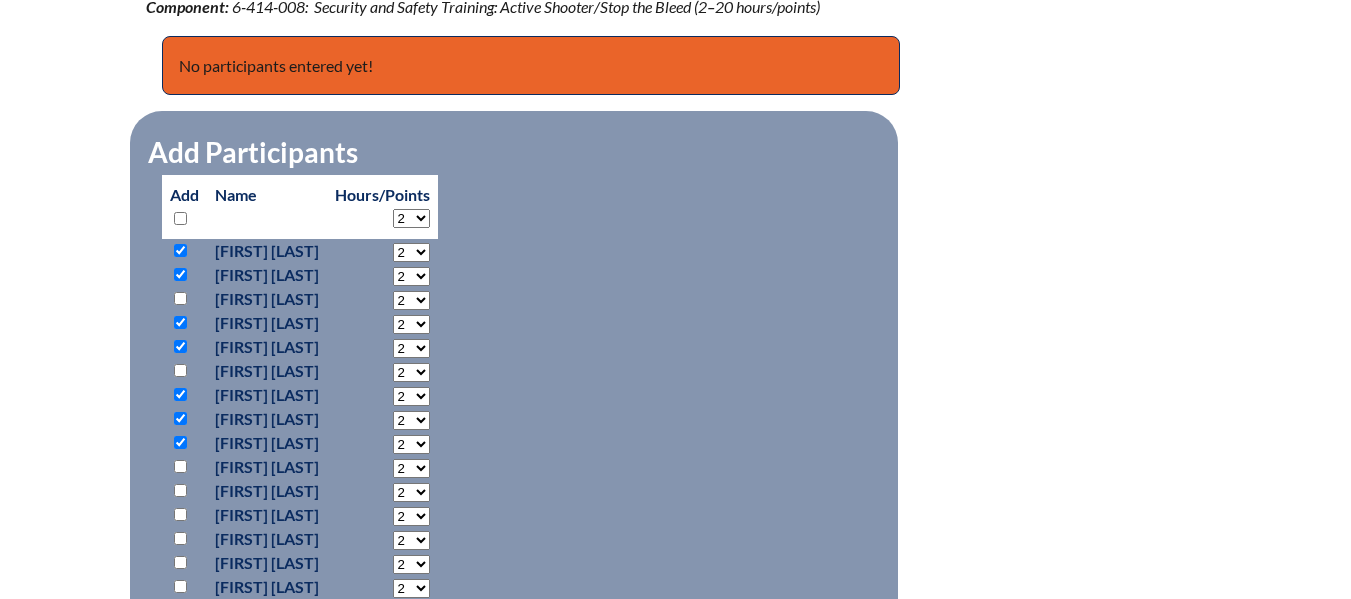 scroll, scrollTop: 900, scrollLeft: 0, axis: vertical 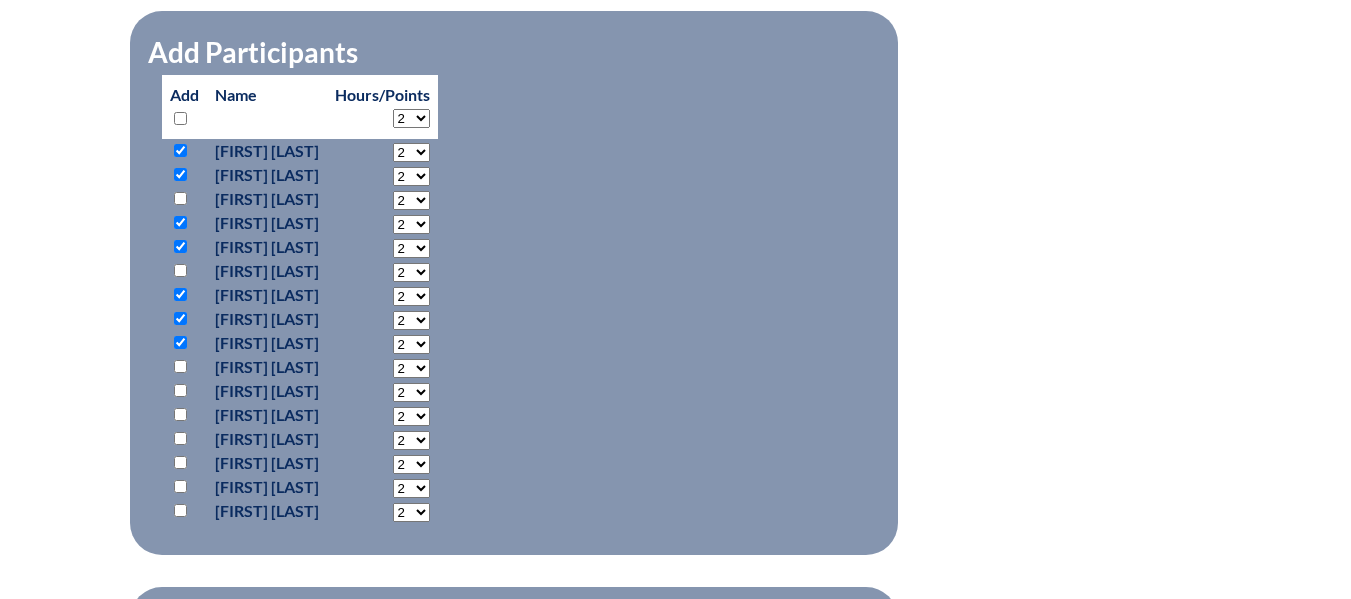 click at bounding box center (180, 390) 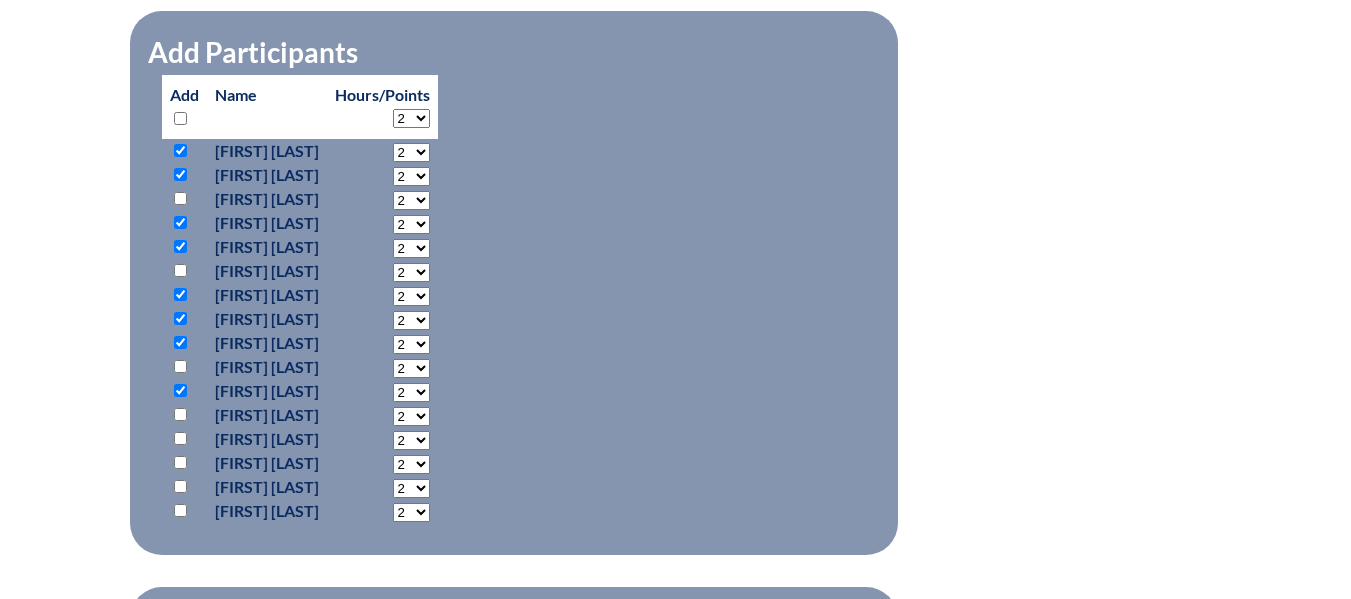 click at bounding box center (180, 414) 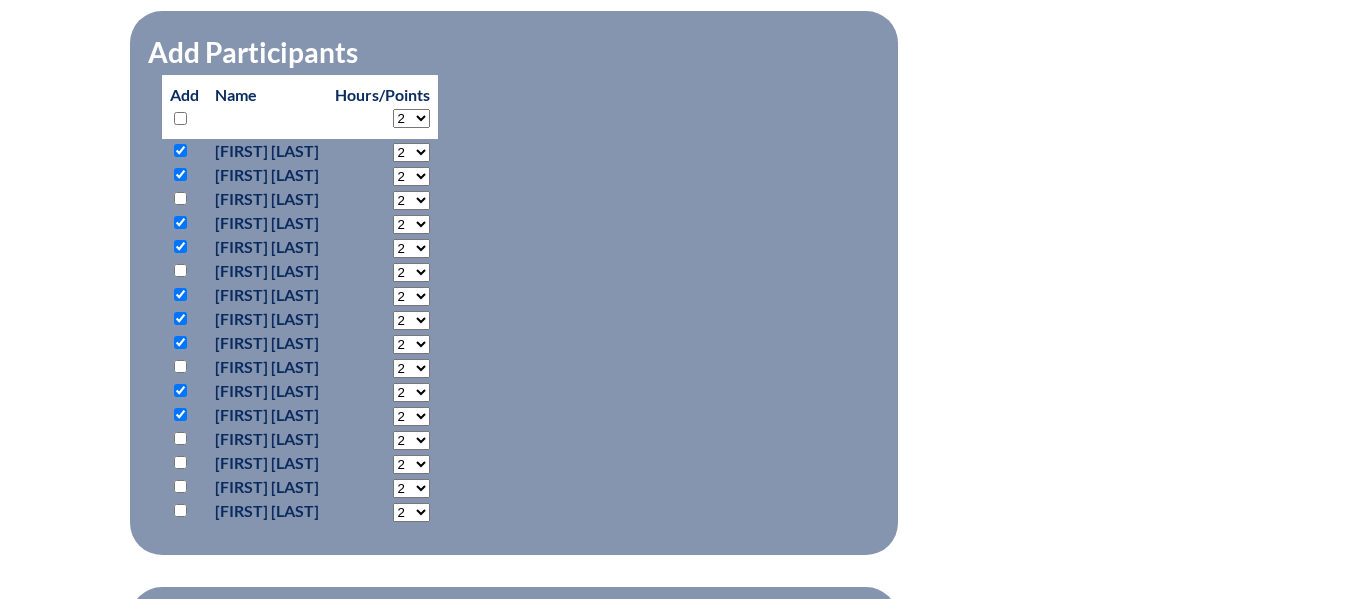 click at bounding box center [180, 438] 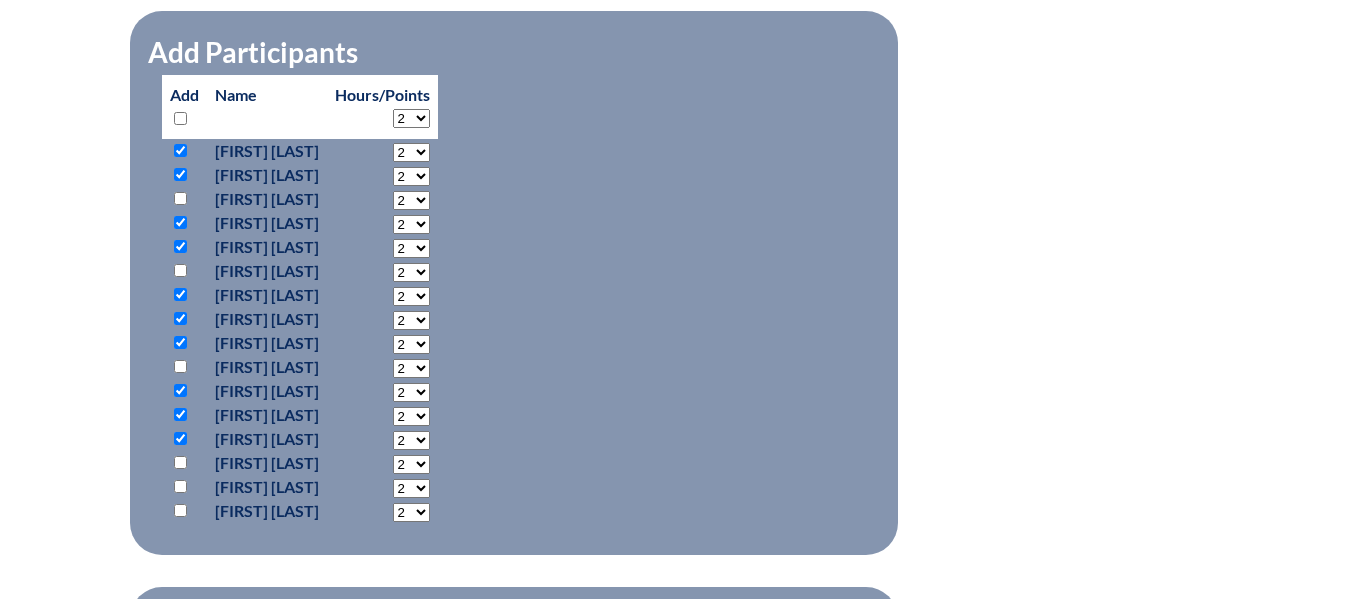 click at bounding box center [180, 462] 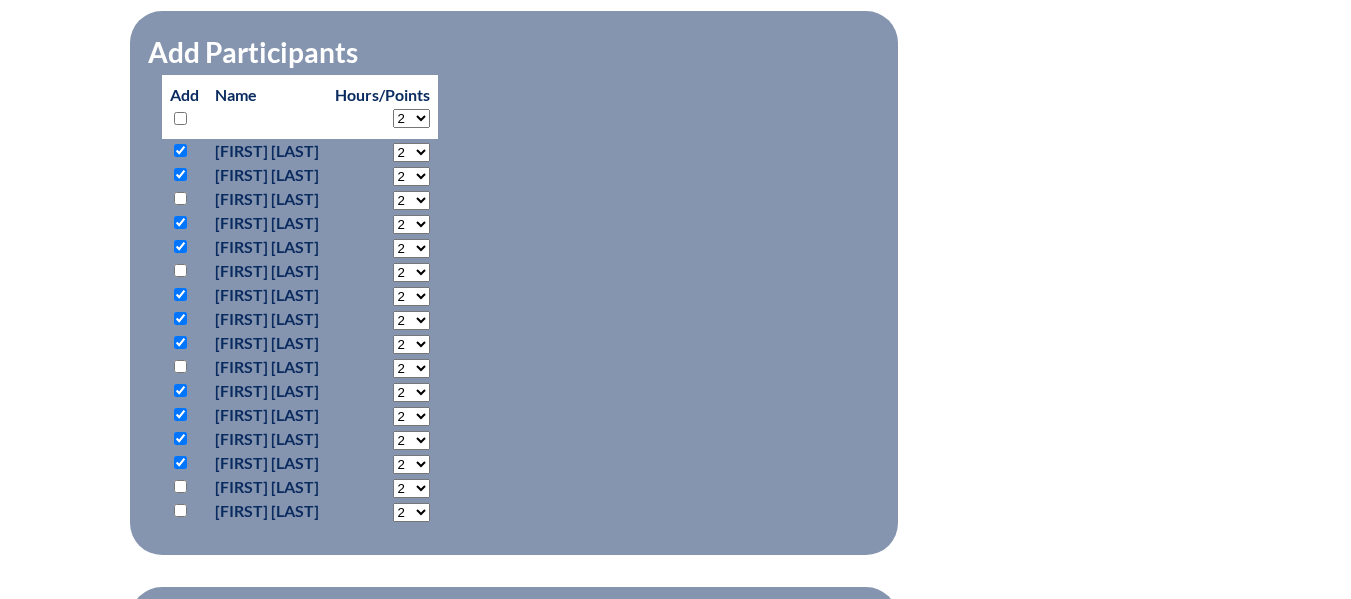 click at bounding box center [184, 511] 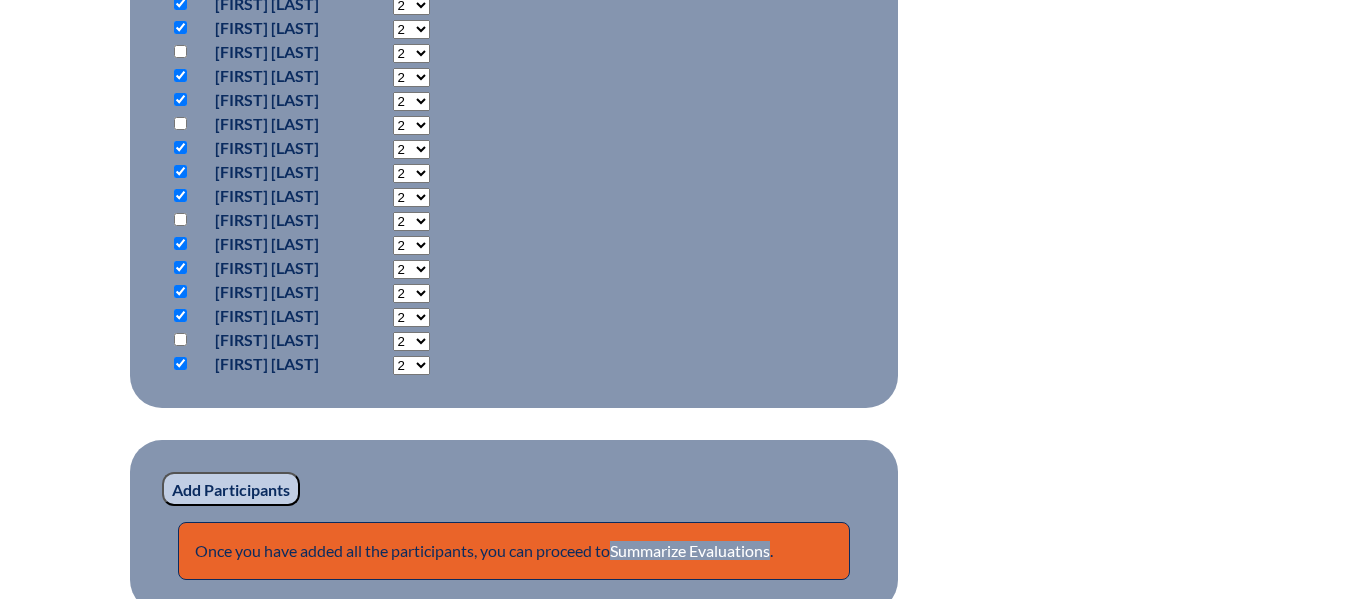 scroll, scrollTop: 1179, scrollLeft: 0, axis: vertical 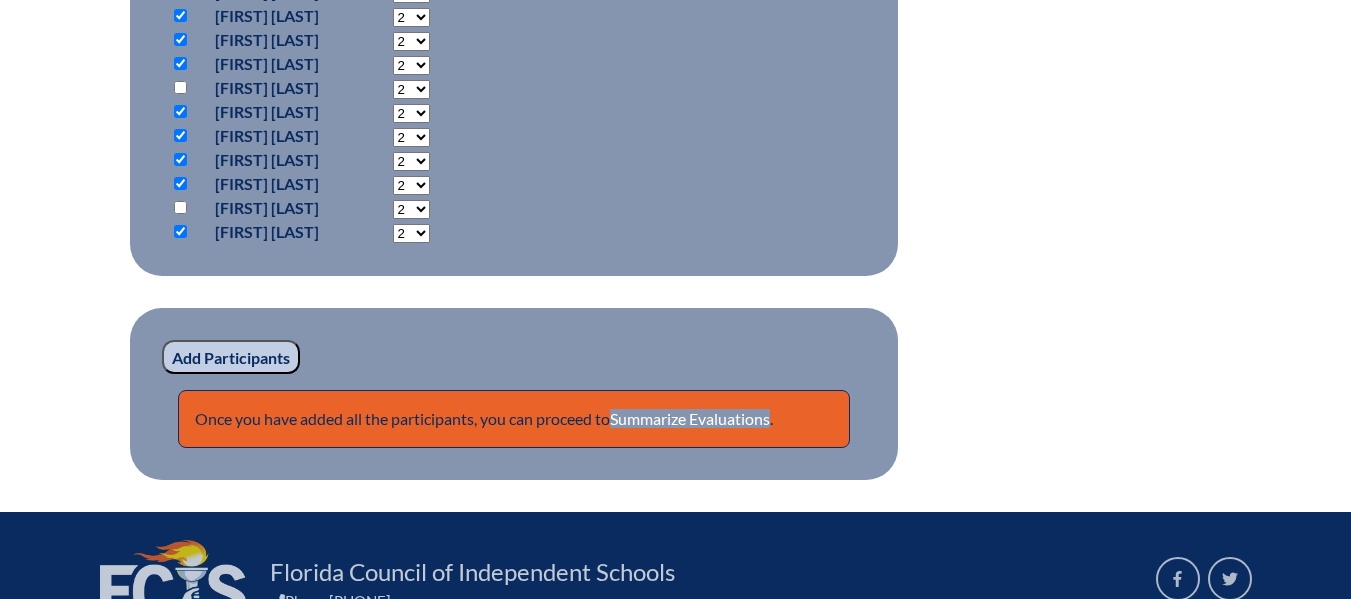 click on "Add Participants" at bounding box center (231, 357) 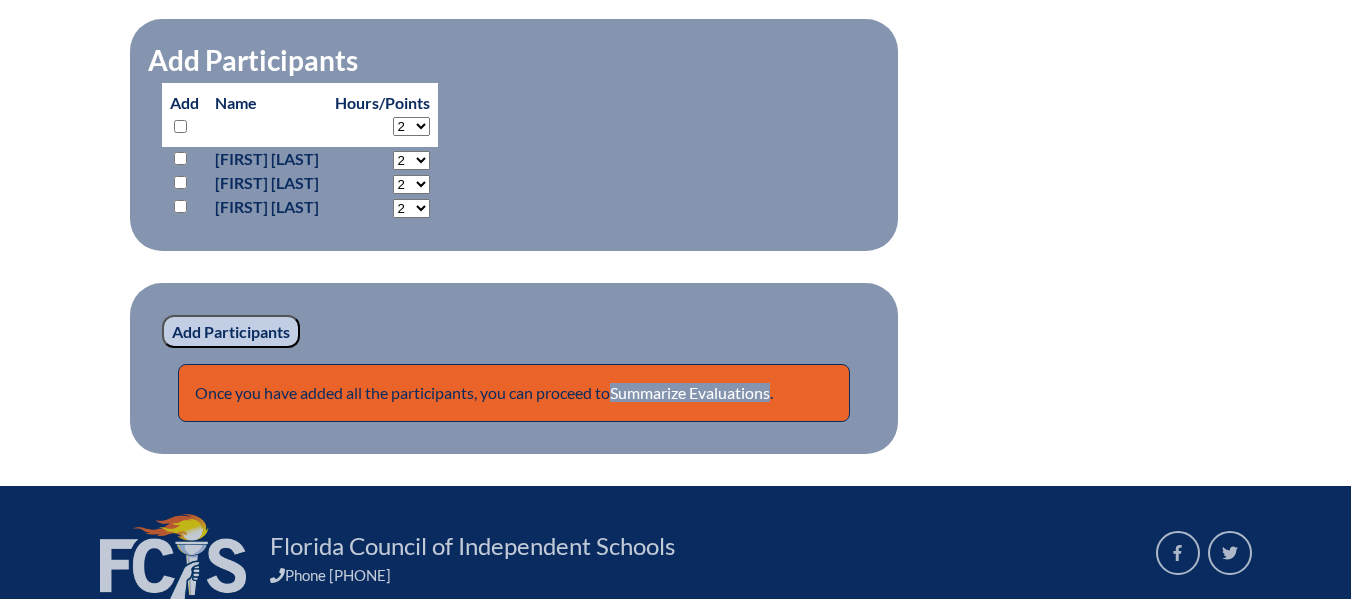 scroll, scrollTop: 1379, scrollLeft: 0, axis: vertical 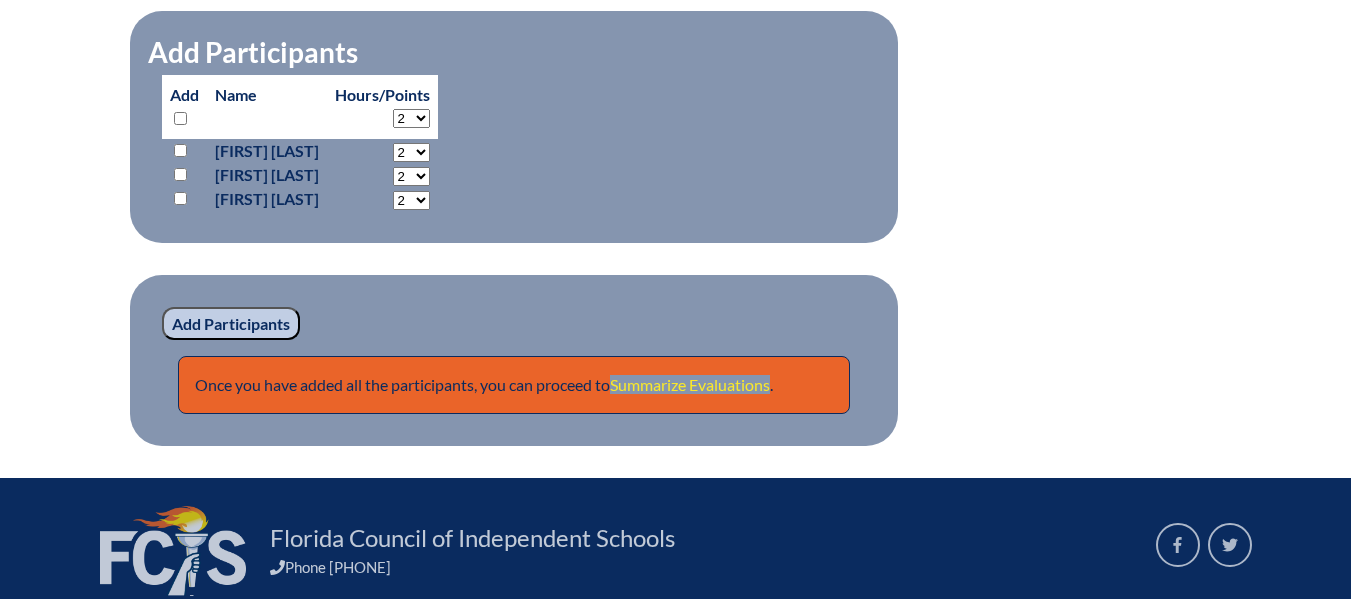 click on "Summarize Evaluations" at bounding box center (690, 384) 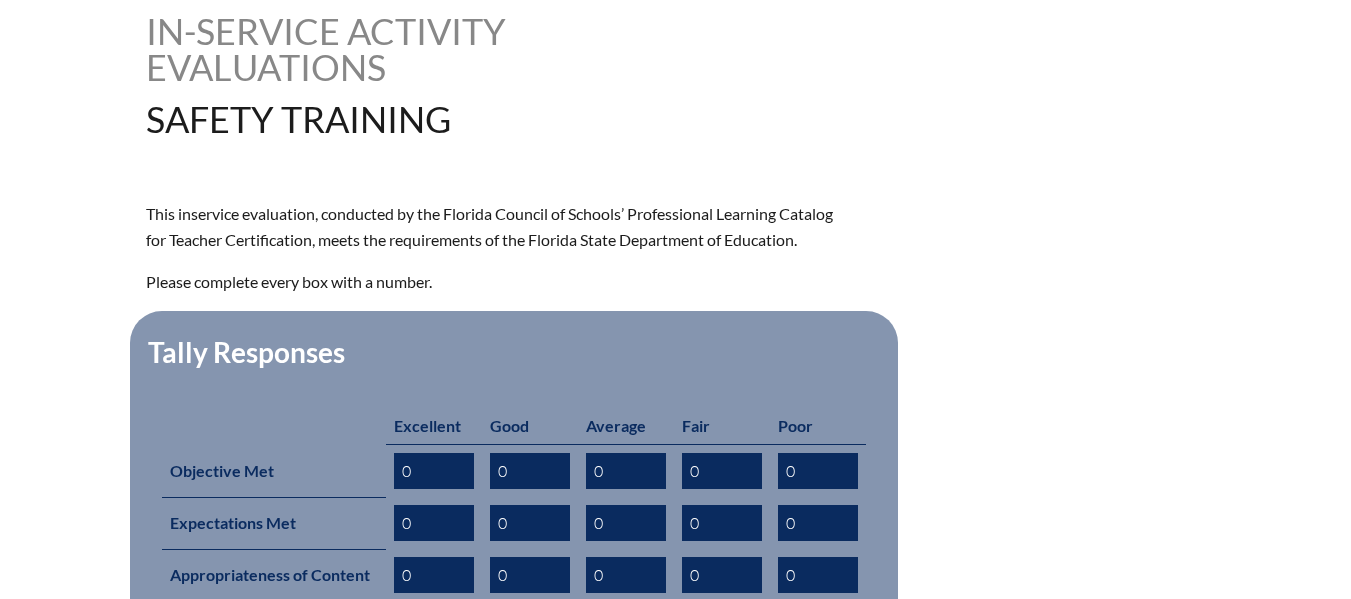 scroll, scrollTop: 775, scrollLeft: 0, axis: vertical 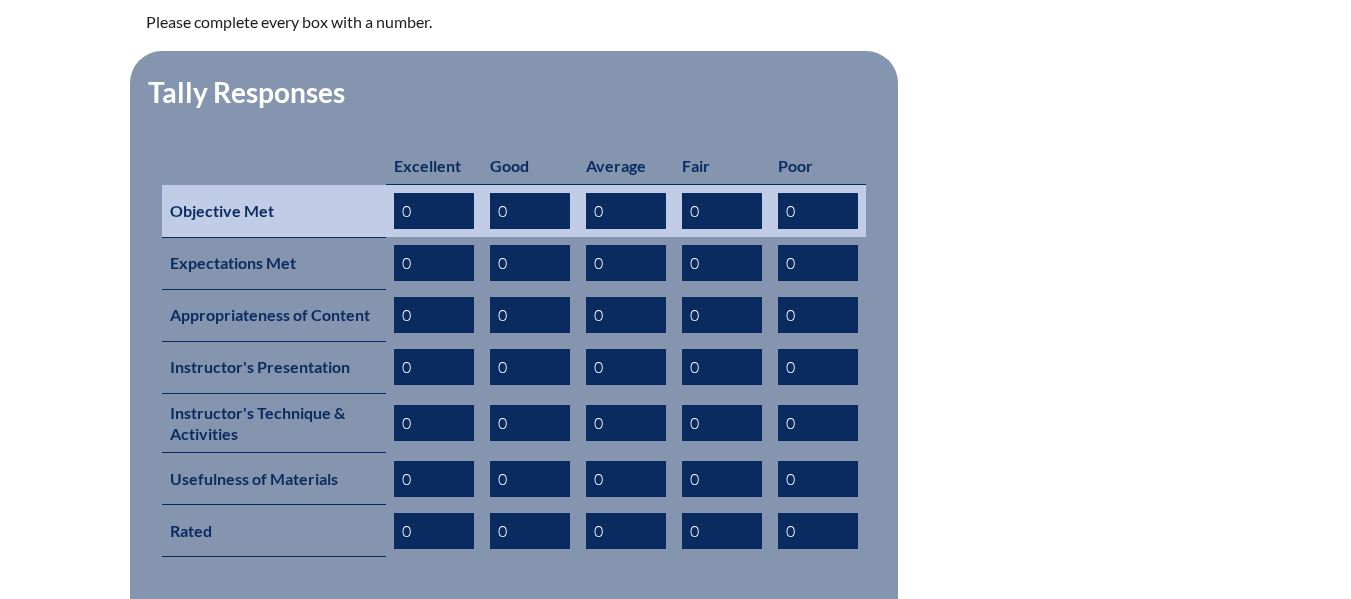 drag, startPoint x: 456, startPoint y: 208, endPoint x: 391, endPoint y: 212, distance: 65.12296 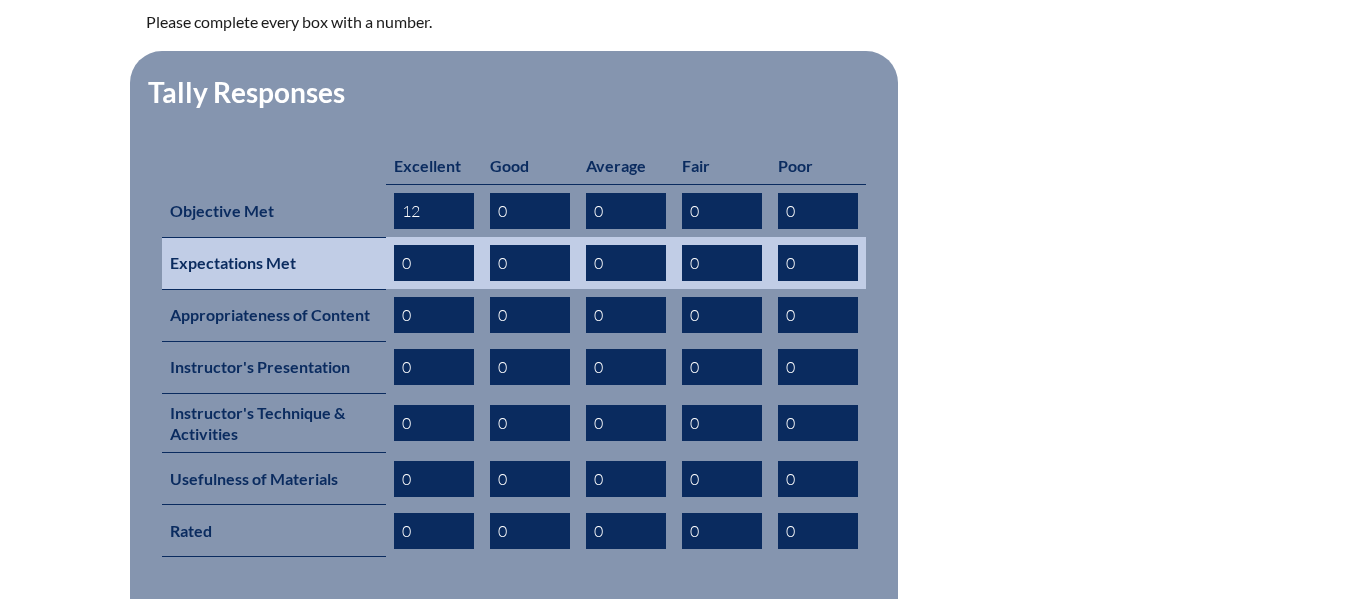 type on "12" 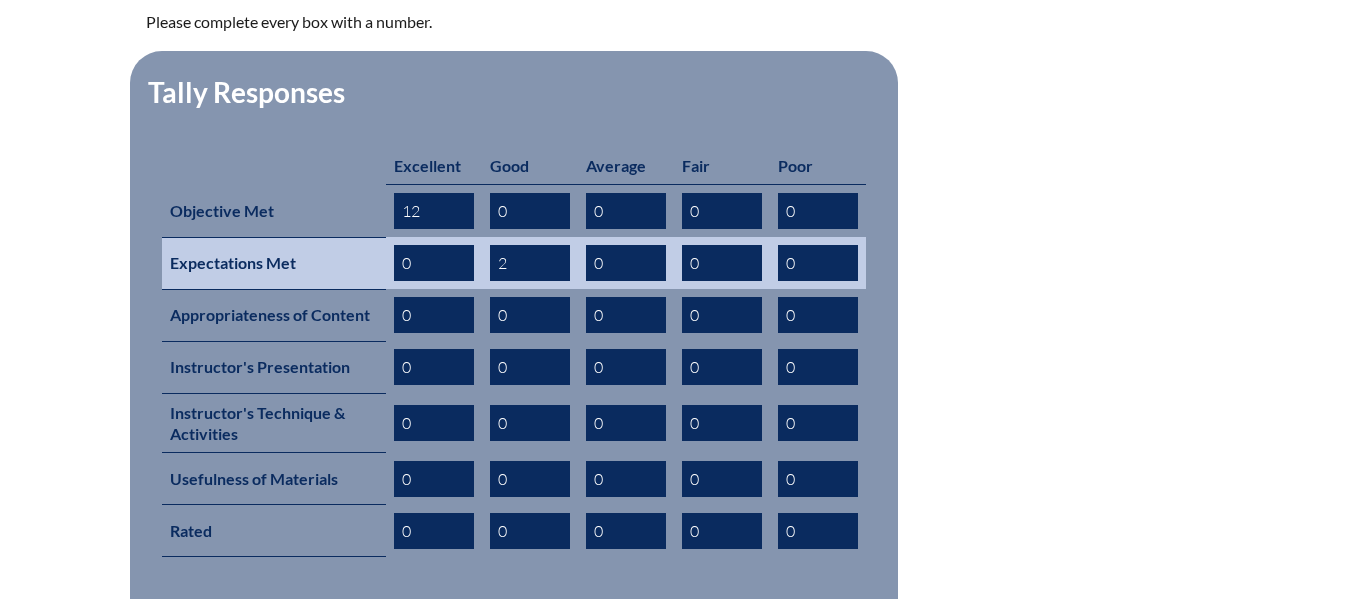 type on "2" 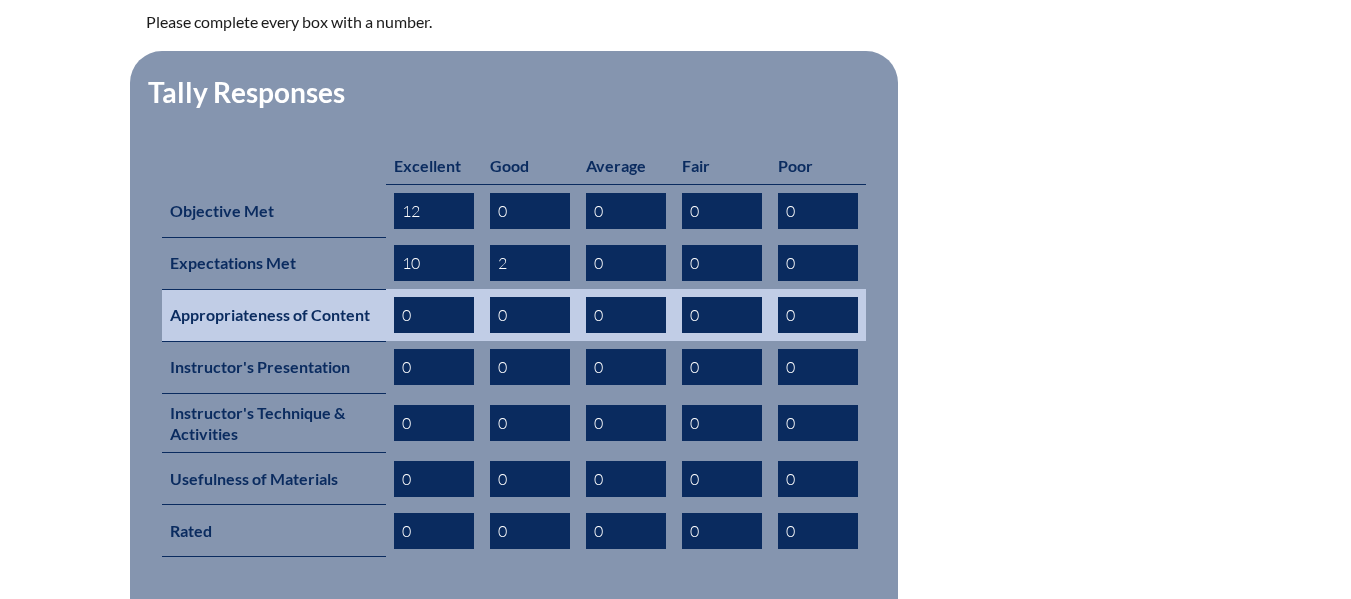 type on "10" 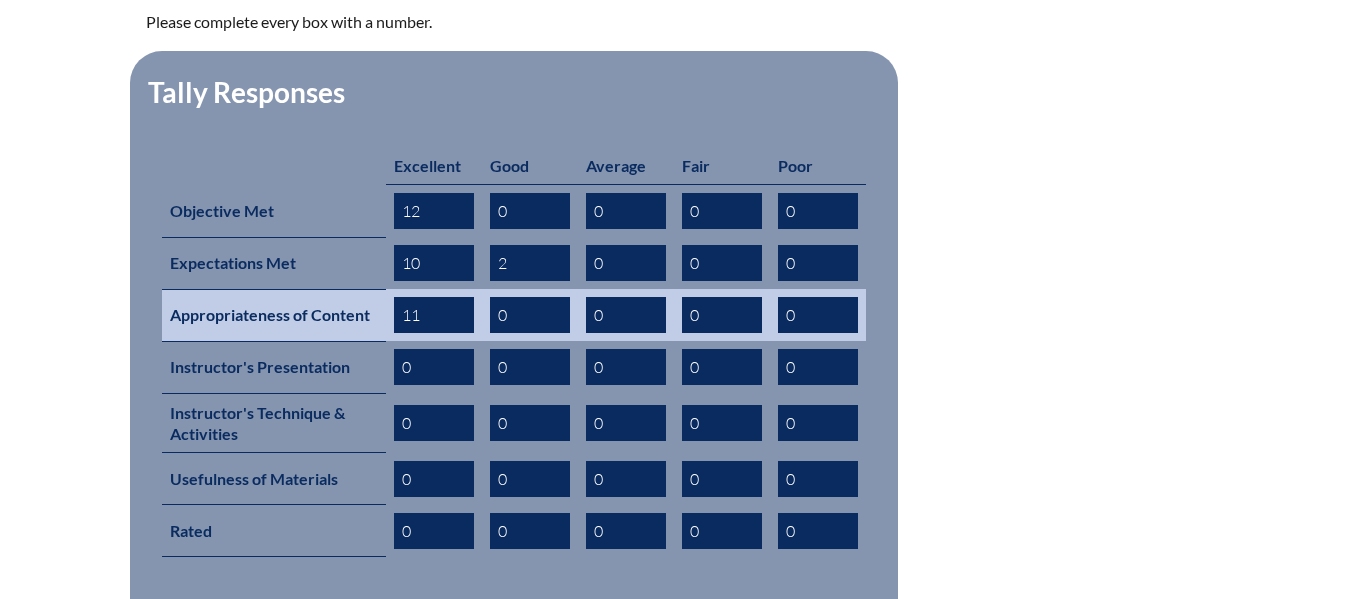 type on "11" 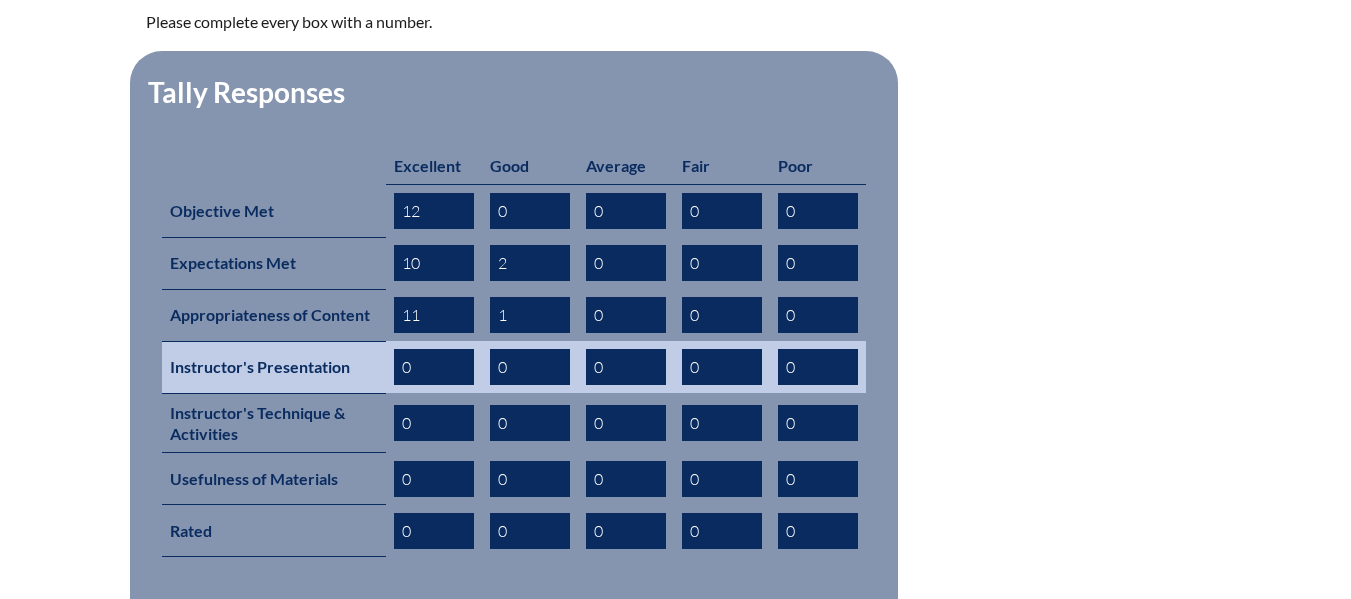 type on "1" 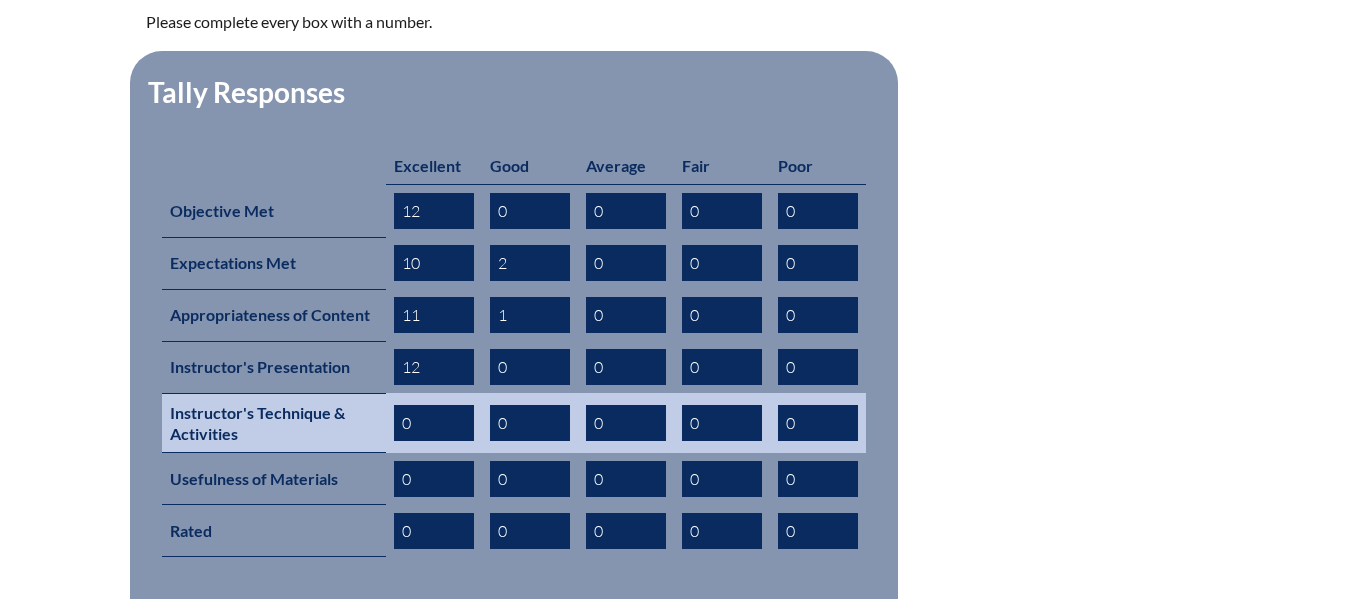 type on "12" 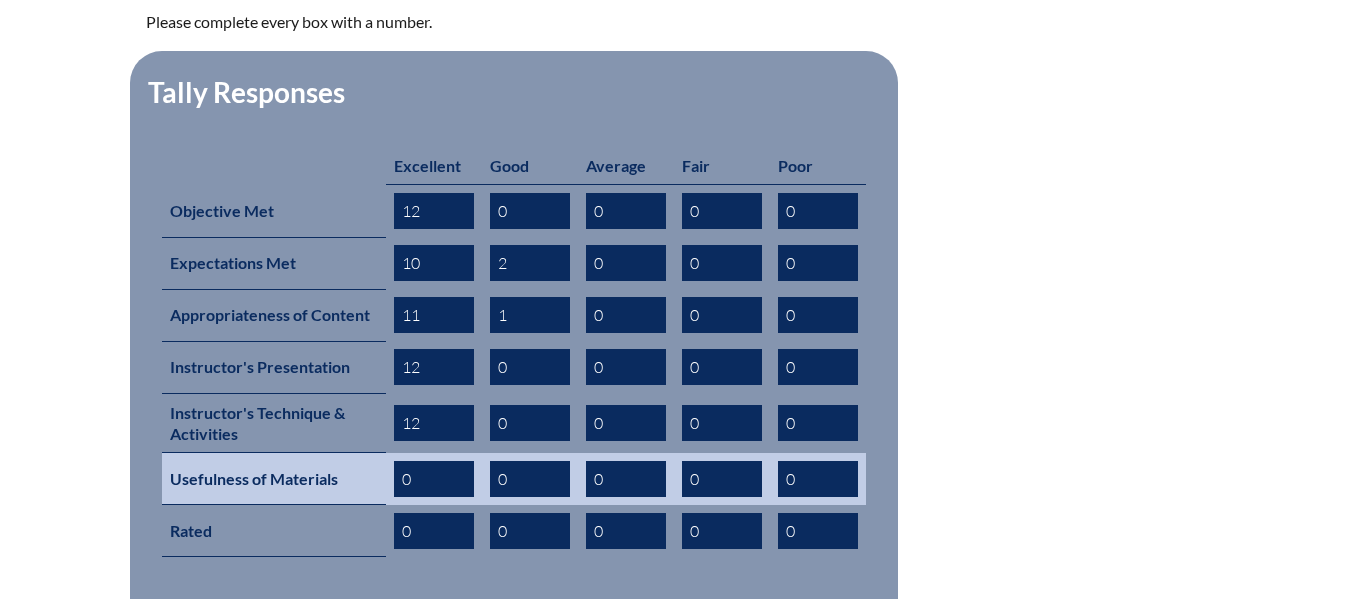 type on "12" 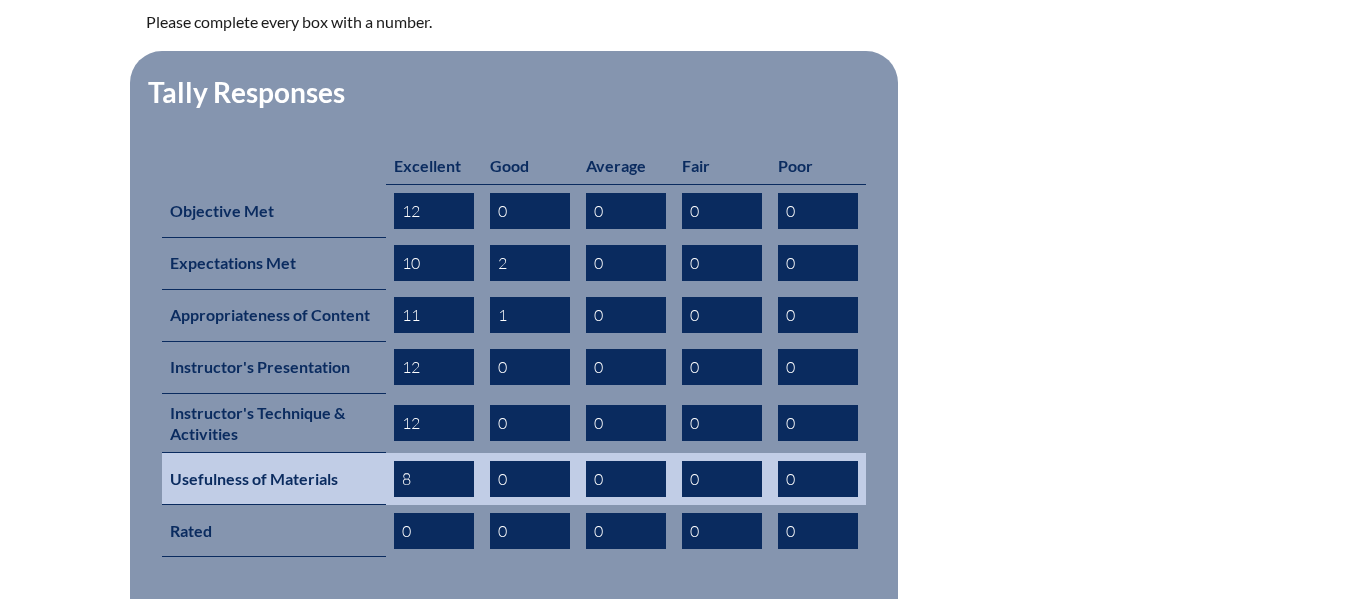 type on "8" 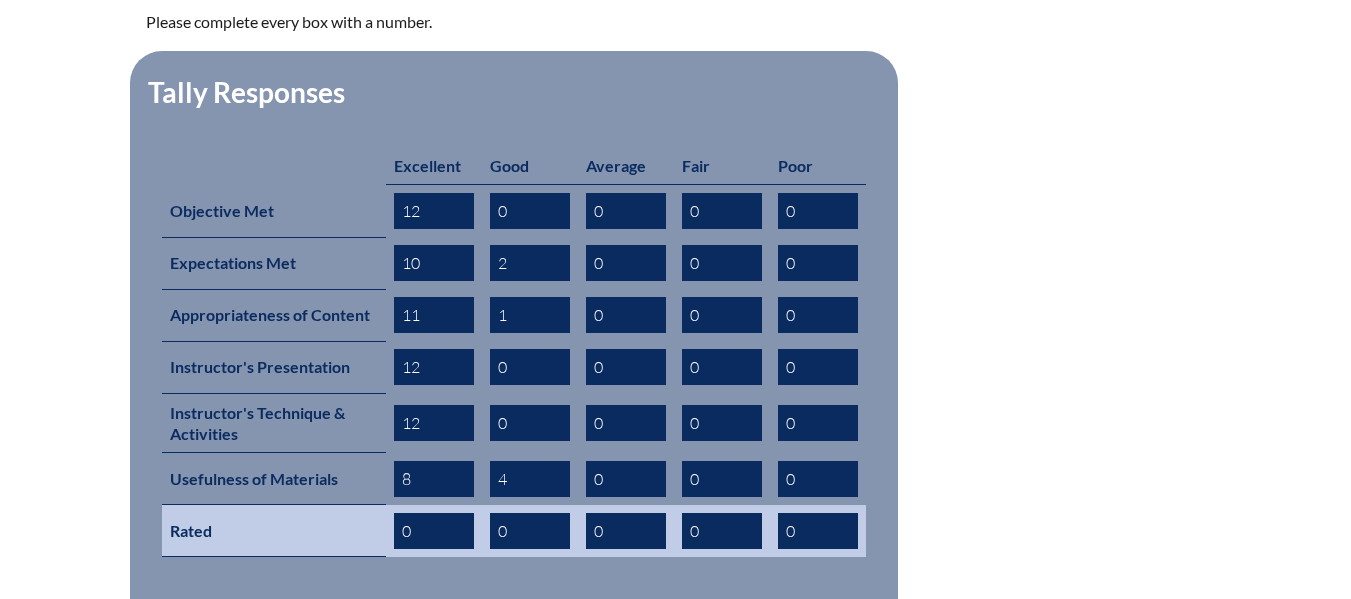 type on "4" 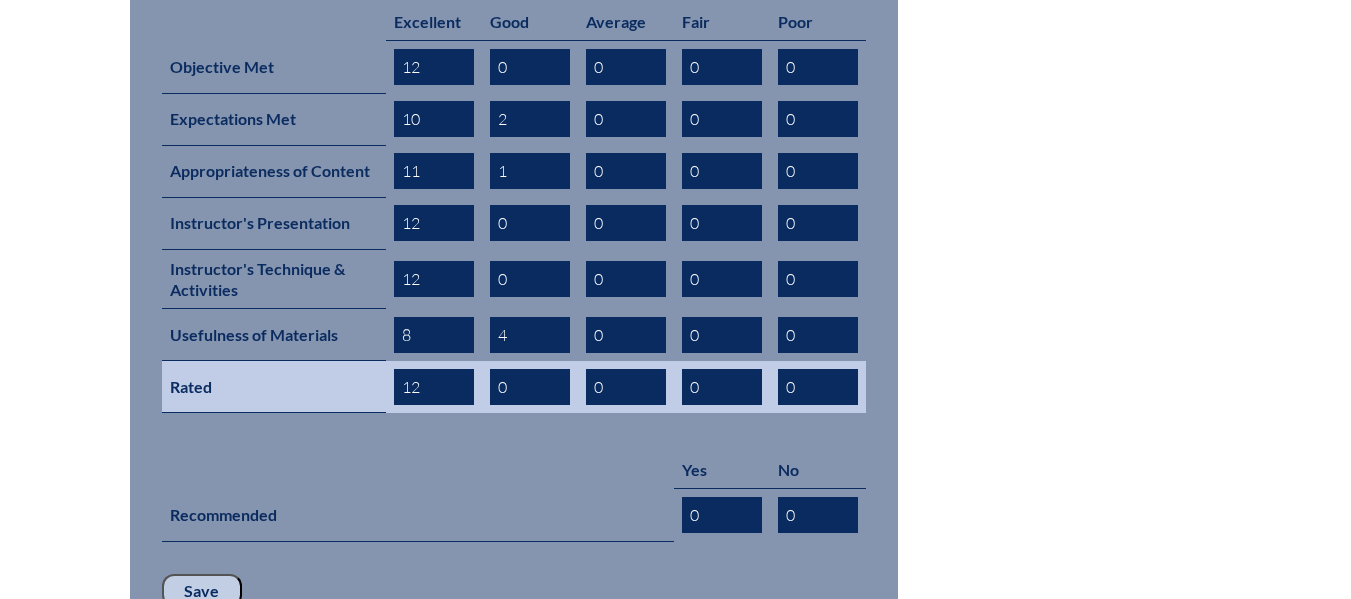 scroll, scrollTop: 975, scrollLeft: 0, axis: vertical 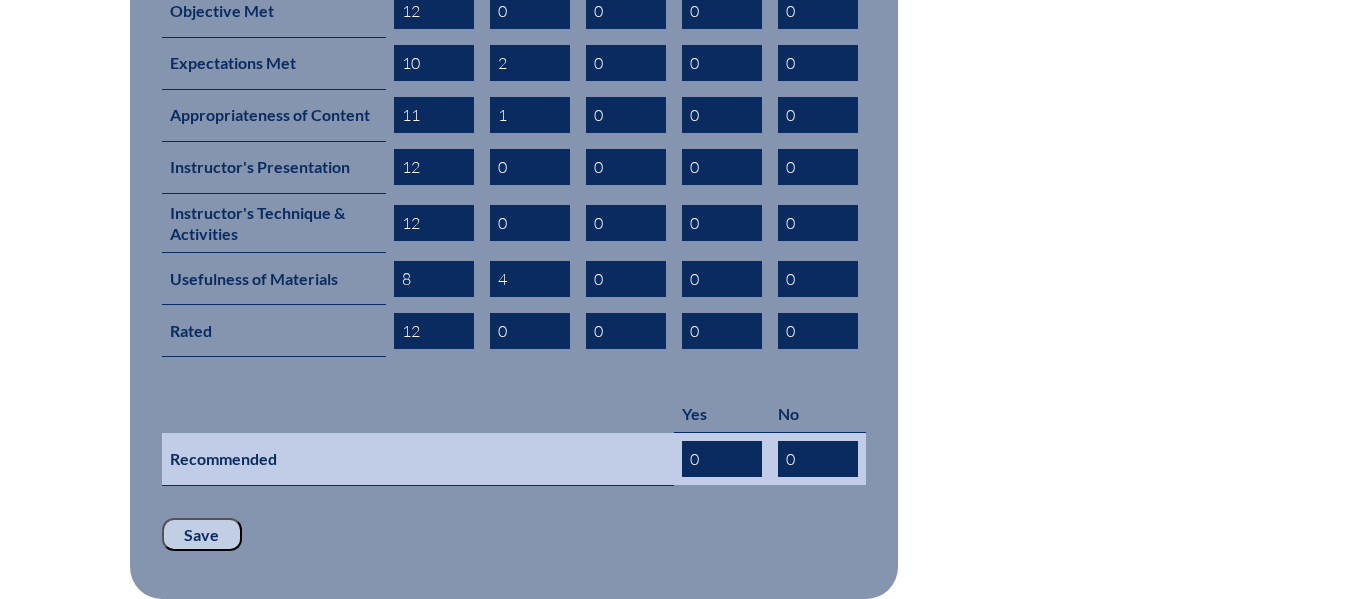 type on "12" 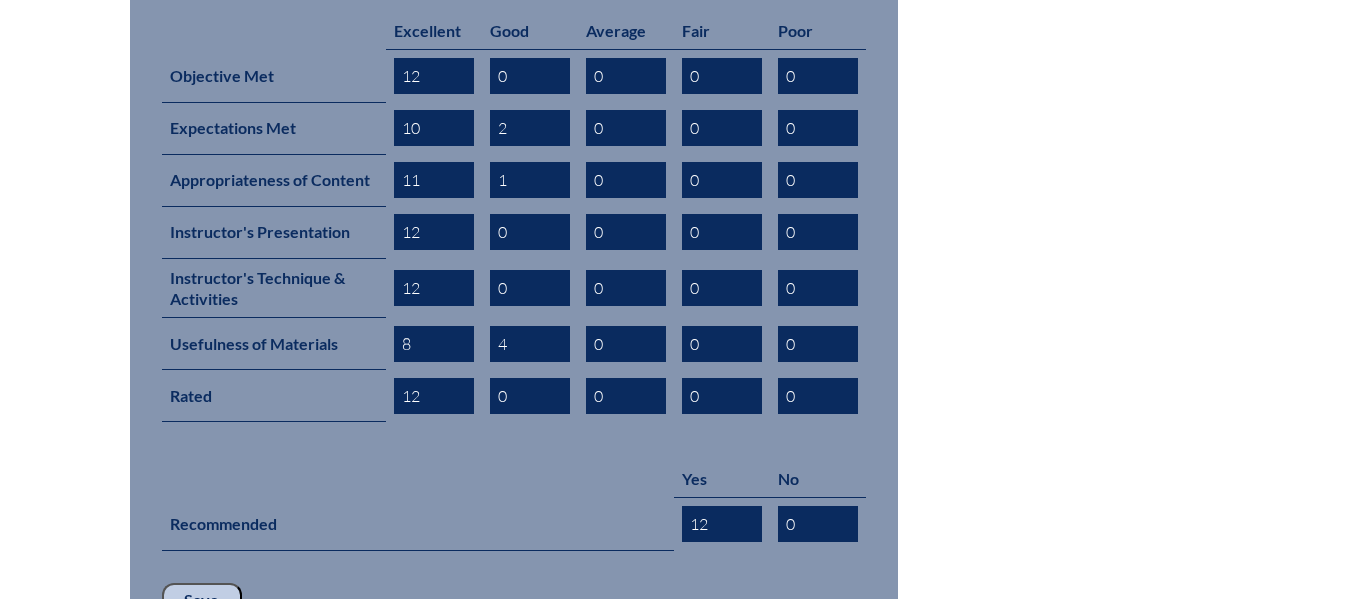 scroll, scrollTop: 875, scrollLeft: 0, axis: vertical 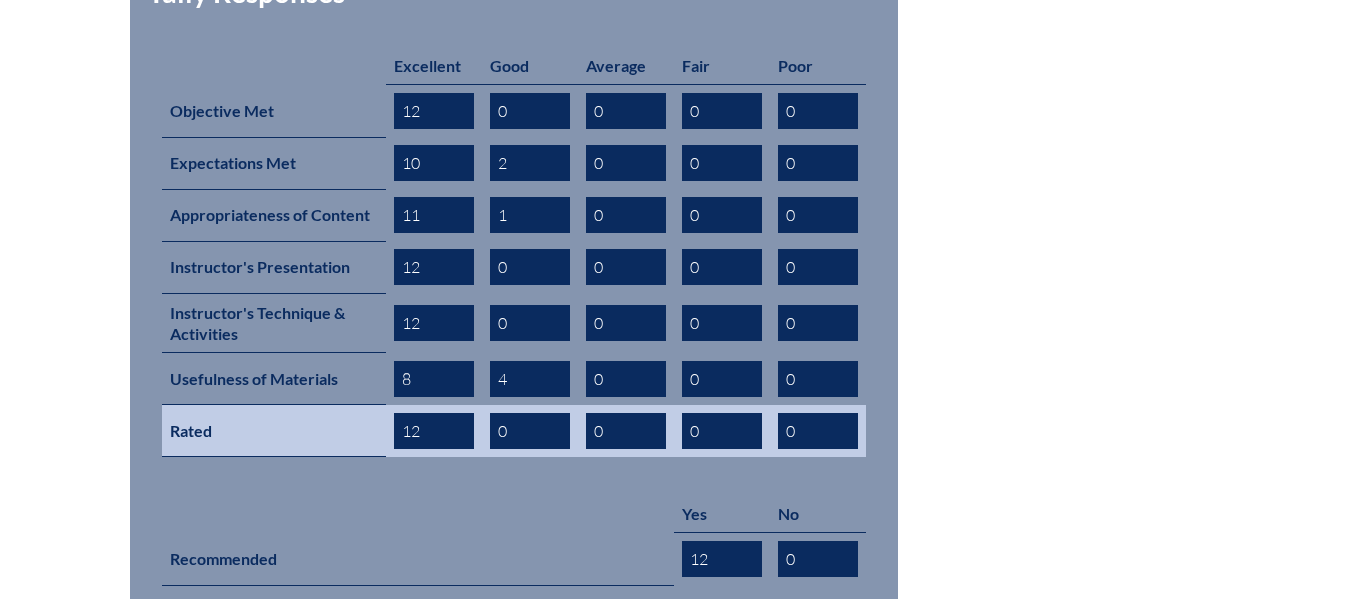 type on "12" 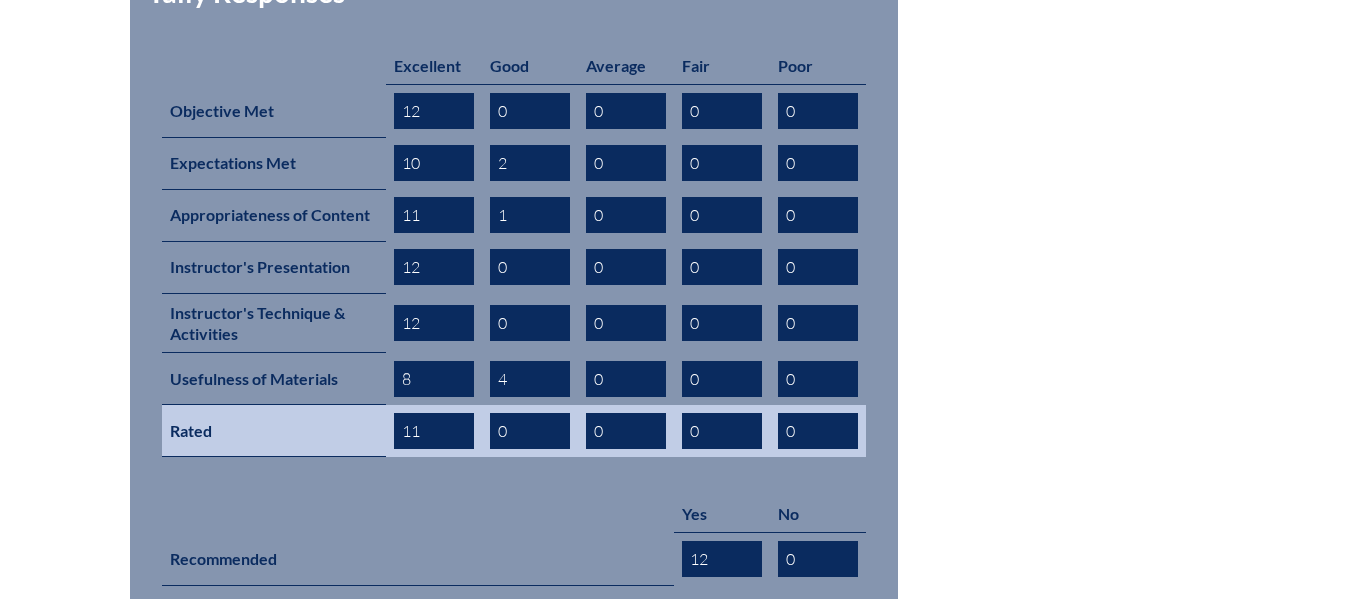 type on "11" 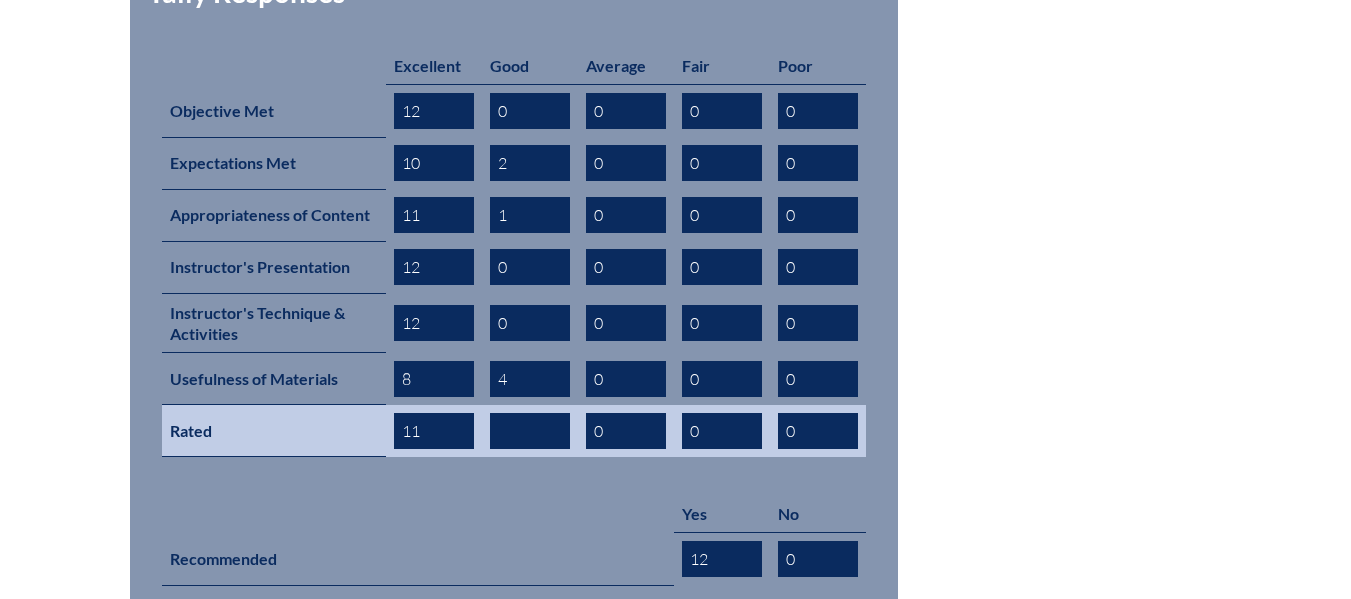 type on "2" 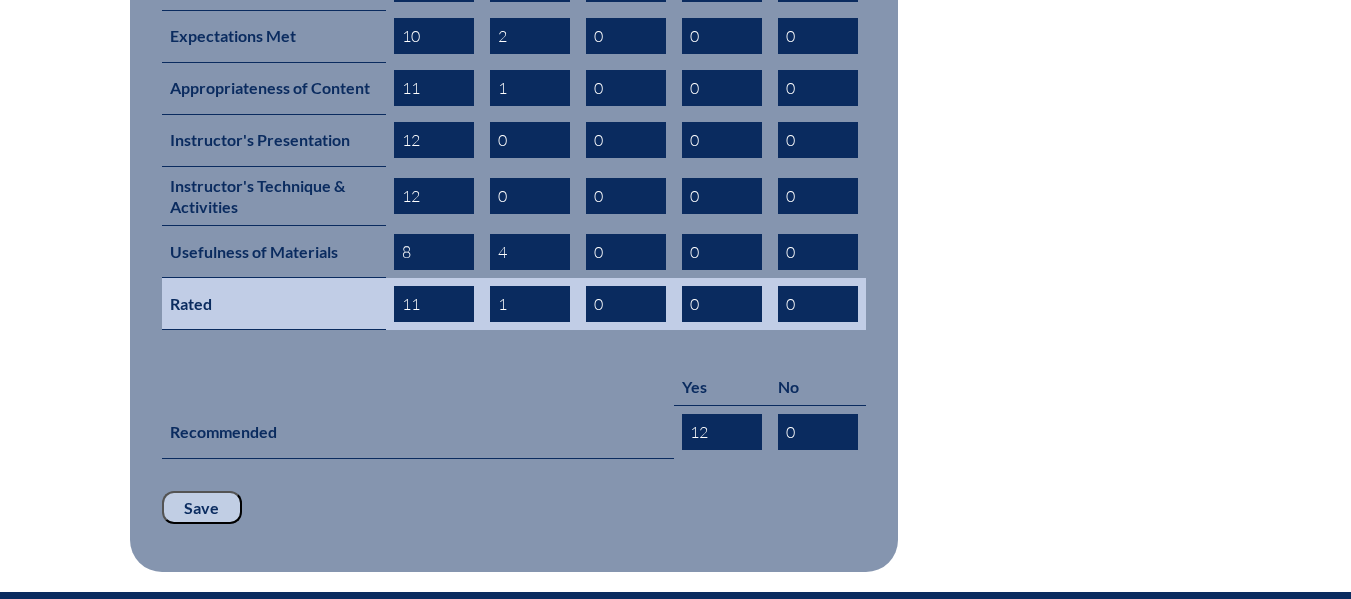 scroll, scrollTop: 1275, scrollLeft: 0, axis: vertical 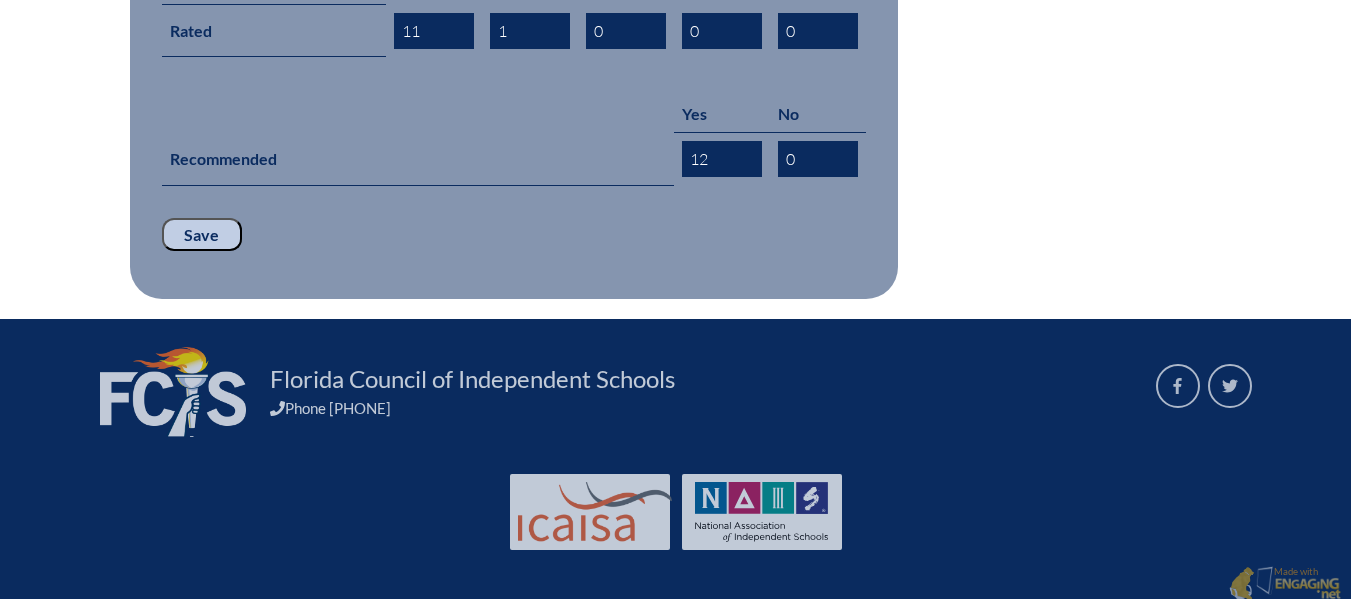 type on "1" 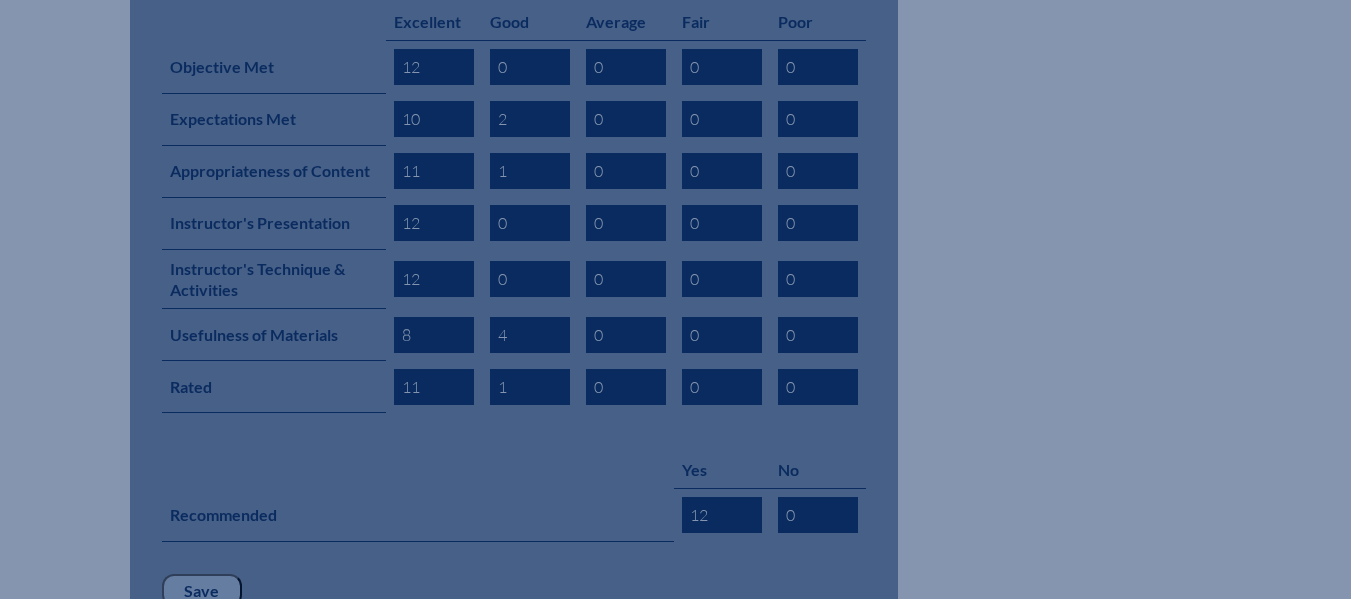 scroll, scrollTop: 875, scrollLeft: 0, axis: vertical 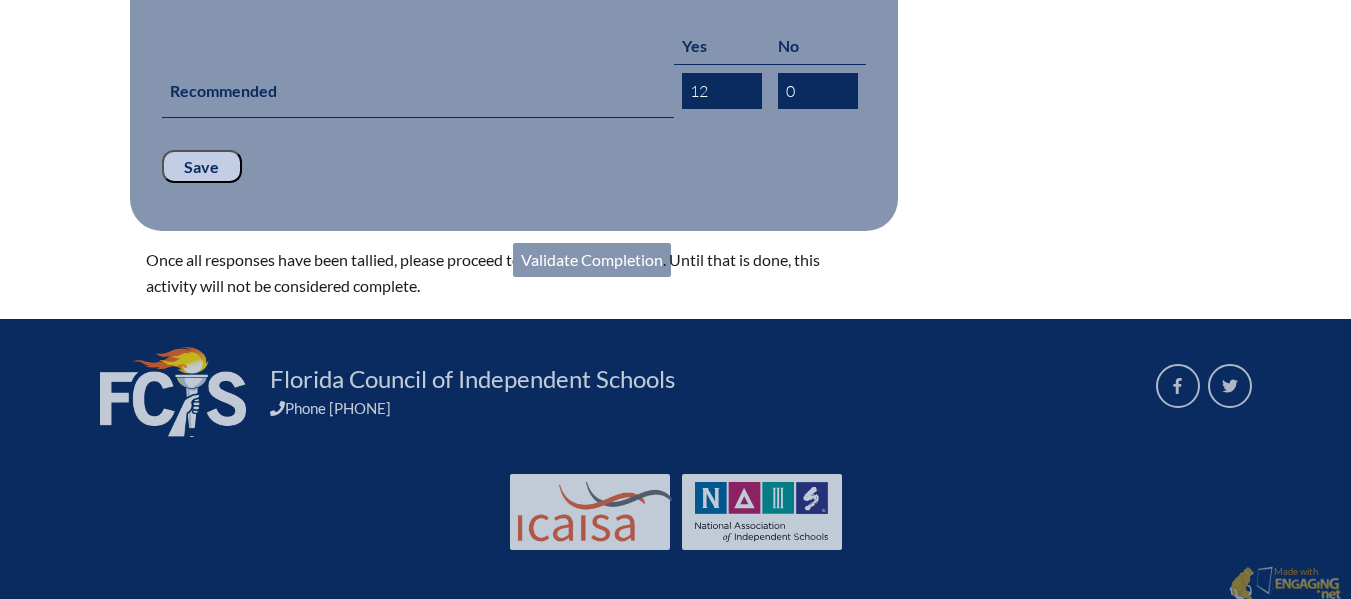 click on "Validate Completion" at bounding box center (592, 260) 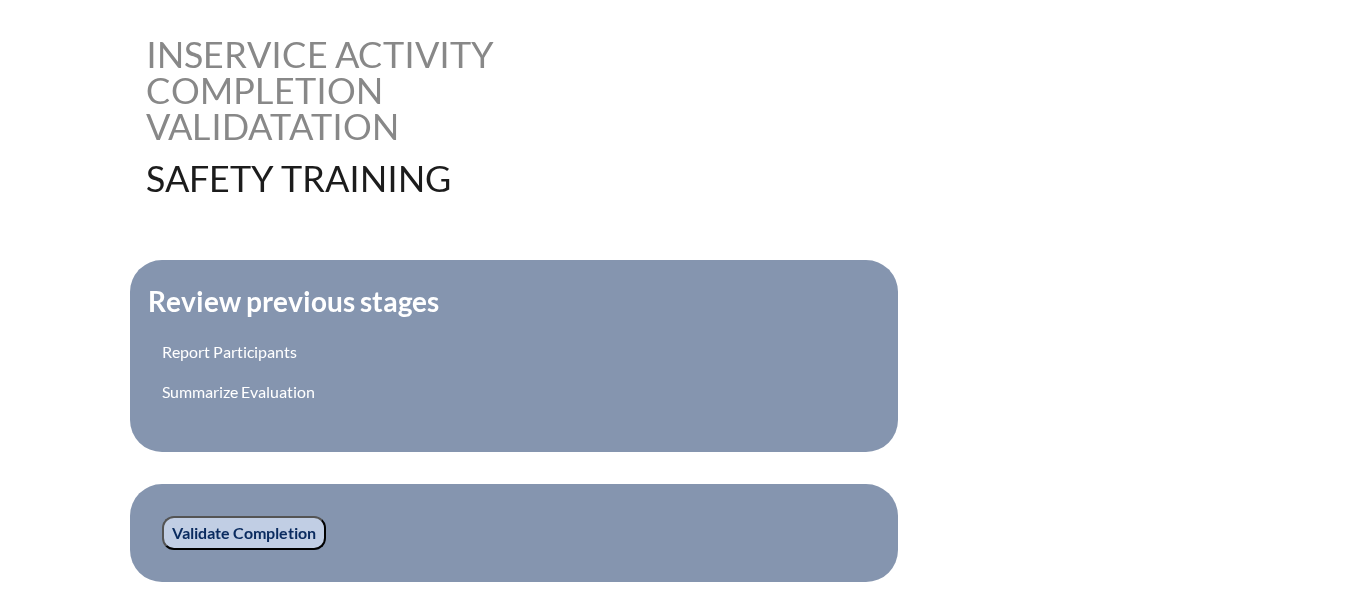 scroll, scrollTop: 500, scrollLeft: 0, axis: vertical 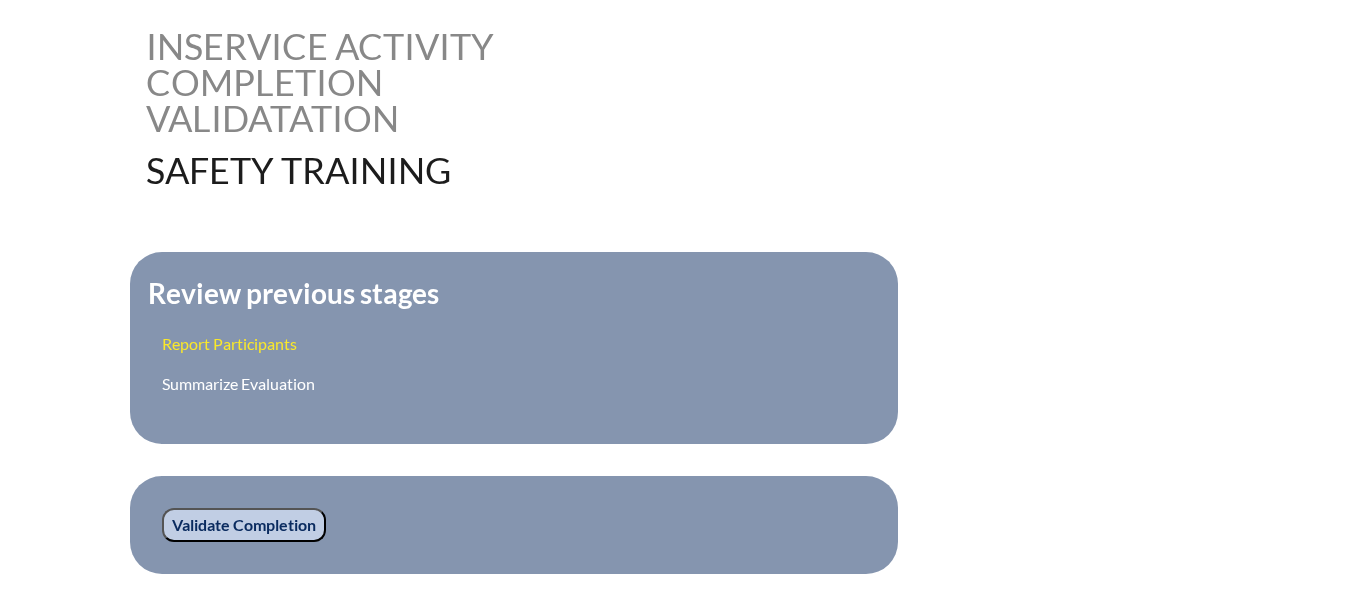 click on "Report Participants" at bounding box center (229, 343) 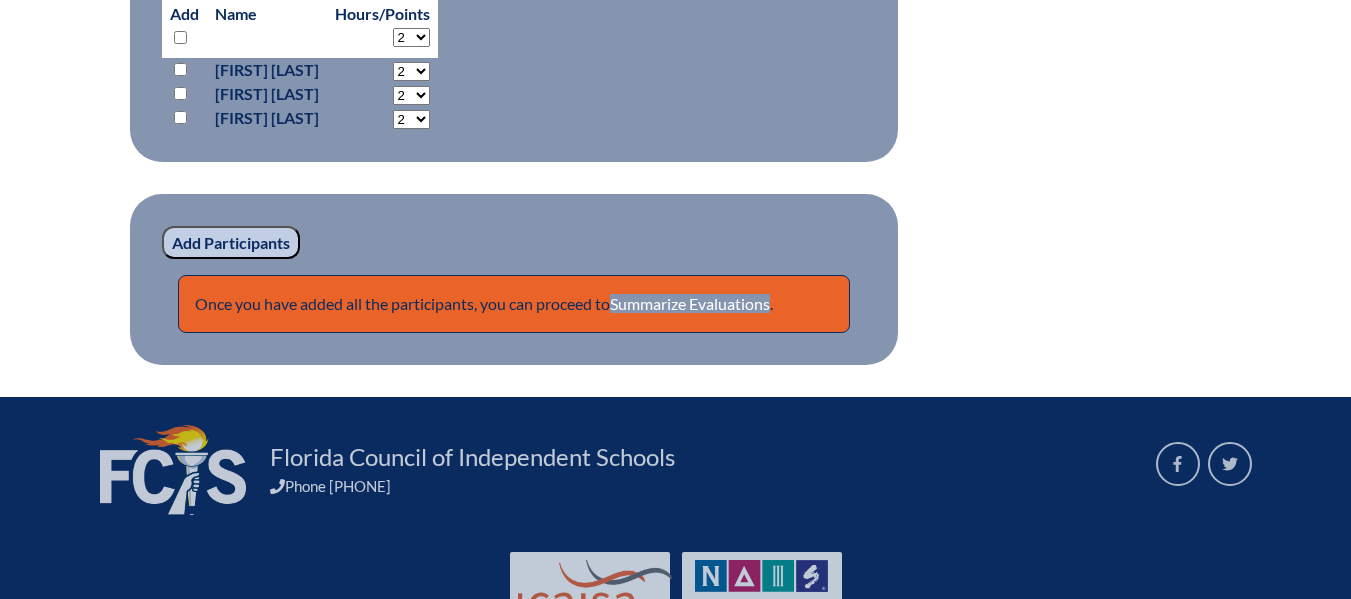 scroll, scrollTop: 1581, scrollLeft: 0, axis: vertical 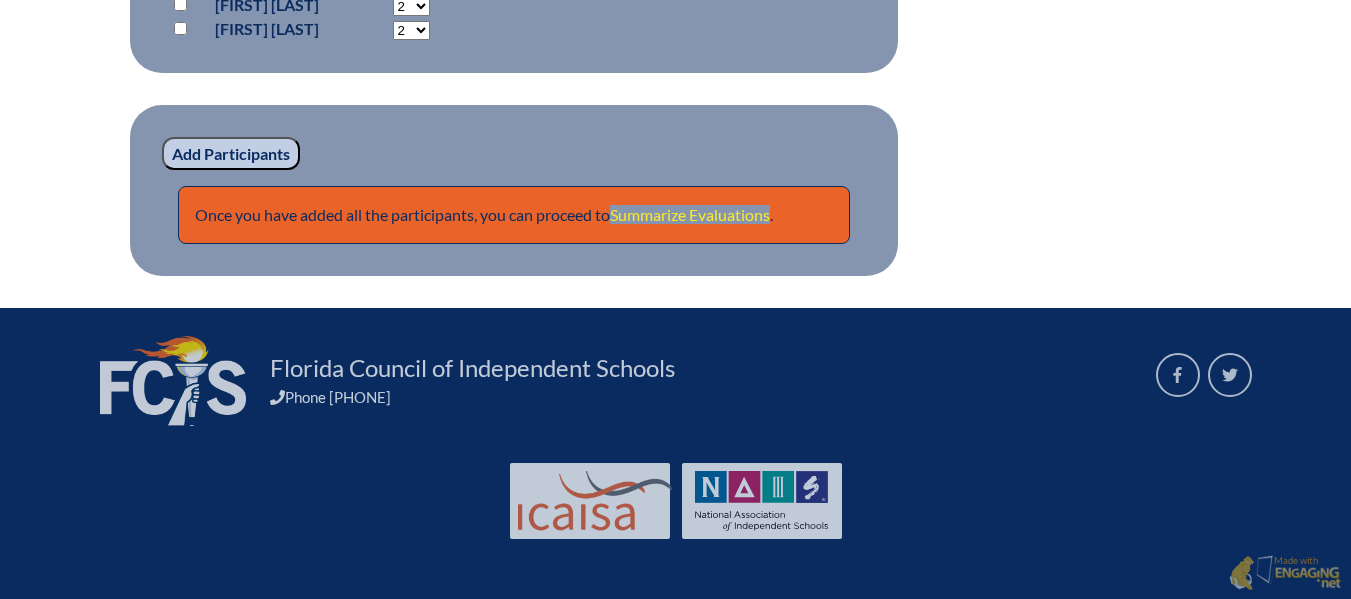 click on "Summarize Evaluations" at bounding box center [690, 214] 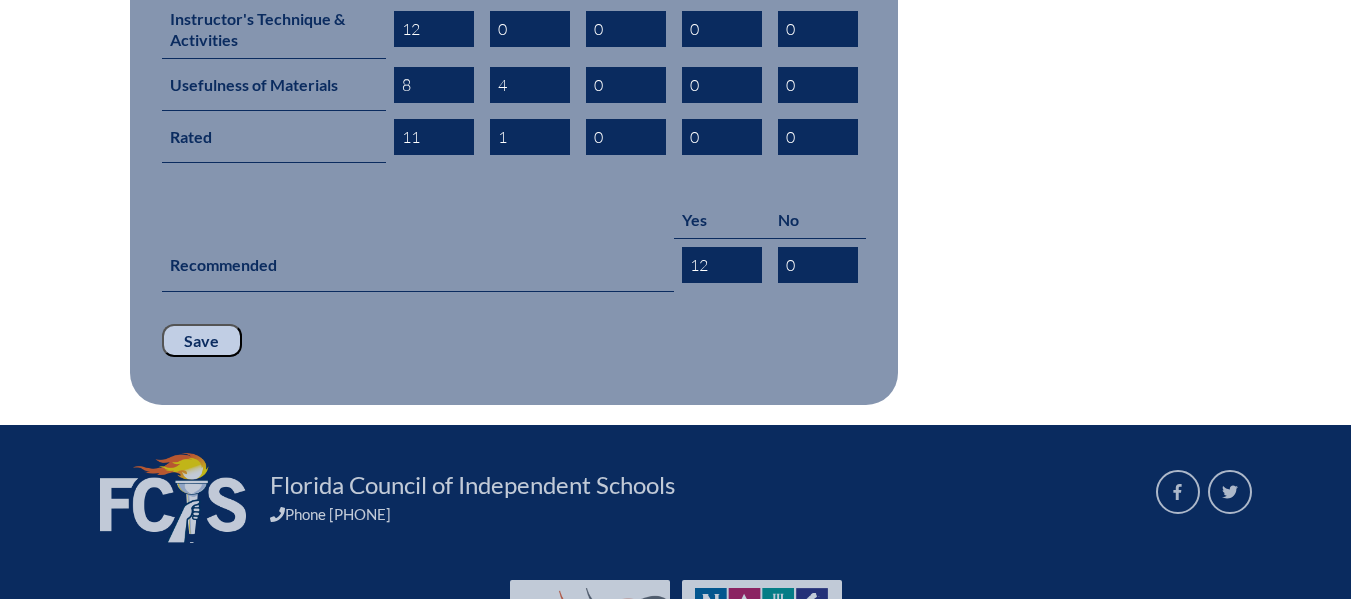 scroll, scrollTop: 1275, scrollLeft: 0, axis: vertical 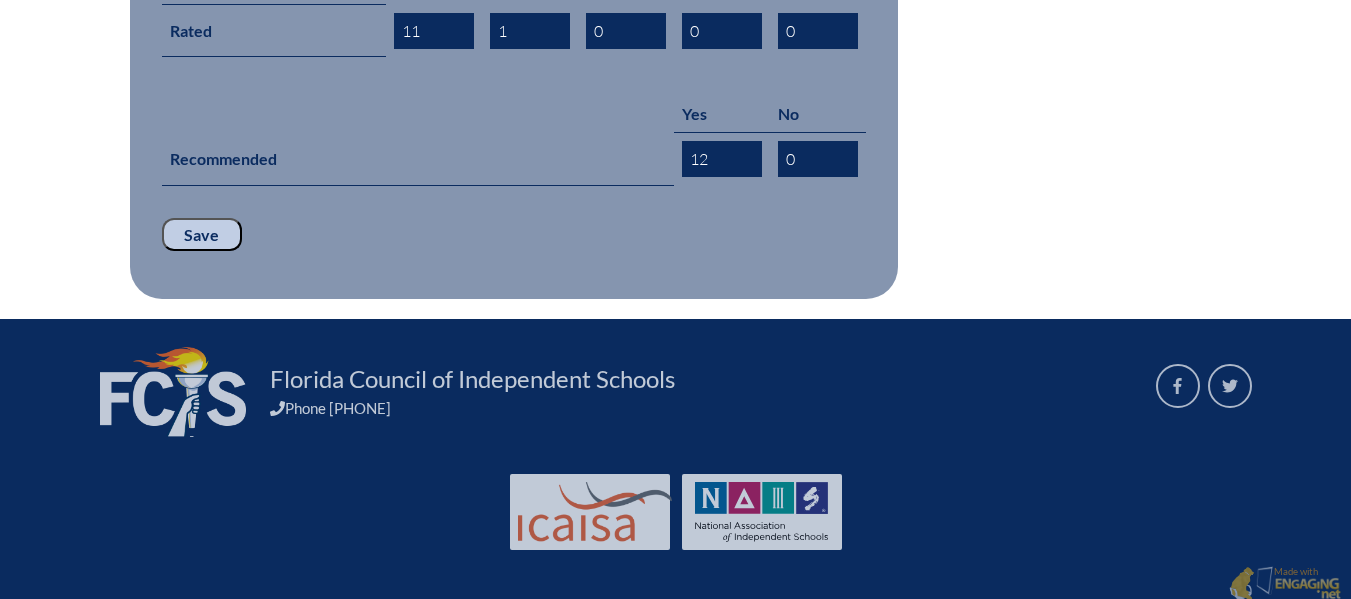 click on "Save" at bounding box center (202, 235) 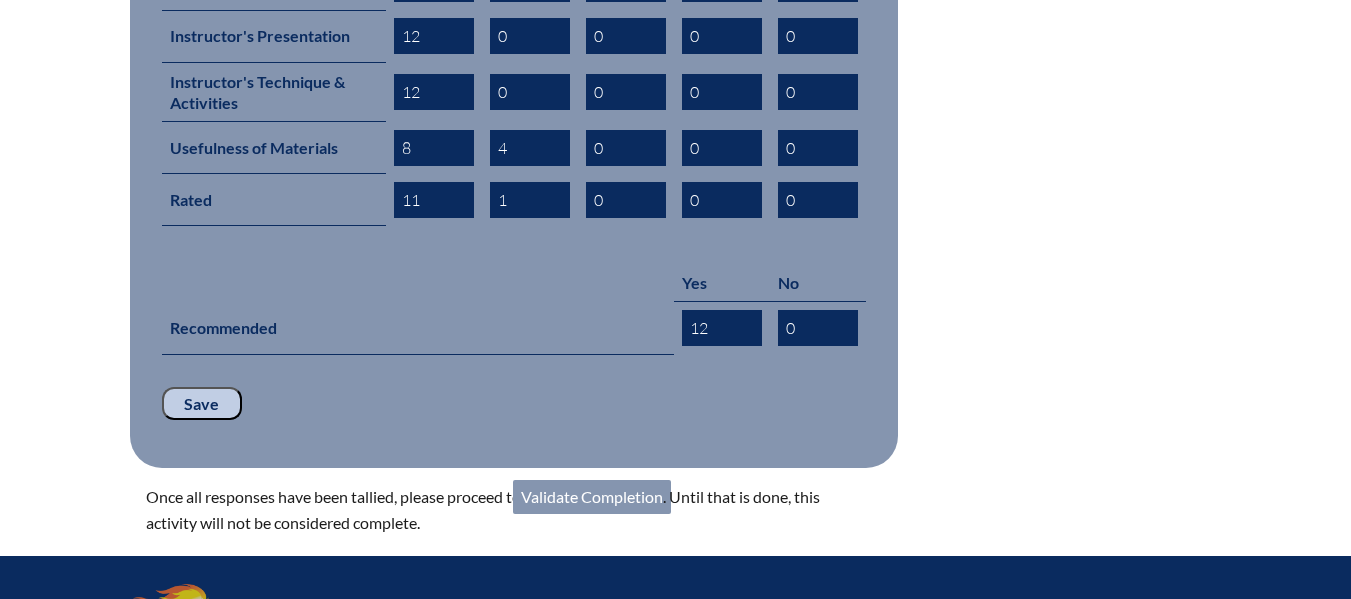 scroll, scrollTop: 1343, scrollLeft: 0, axis: vertical 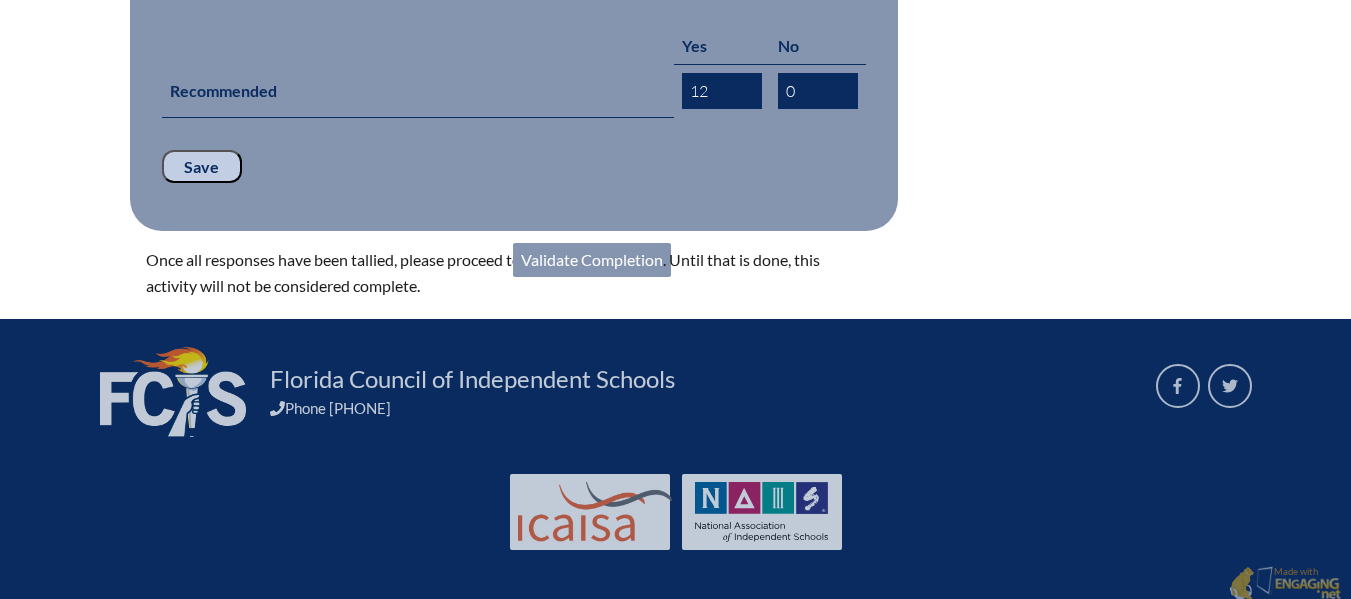 click on "Validate Completion" at bounding box center (592, 260) 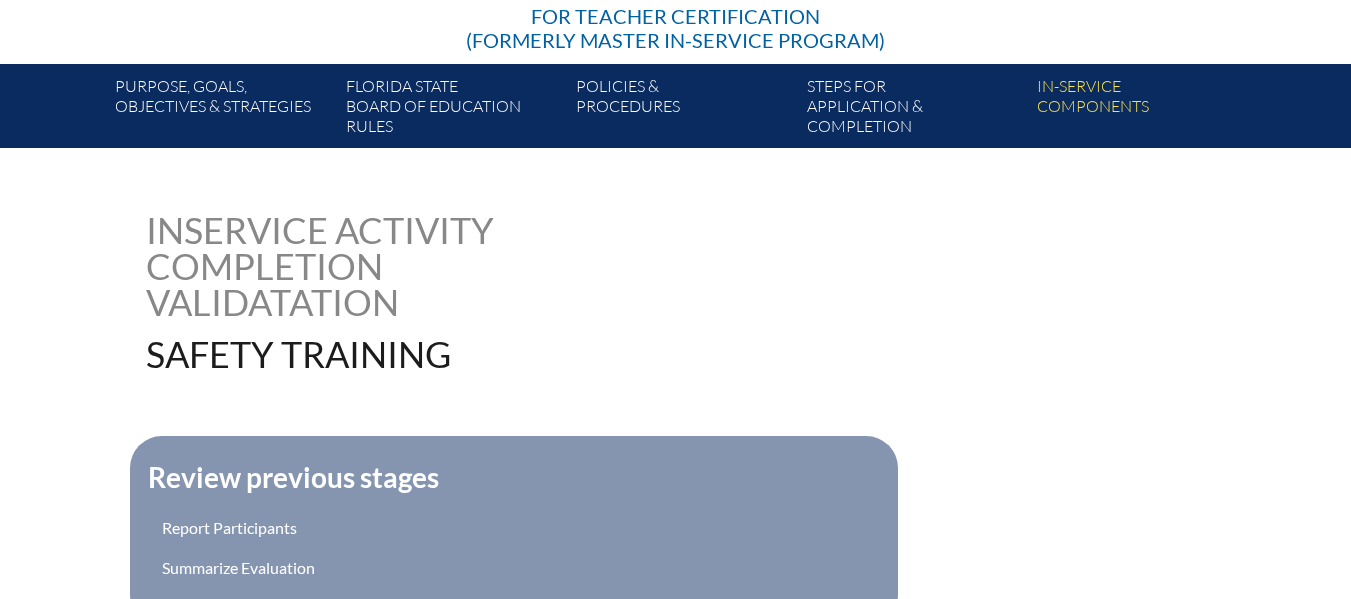 scroll, scrollTop: 500, scrollLeft: 0, axis: vertical 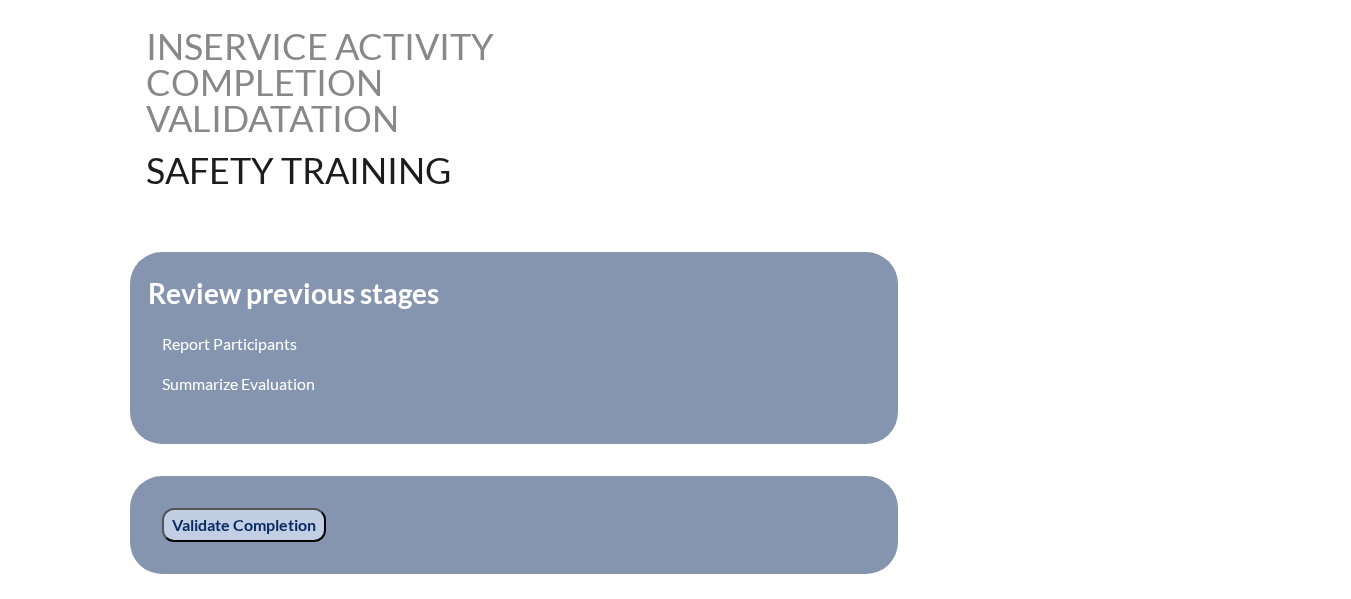 click on "Review previous stages
Report Participants
Summarize Evaluation" at bounding box center [514, 348] 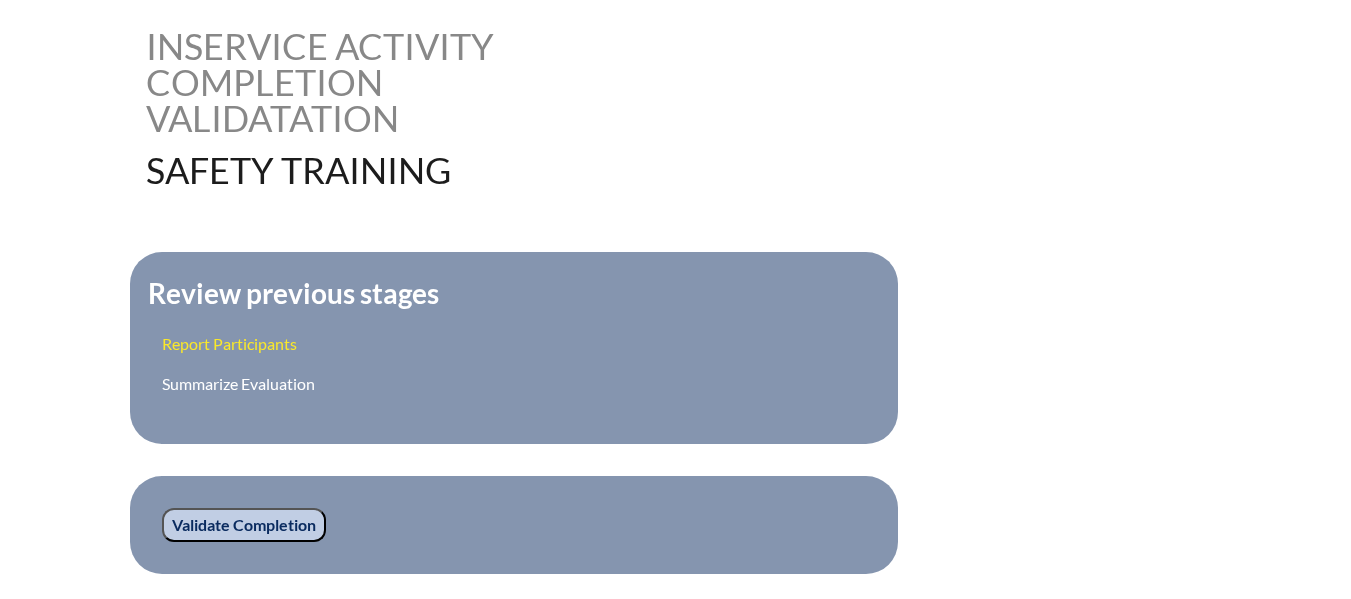 click on "Report Participants" at bounding box center (229, 343) 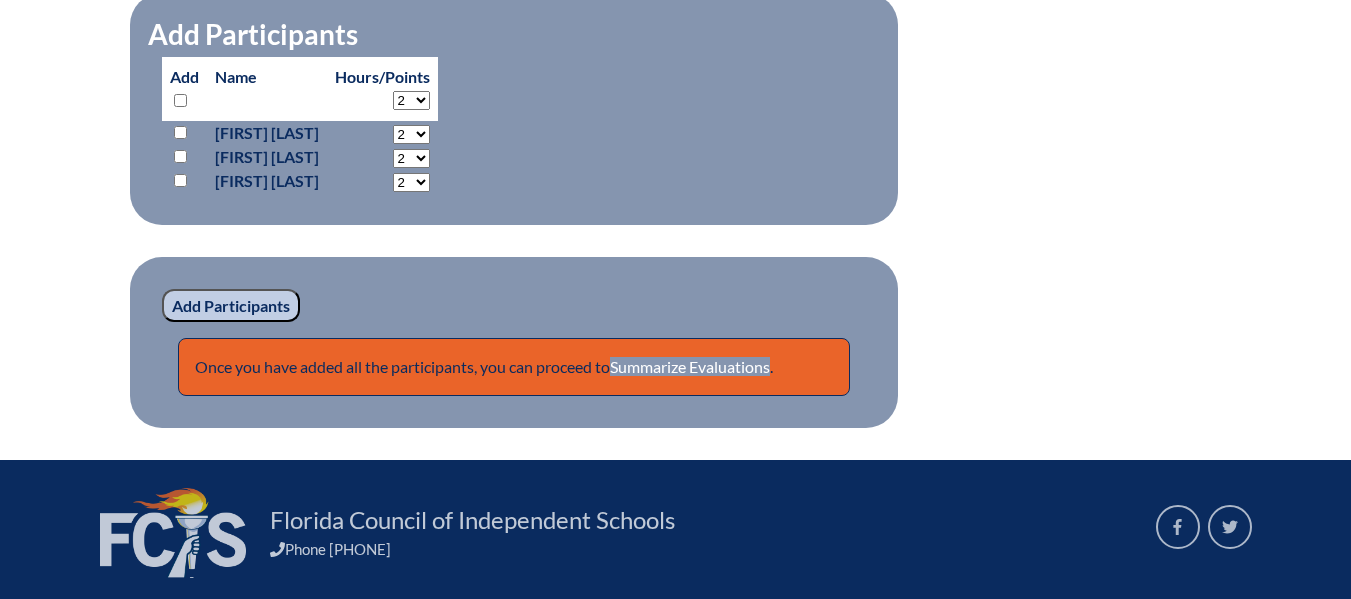 scroll, scrollTop: 1581, scrollLeft: 0, axis: vertical 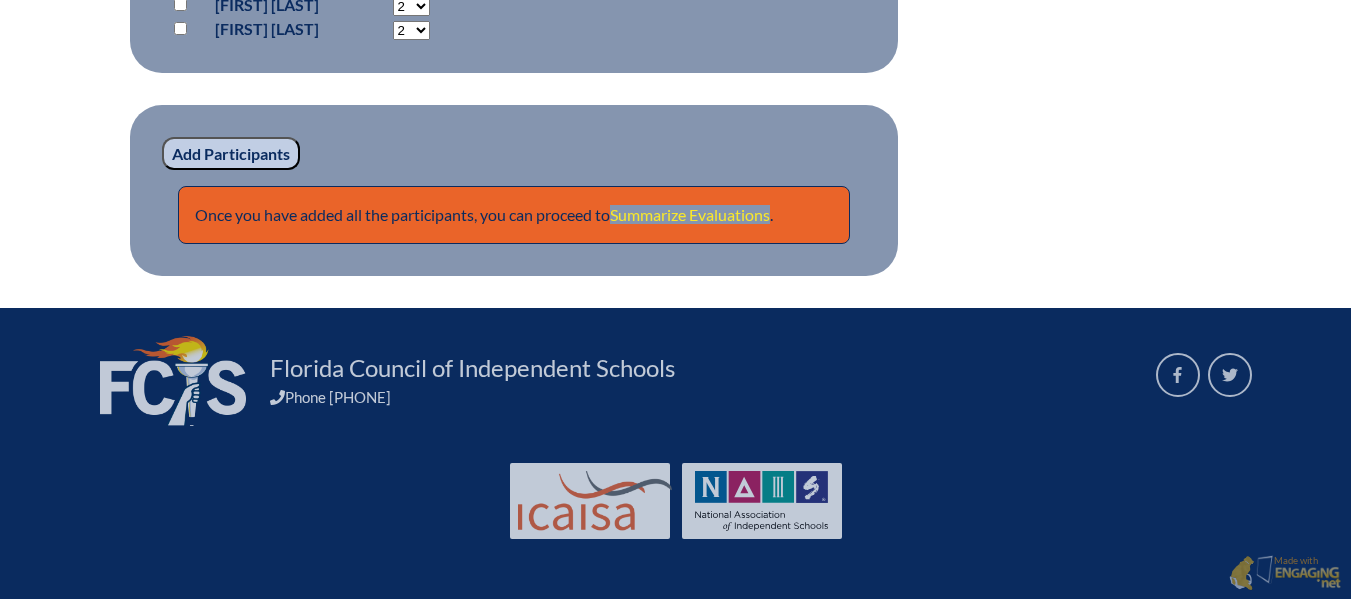 click on "Summarize Evaluations" at bounding box center [690, 214] 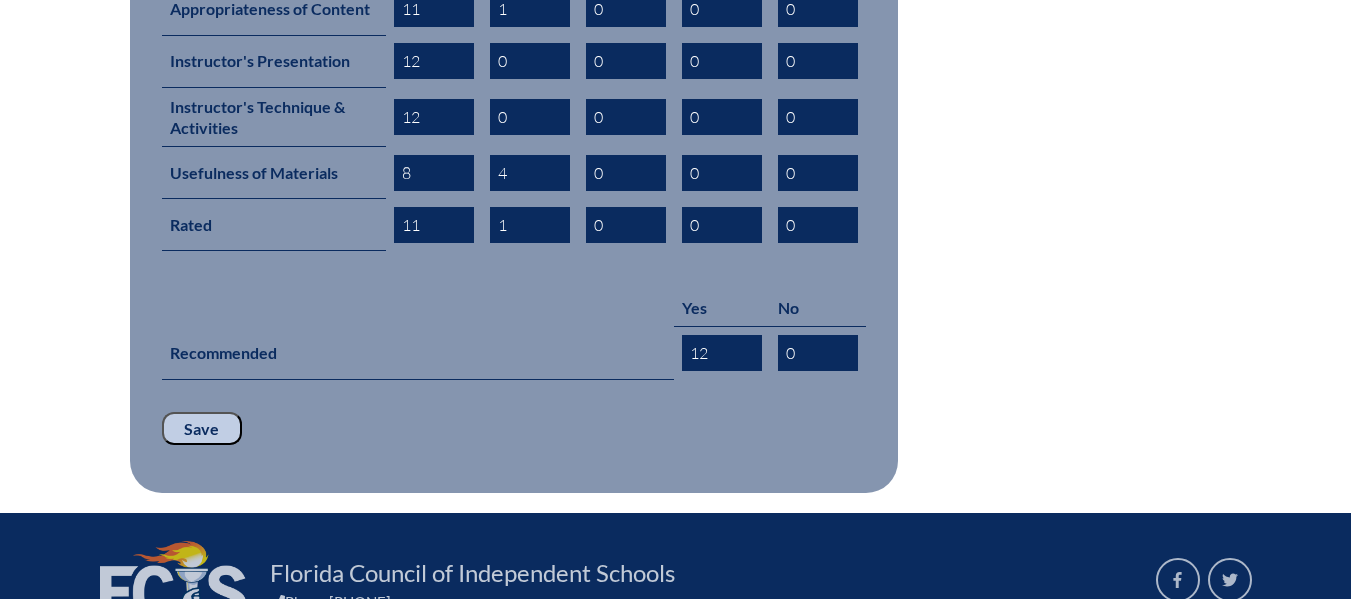 scroll, scrollTop: 1275, scrollLeft: 0, axis: vertical 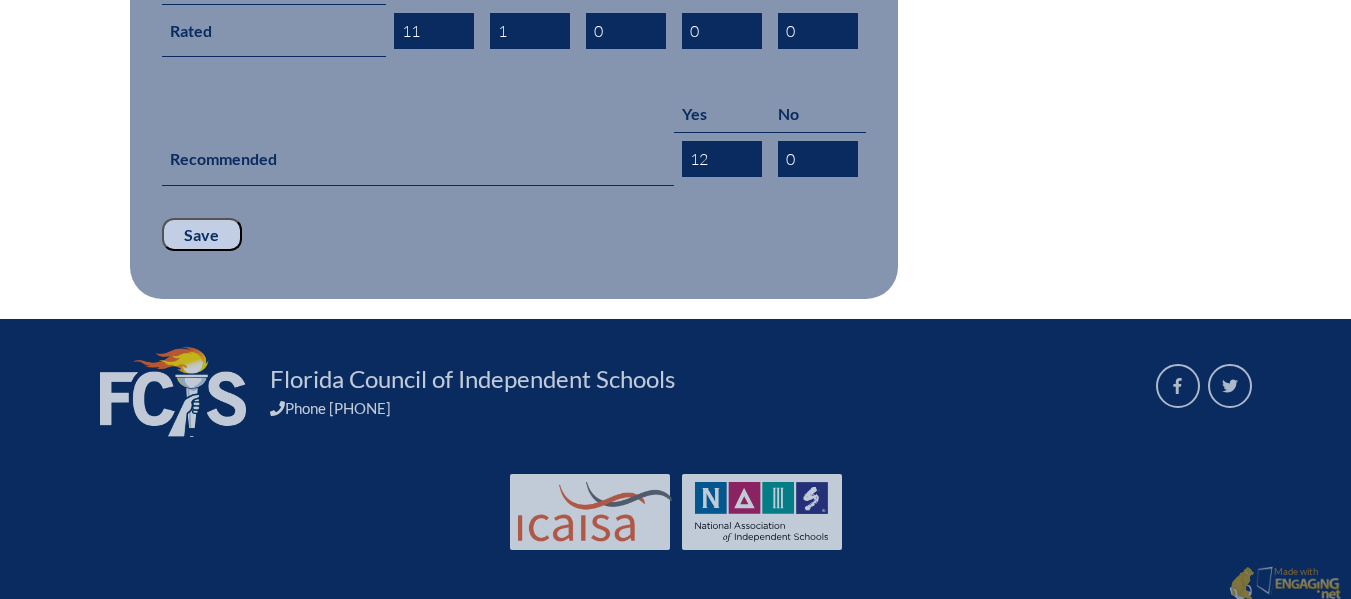 click on "Save" at bounding box center [202, 235] 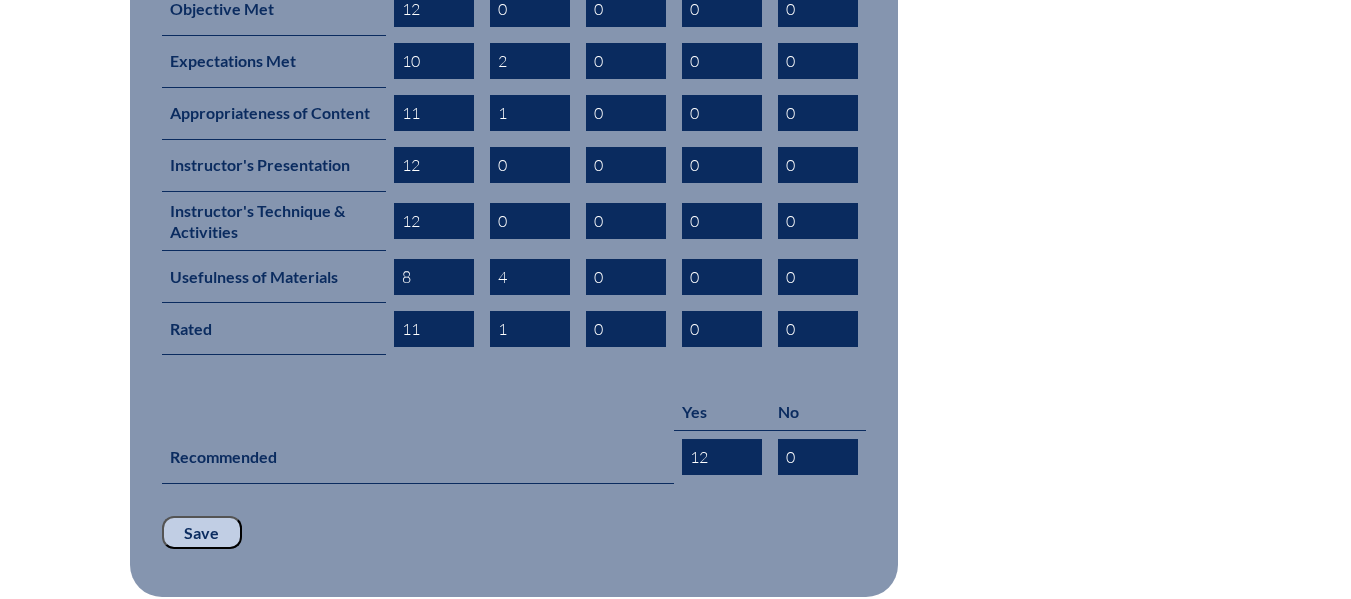 scroll, scrollTop: 1100, scrollLeft: 0, axis: vertical 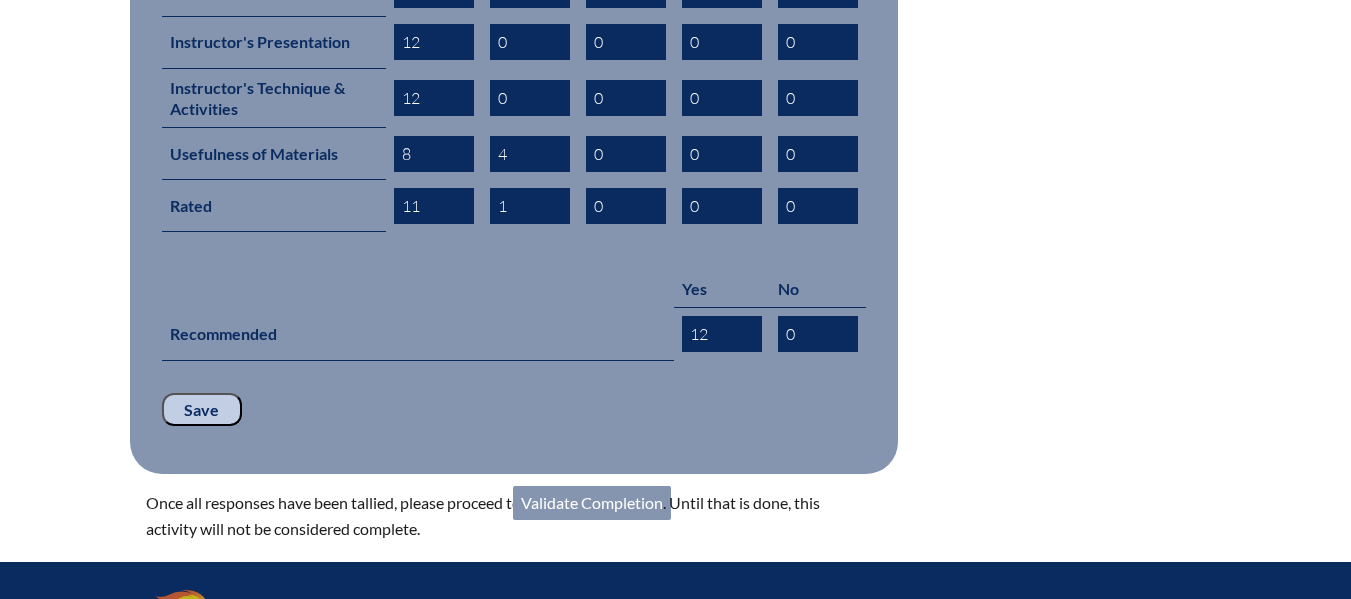 click on "Validate Completion" at bounding box center [592, 503] 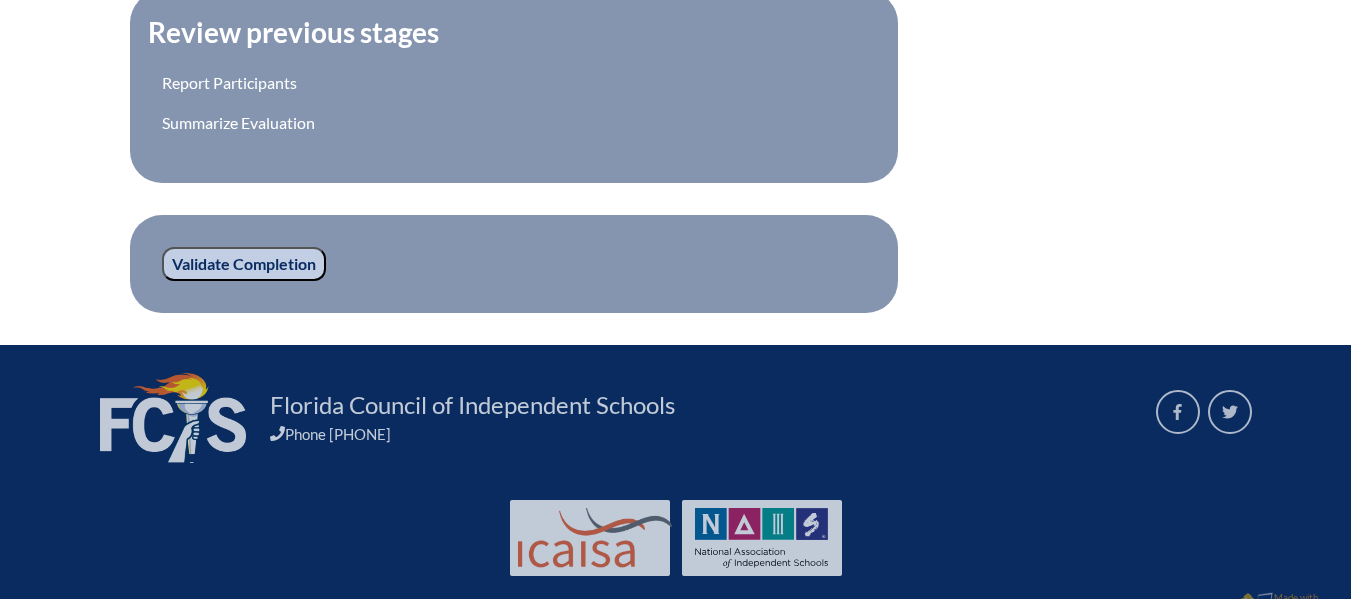 scroll, scrollTop: 794, scrollLeft: 0, axis: vertical 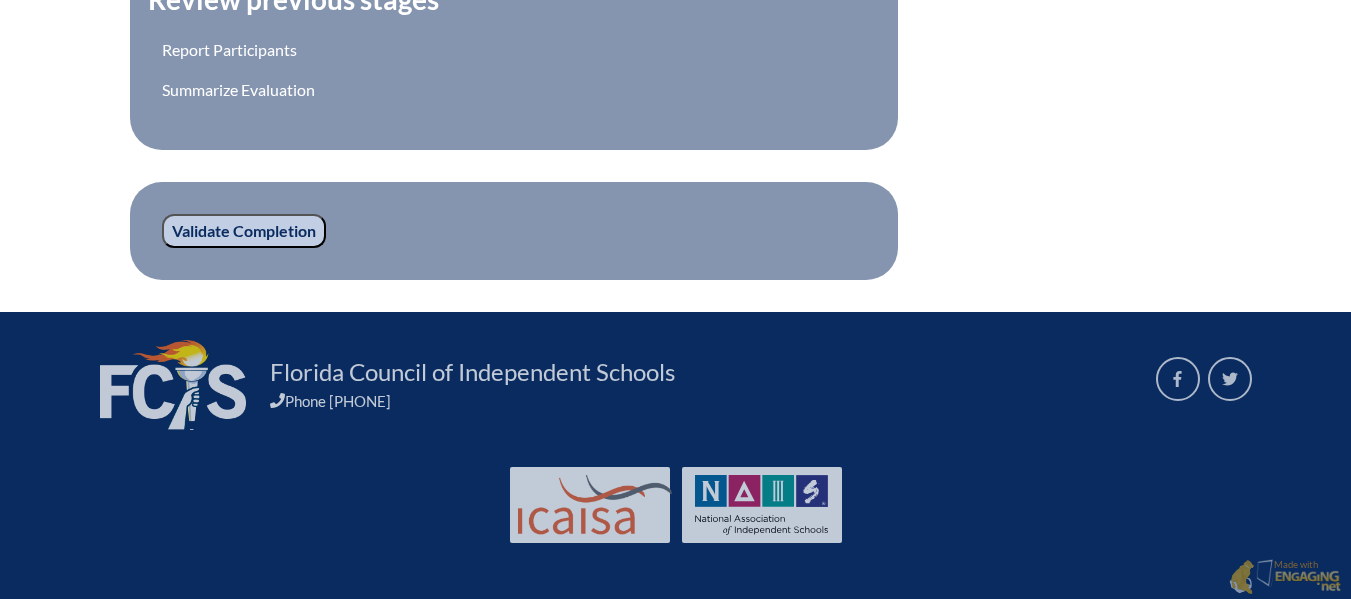 click on "Validate Completion" at bounding box center (514, 231) 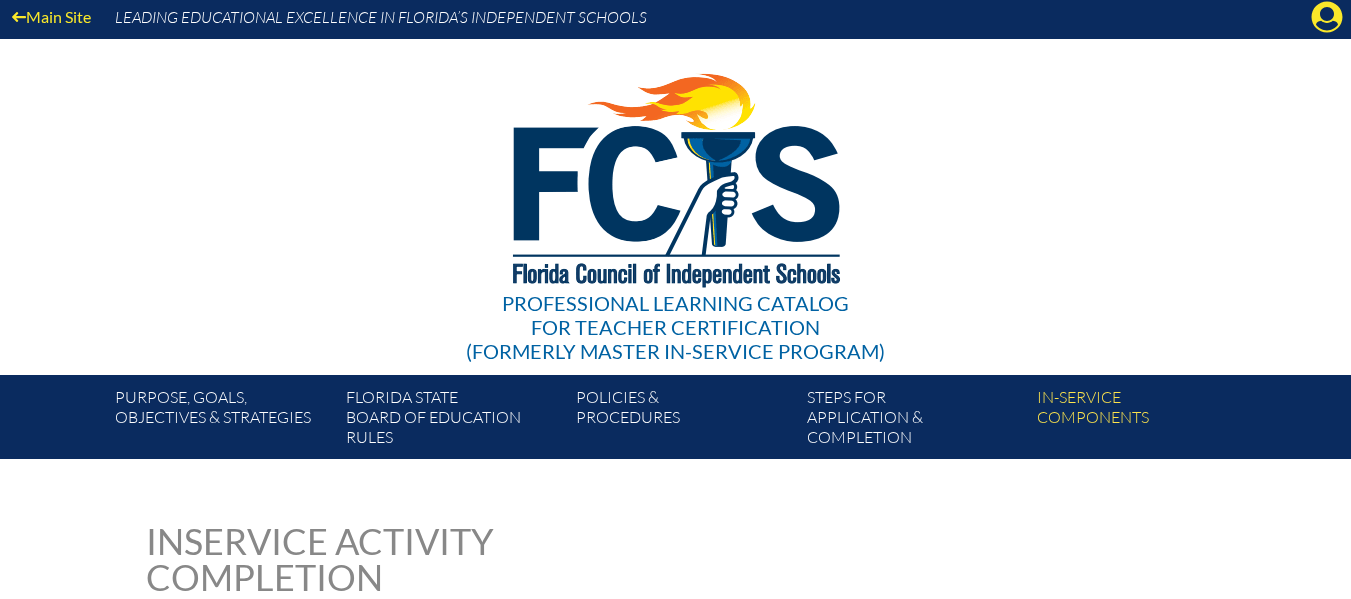 scroll, scrollTop: 0, scrollLeft: 0, axis: both 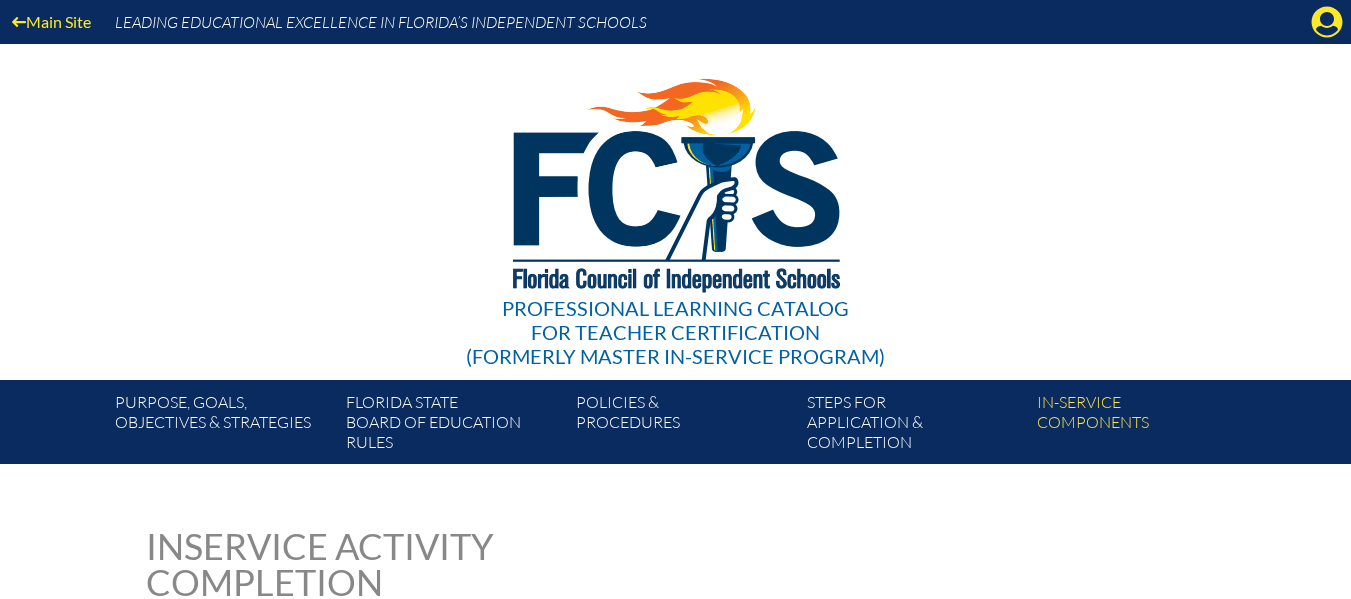 click on "Main Site
Leading Educational Excellence in Florida’s Independent Schools" at bounding box center (675, 22) 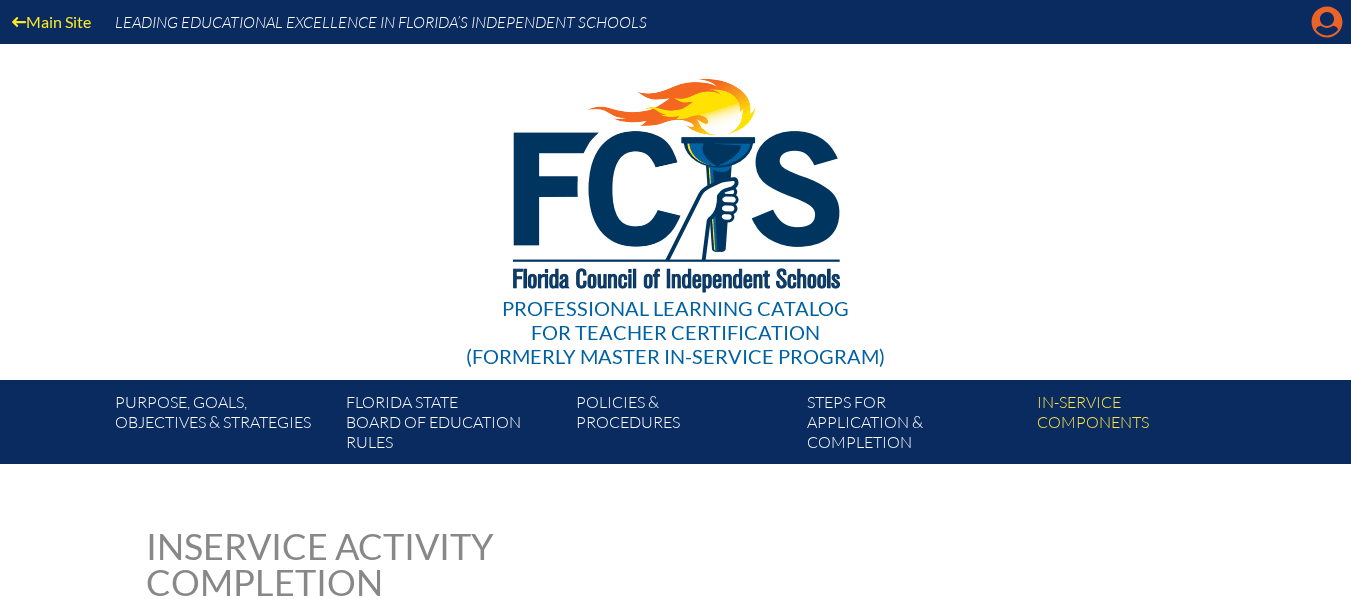 click 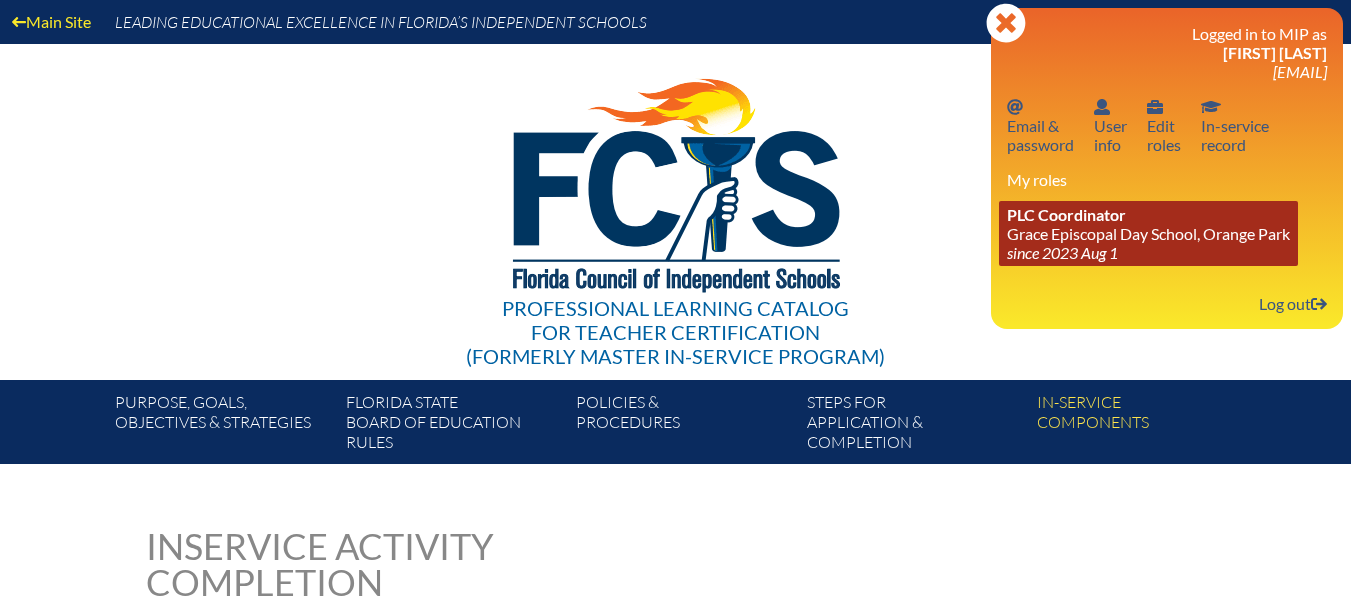 click on "PLC Coordinator
[SCHOOL], [CITY]
since [DATE]" at bounding box center [1148, 233] 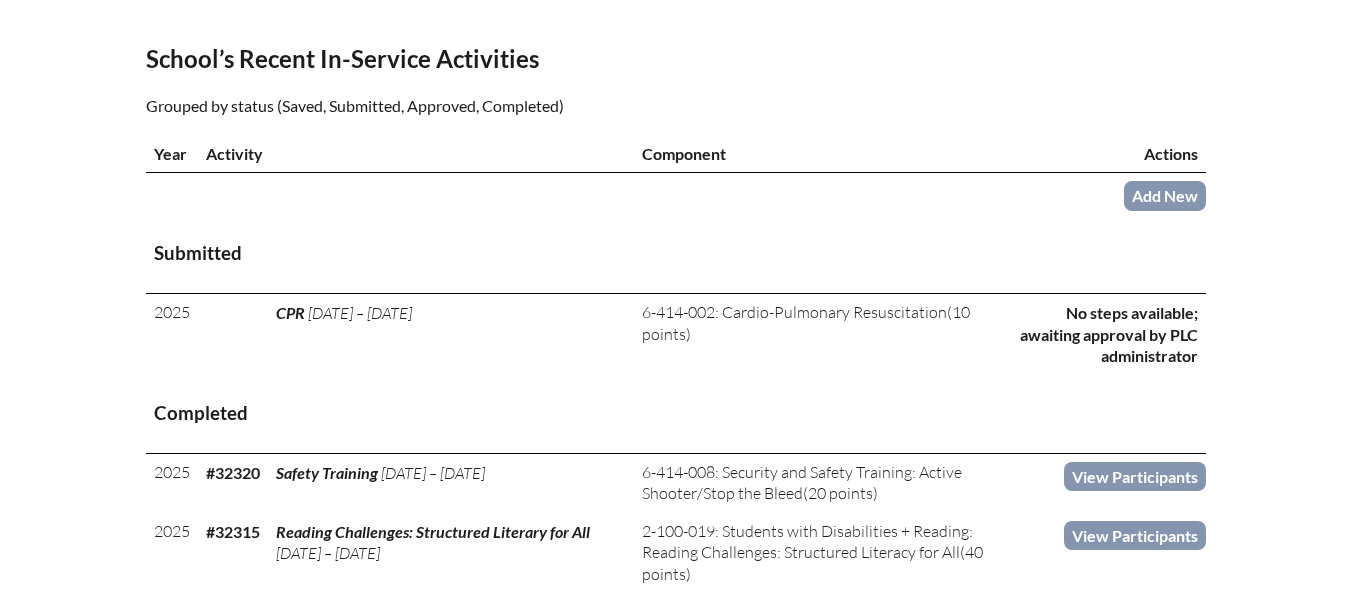 scroll, scrollTop: 700, scrollLeft: 0, axis: vertical 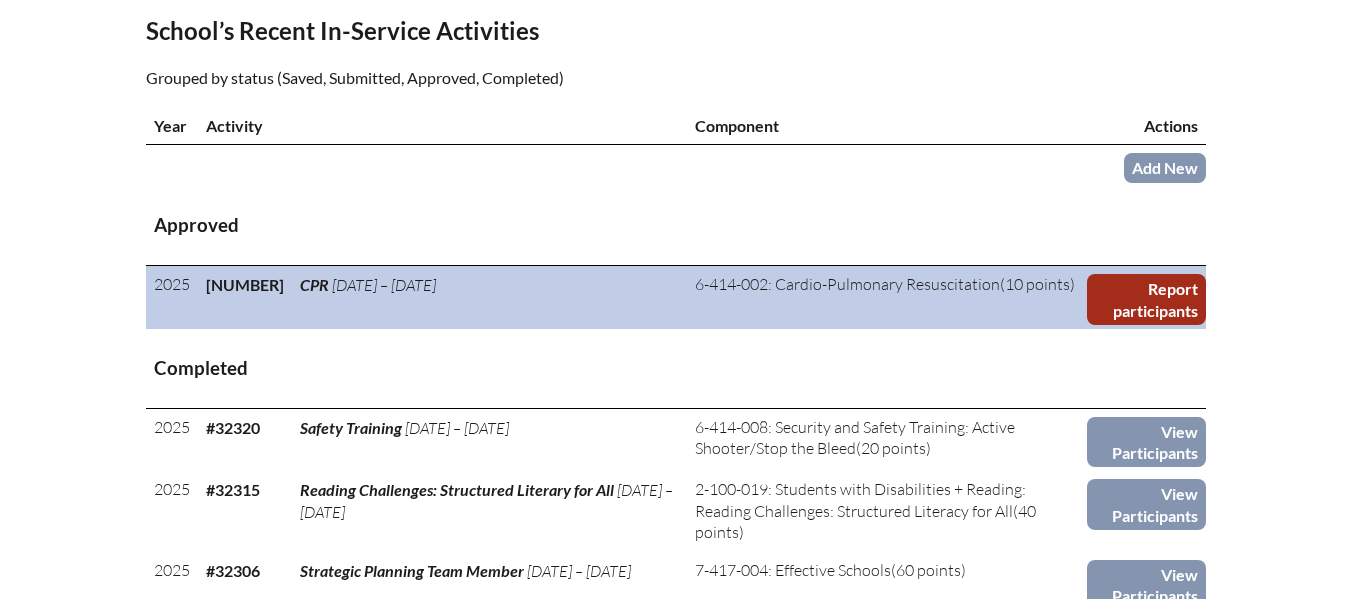 click on "Report participants" at bounding box center [1146, 299] 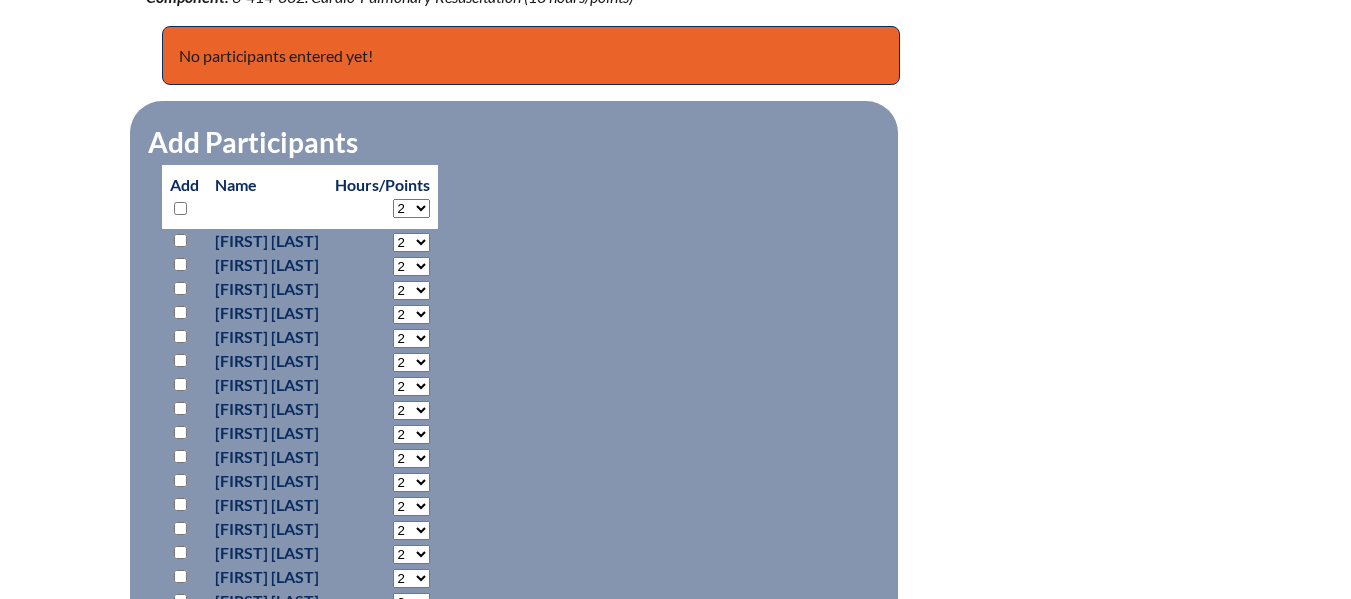 scroll, scrollTop: 900, scrollLeft: 0, axis: vertical 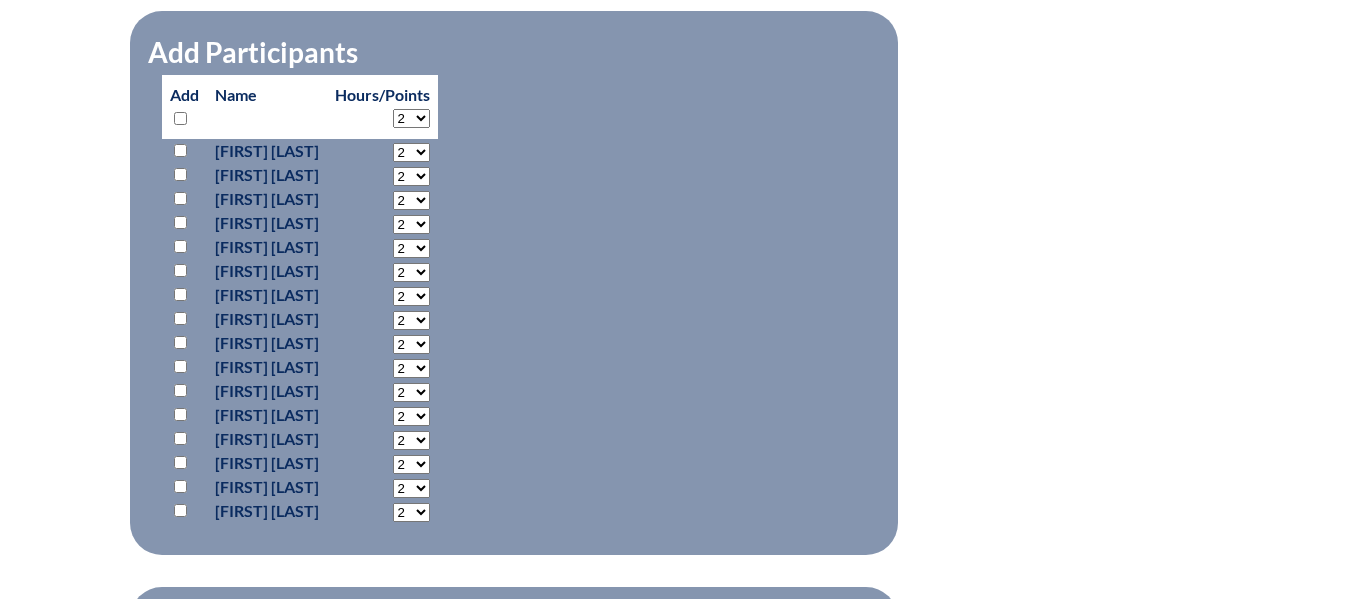 click at bounding box center [180, 366] 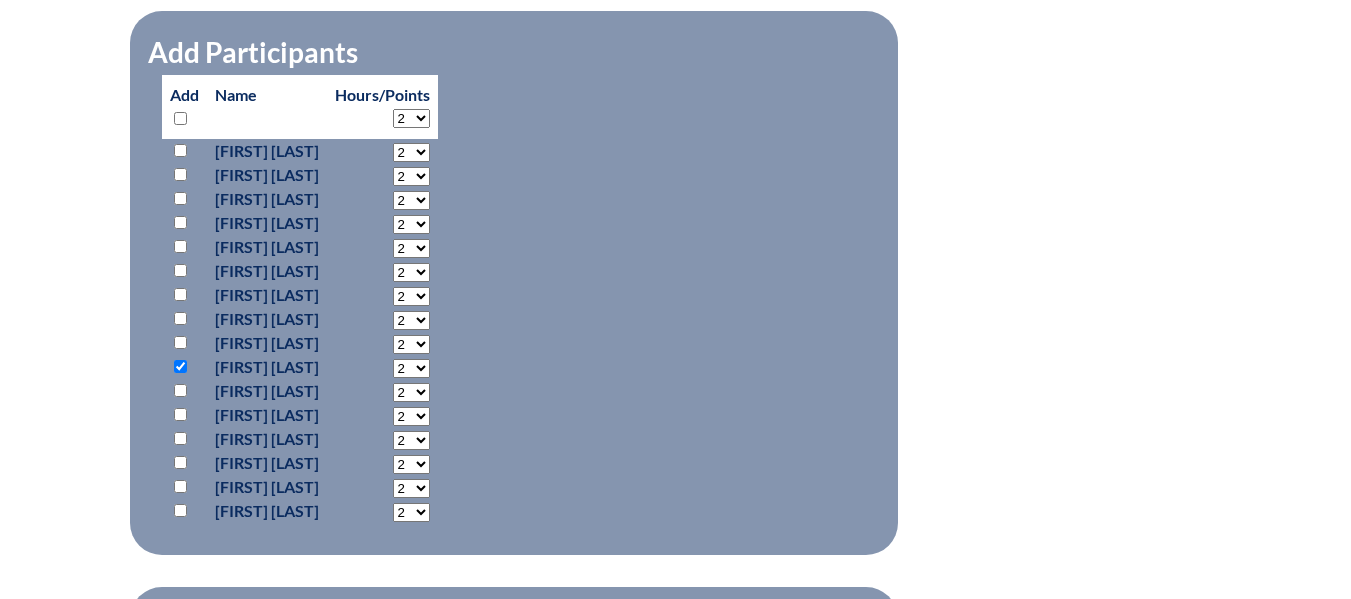 click at bounding box center (180, 318) 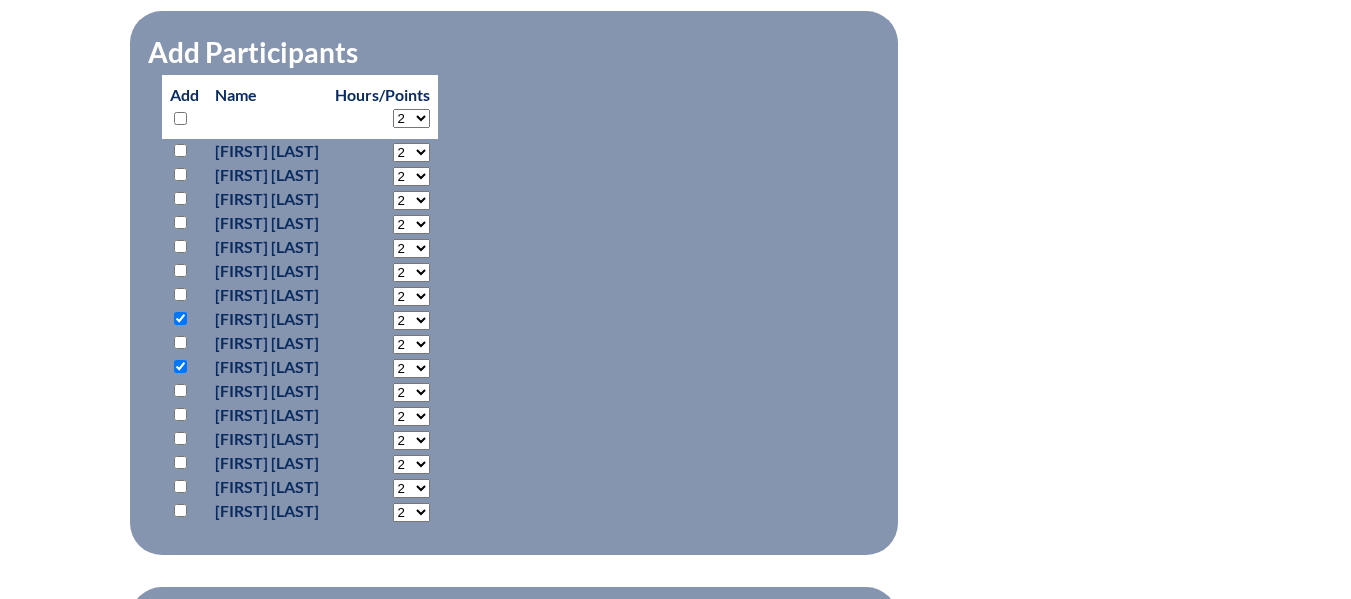 click at bounding box center (180, 390) 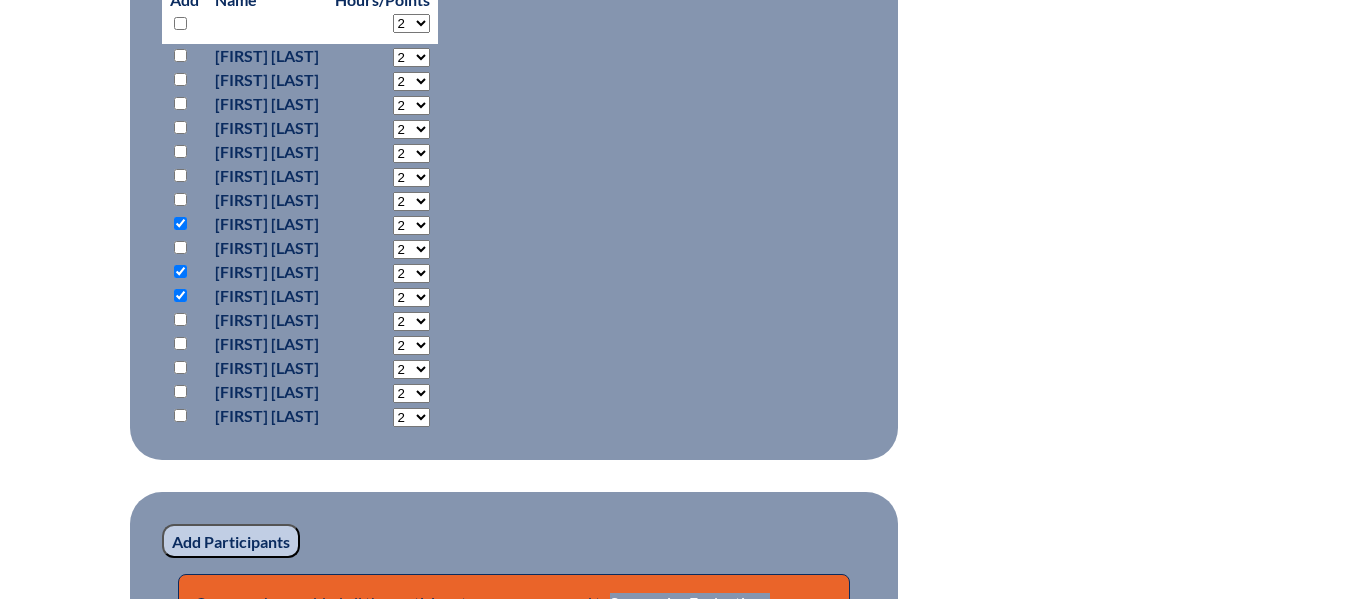 scroll, scrollTop: 1000, scrollLeft: 0, axis: vertical 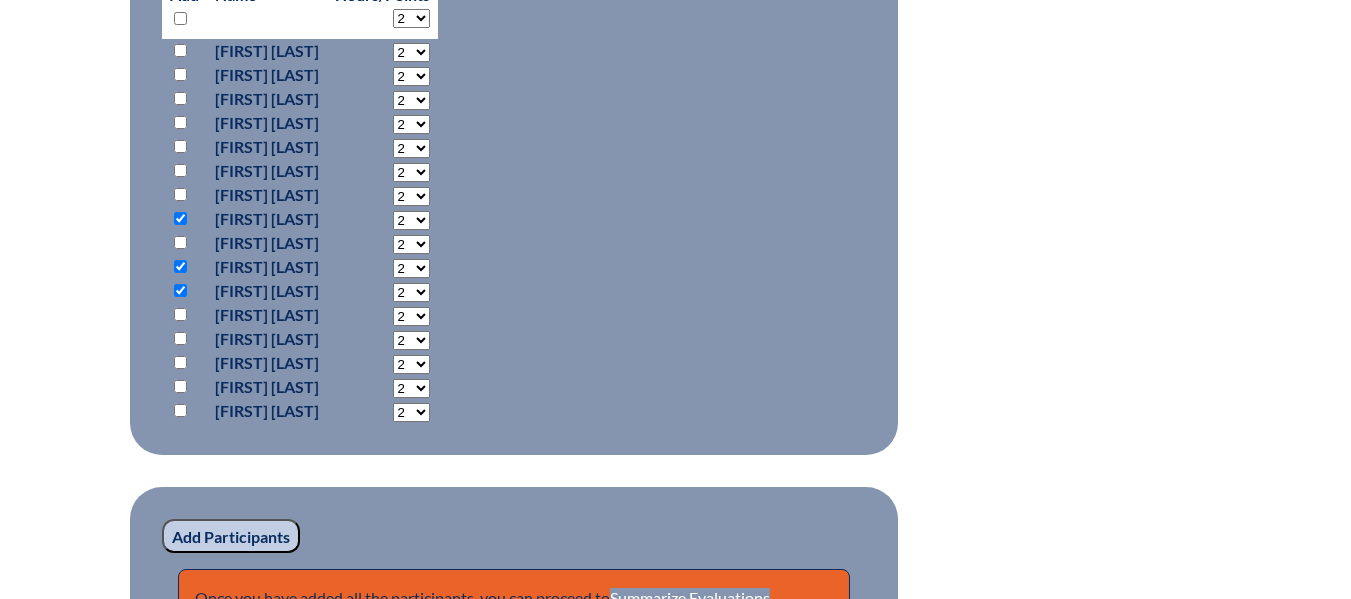 click on "2
3
4
5
6
7
8 9 10 0" at bounding box center (411, 52) 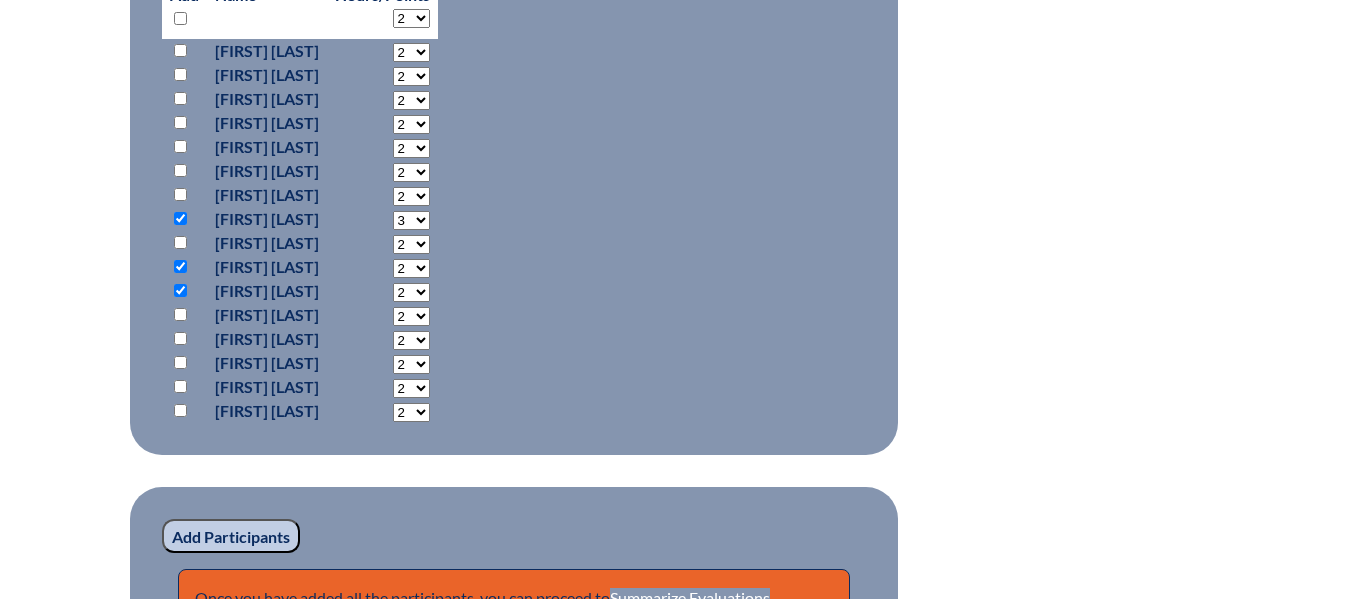 click on "2
3
4
5
6
7
8 9 10 0" at bounding box center [411, 52] 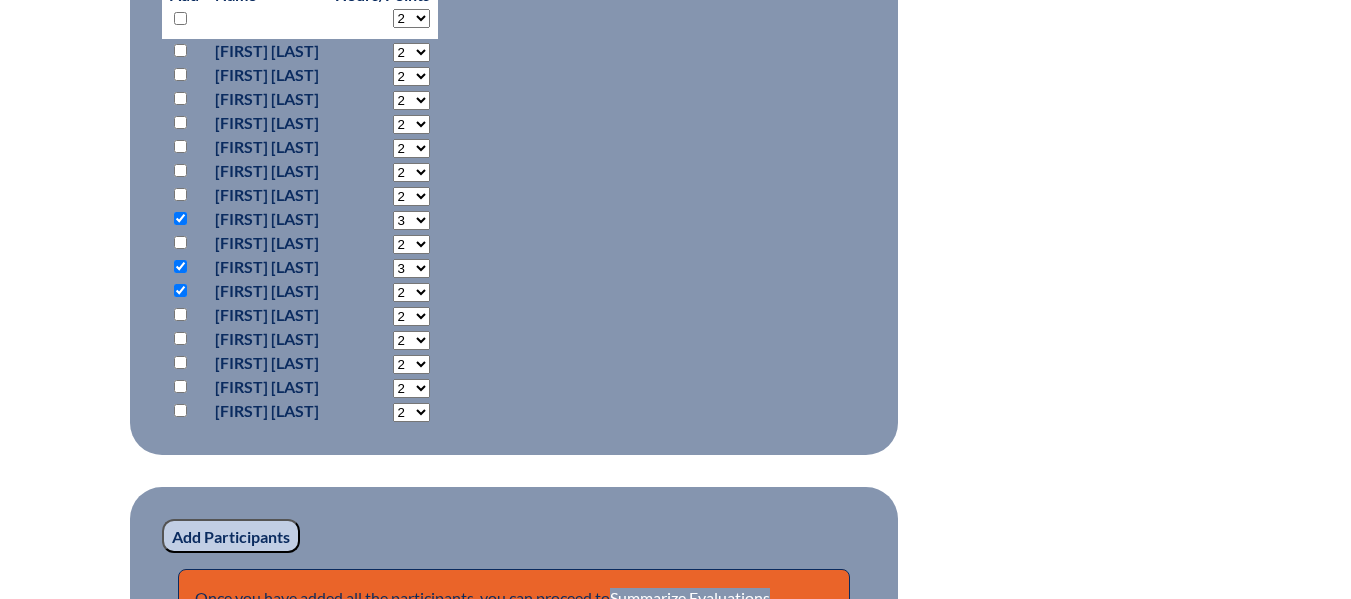 click on "2
3
4
5
6
7
8 9 10 0" at bounding box center [411, 52] 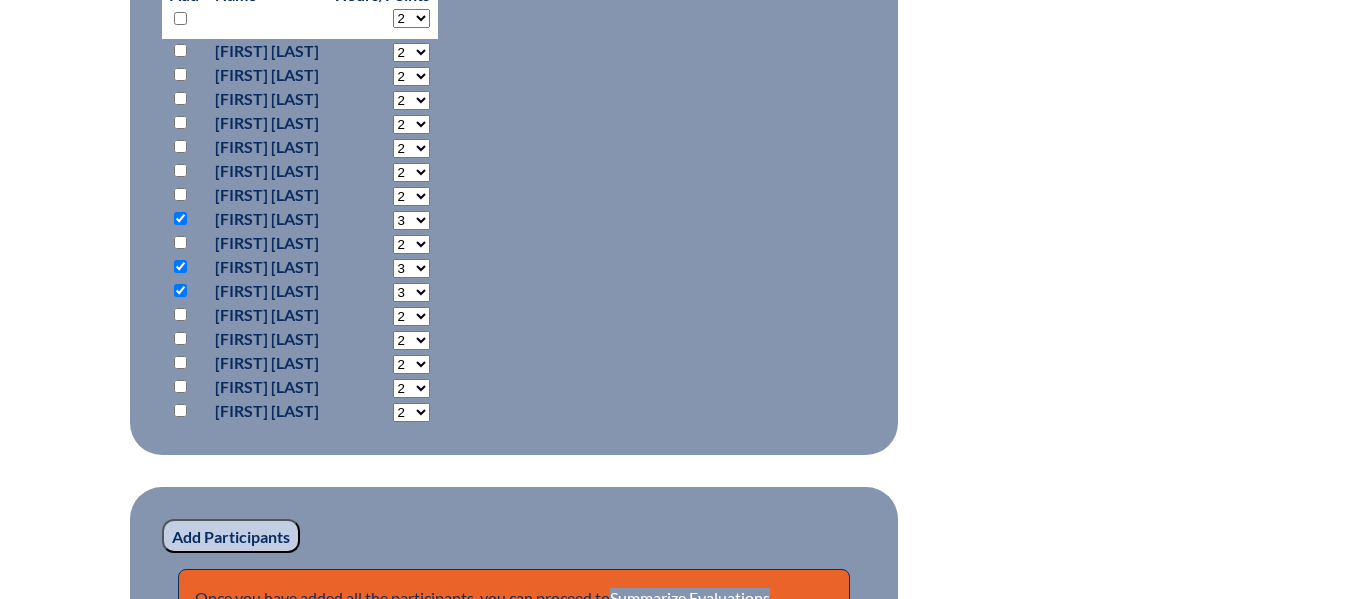 click on "2
3
4
5
6
7
8 9 10 0" at bounding box center [411, 52] 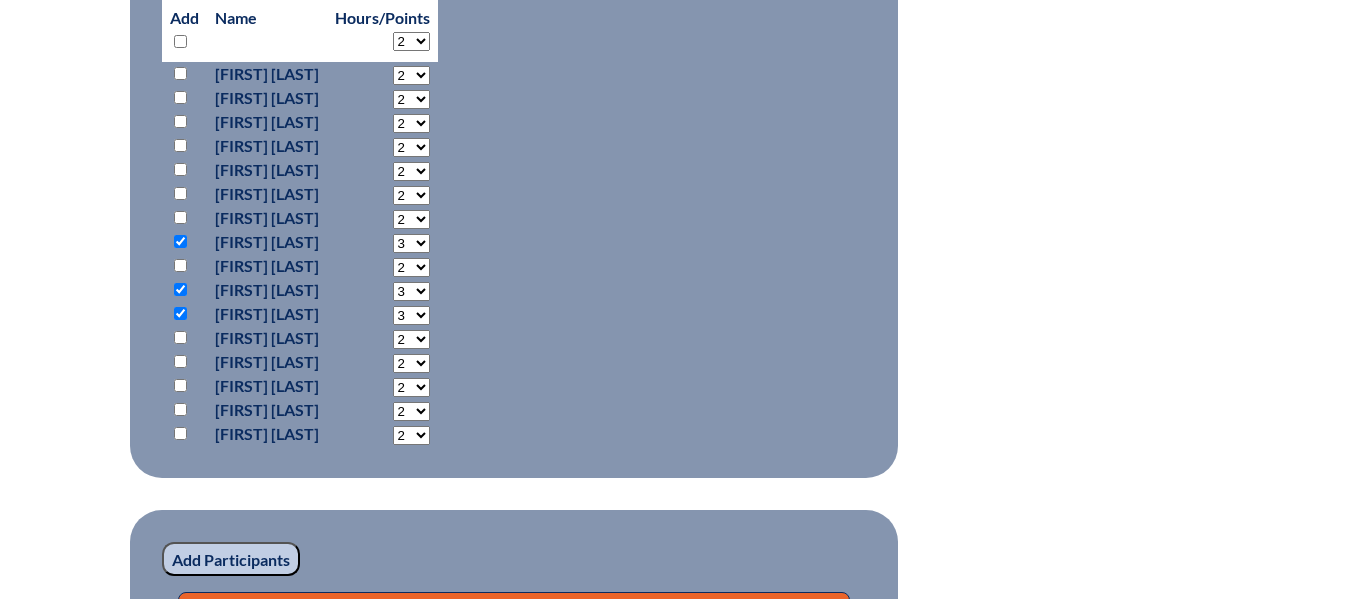 scroll, scrollTop: 1000, scrollLeft: 0, axis: vertical 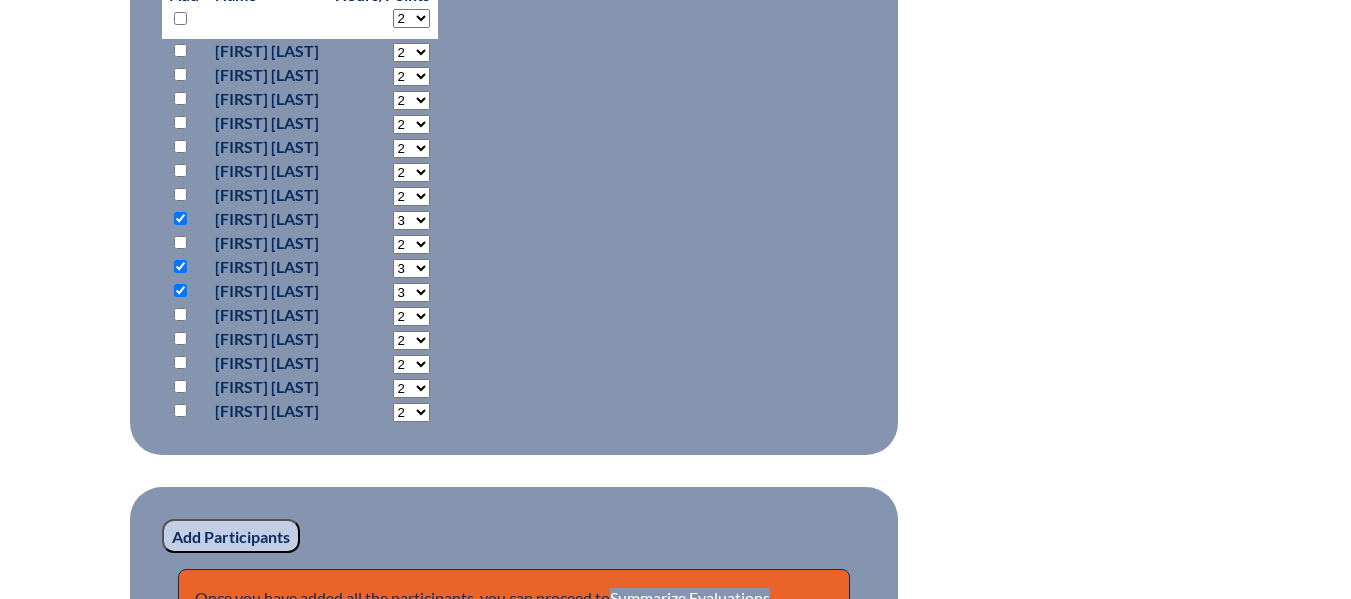 click on "Add Participants" at bounding box center [231, 536] 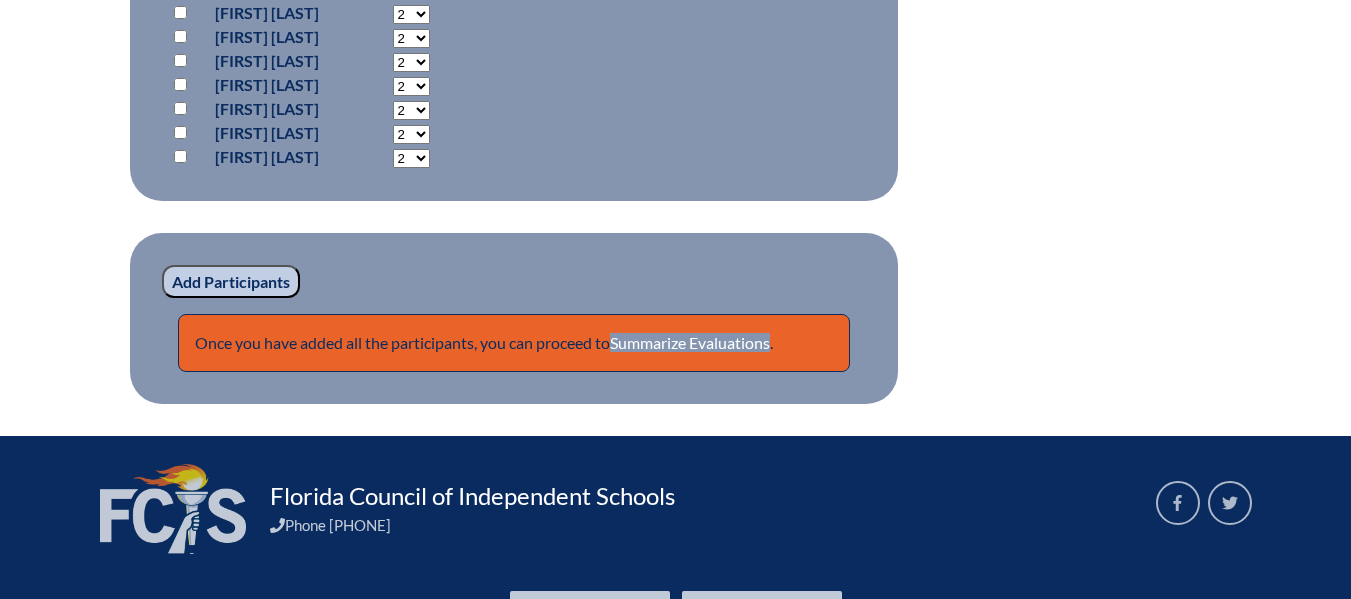 scroll, scrollTop: 1375, scrollLeft: 0, axis: vertical 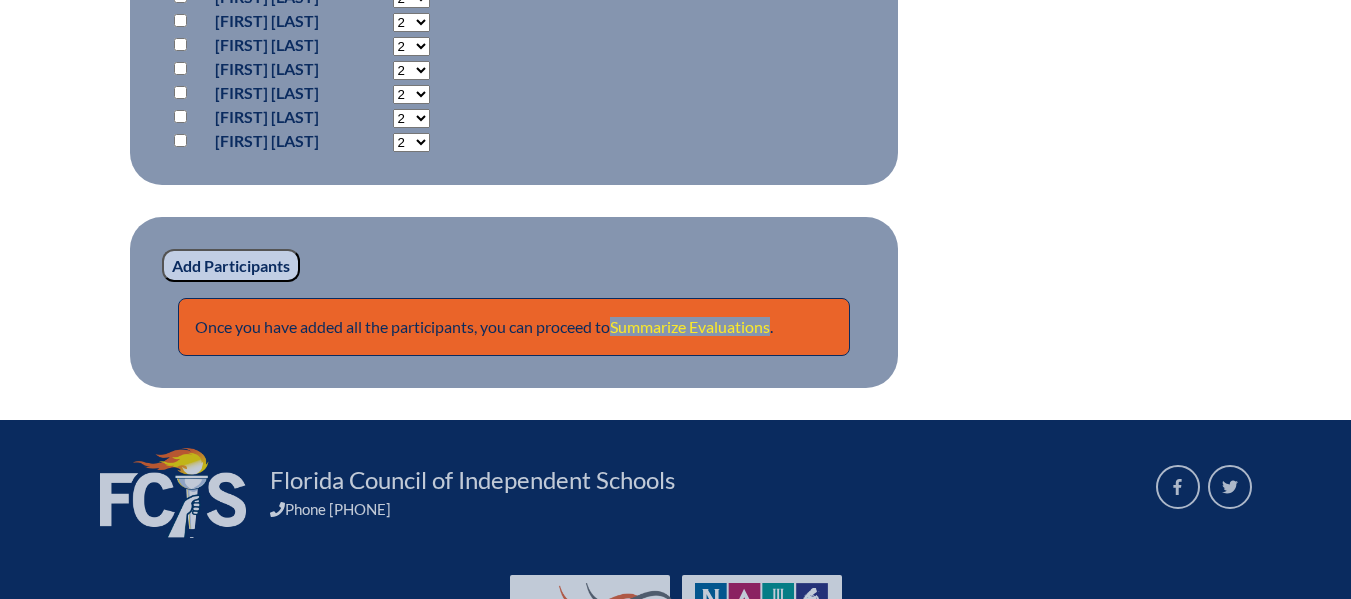 click on "Summarize Evaluations" at bounding box center (690, 326) 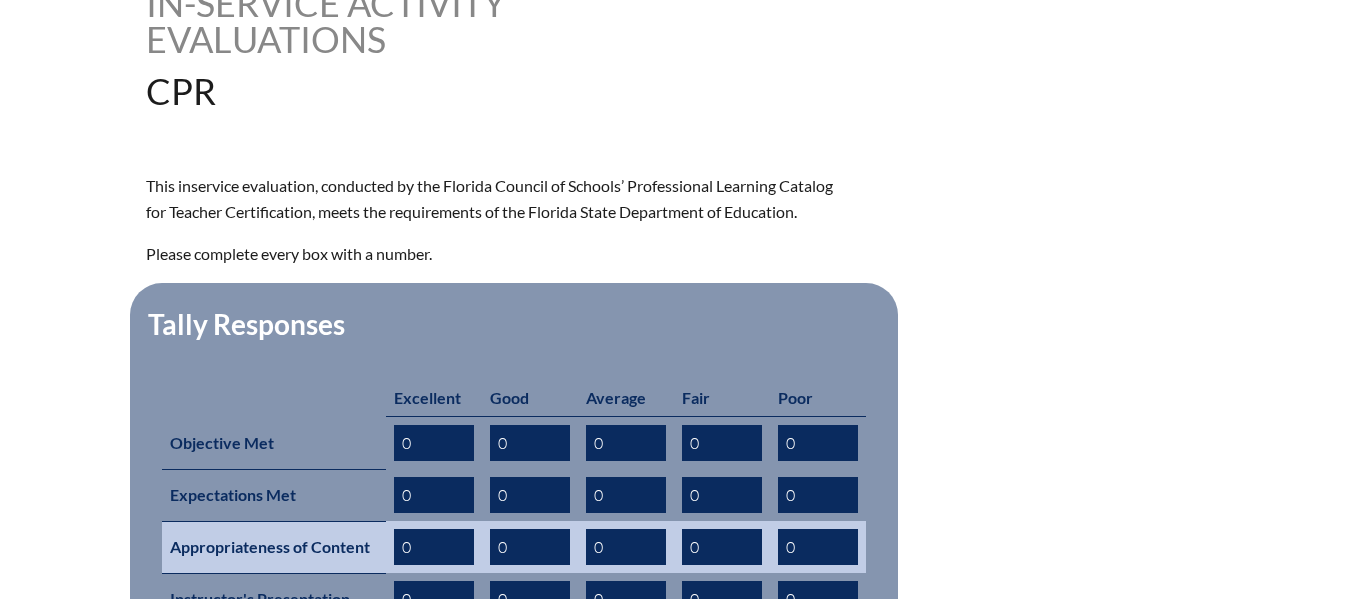 scroll, scrollTop: 700, scrollLeft: 0, axis: vertical 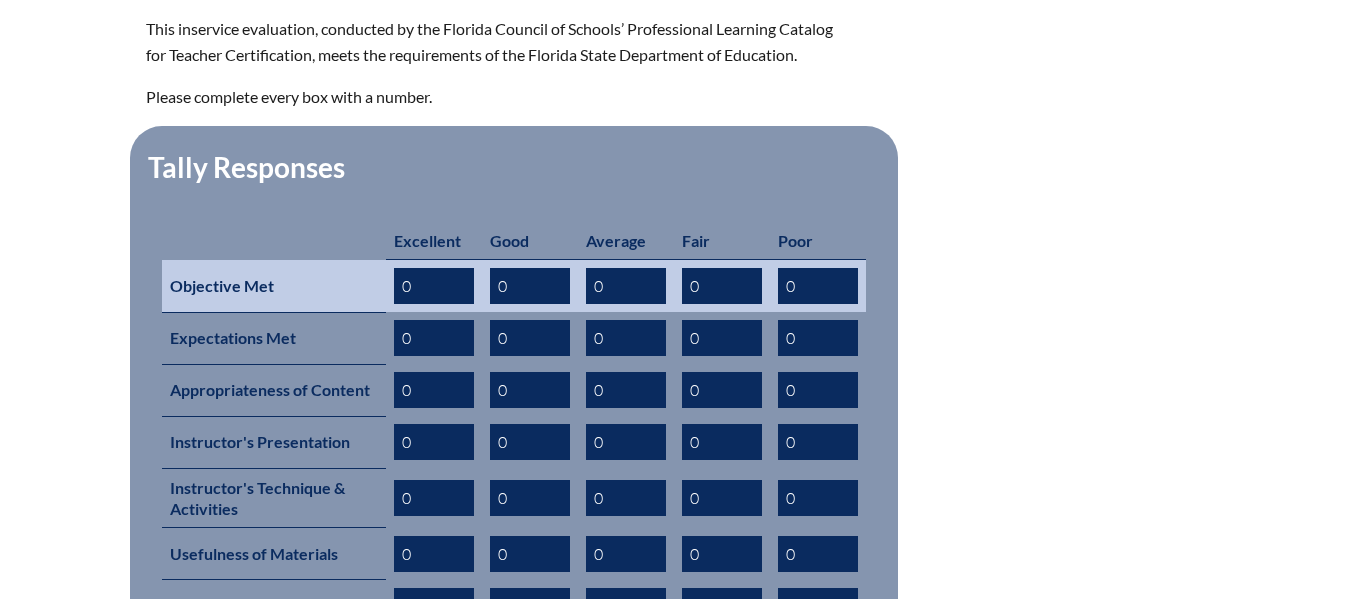 drag, startPoint x: 443, startPoint y: 291, endPoint x: 356, endPoint y: 291, distance: 87 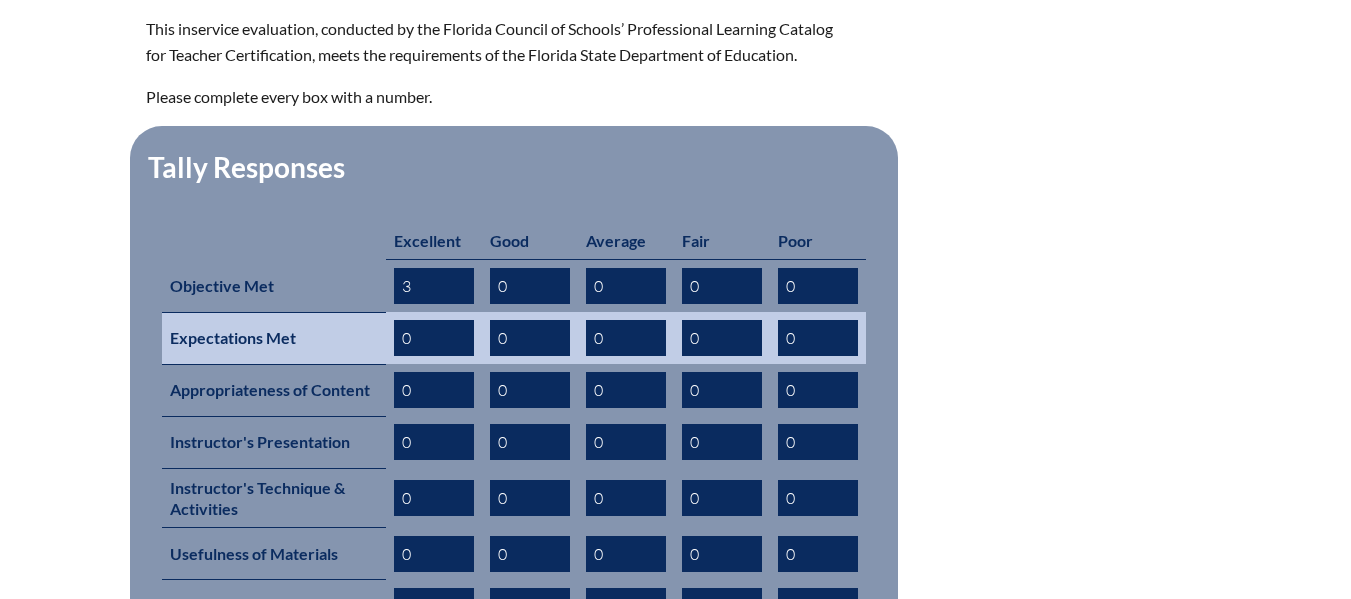 type on "3" 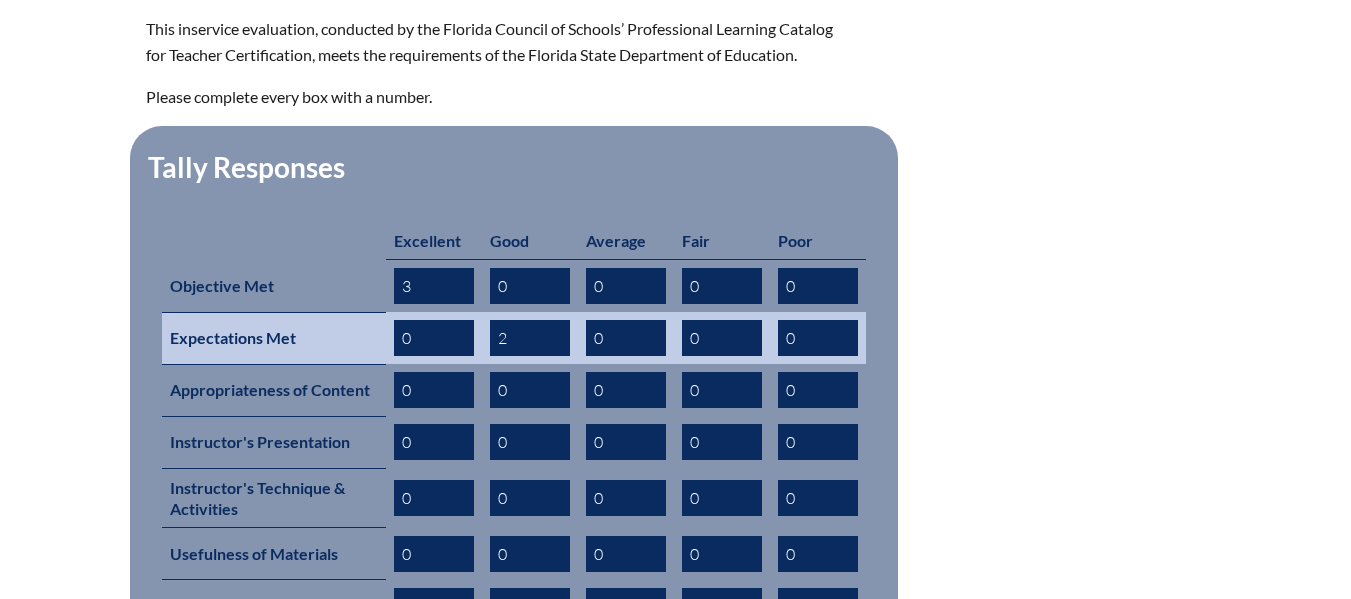 type on "2" 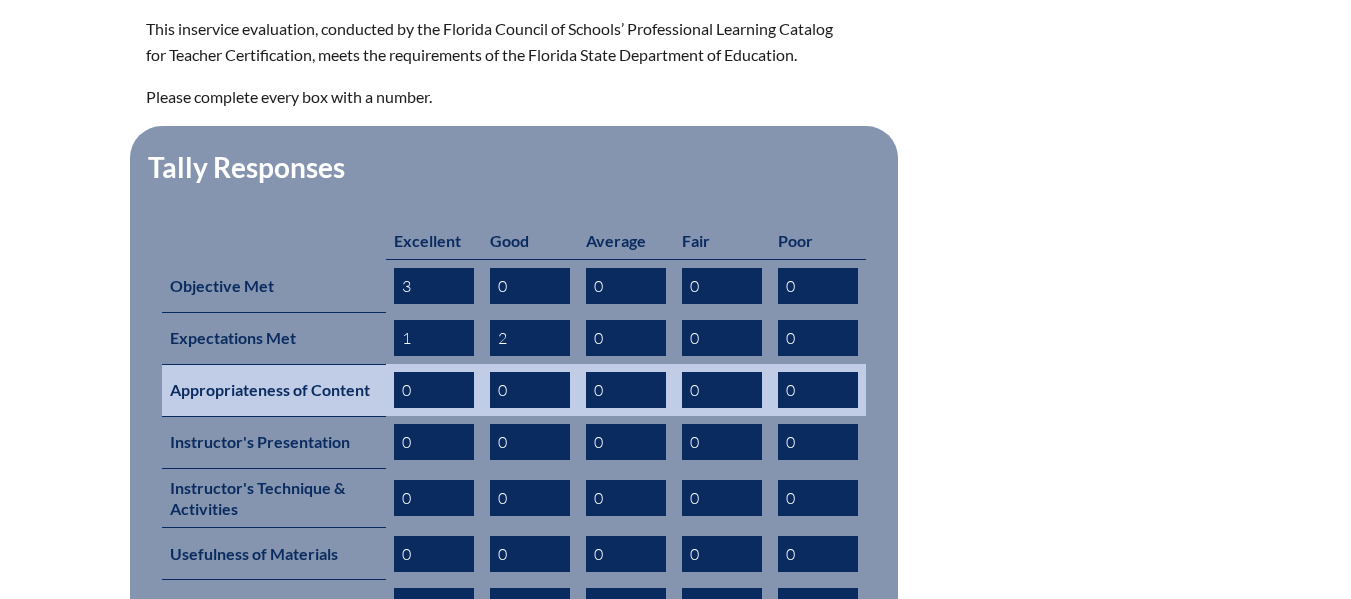 type on "1" 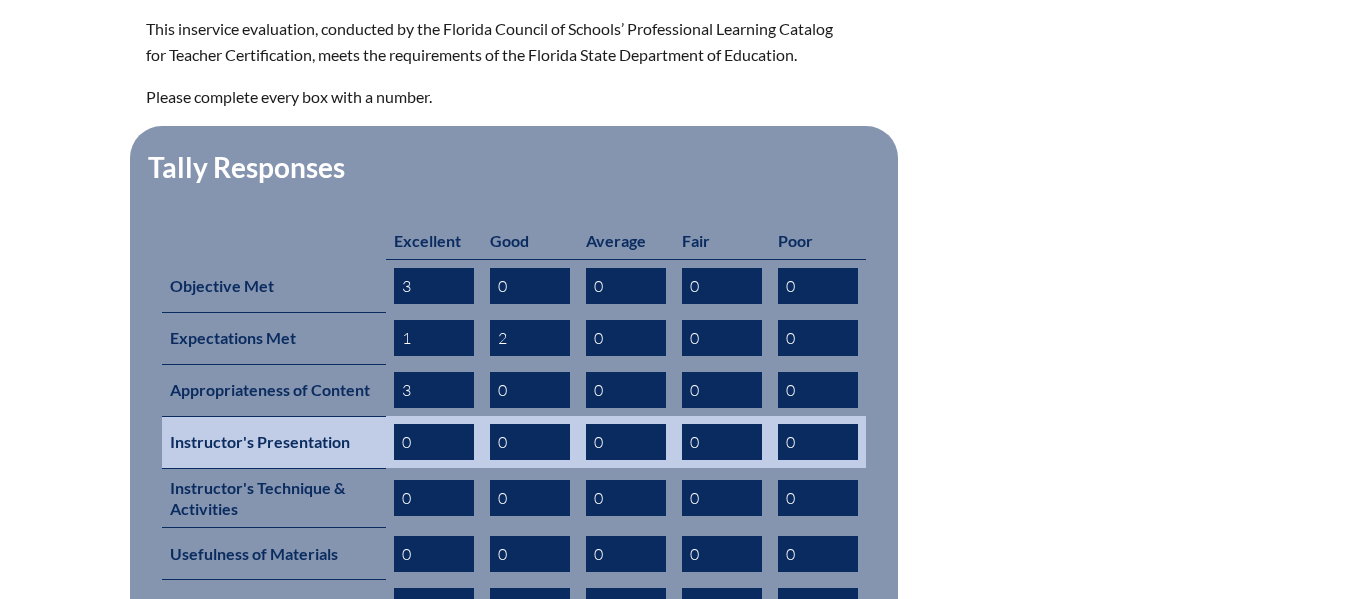 type on "3" 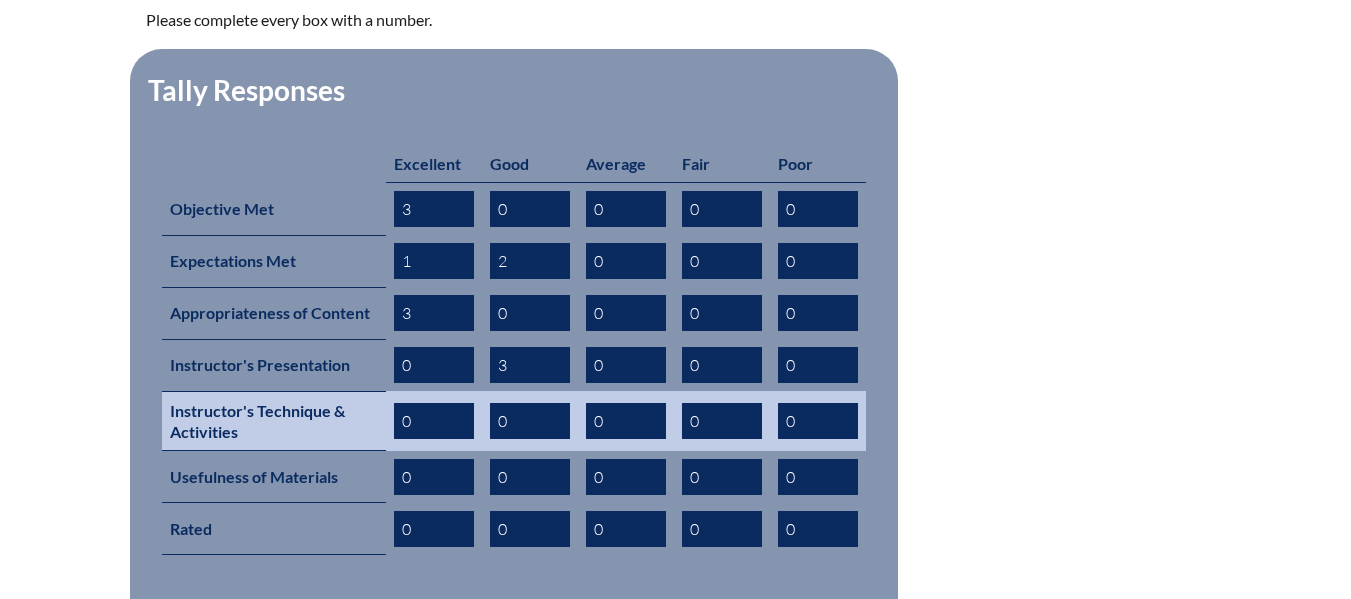 scroll, scrollTop: 800, scrollLeft: 0, axis: vertical 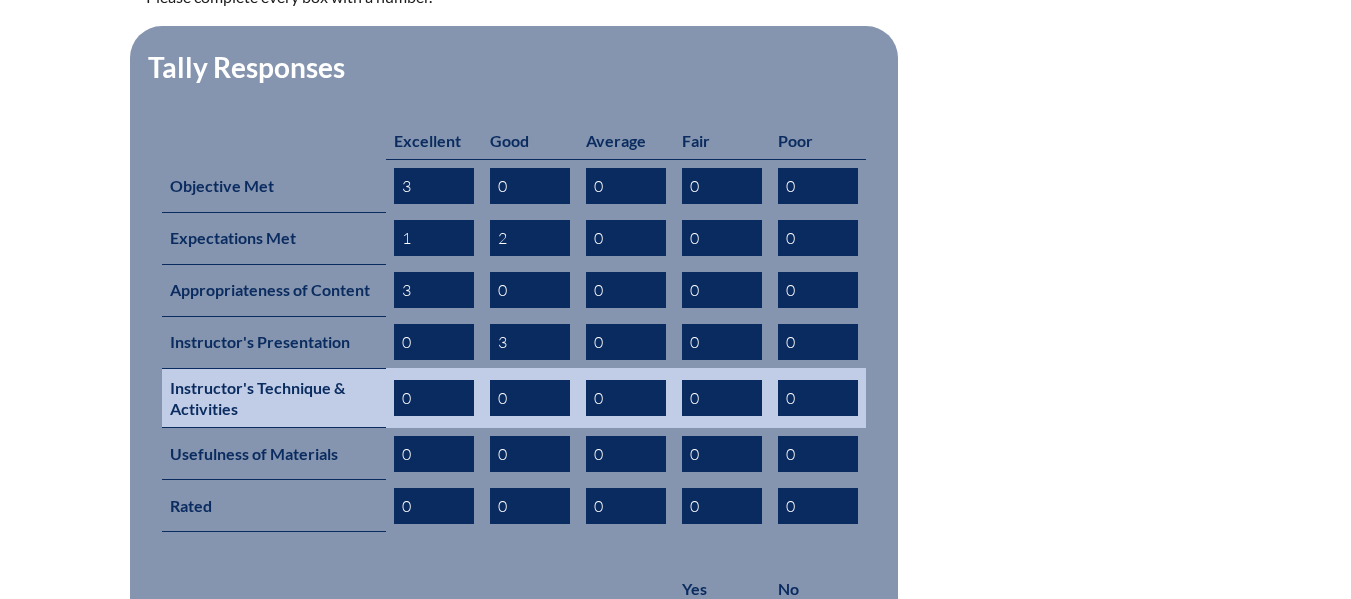 type on "3" 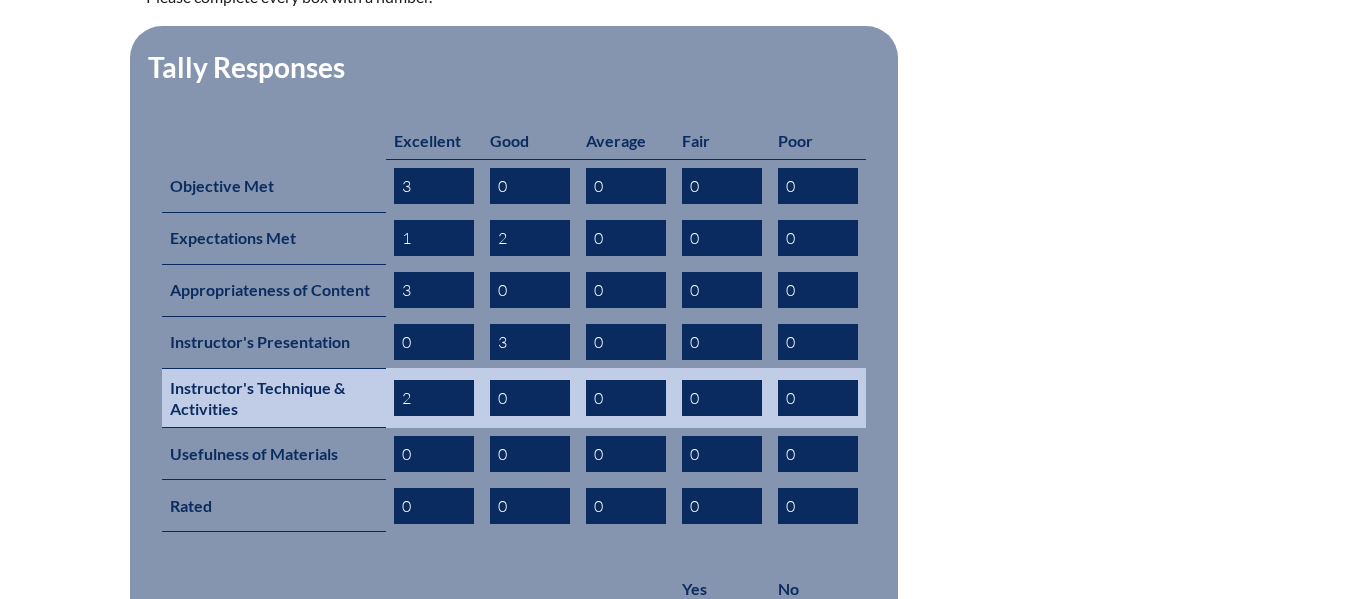 type on "2" 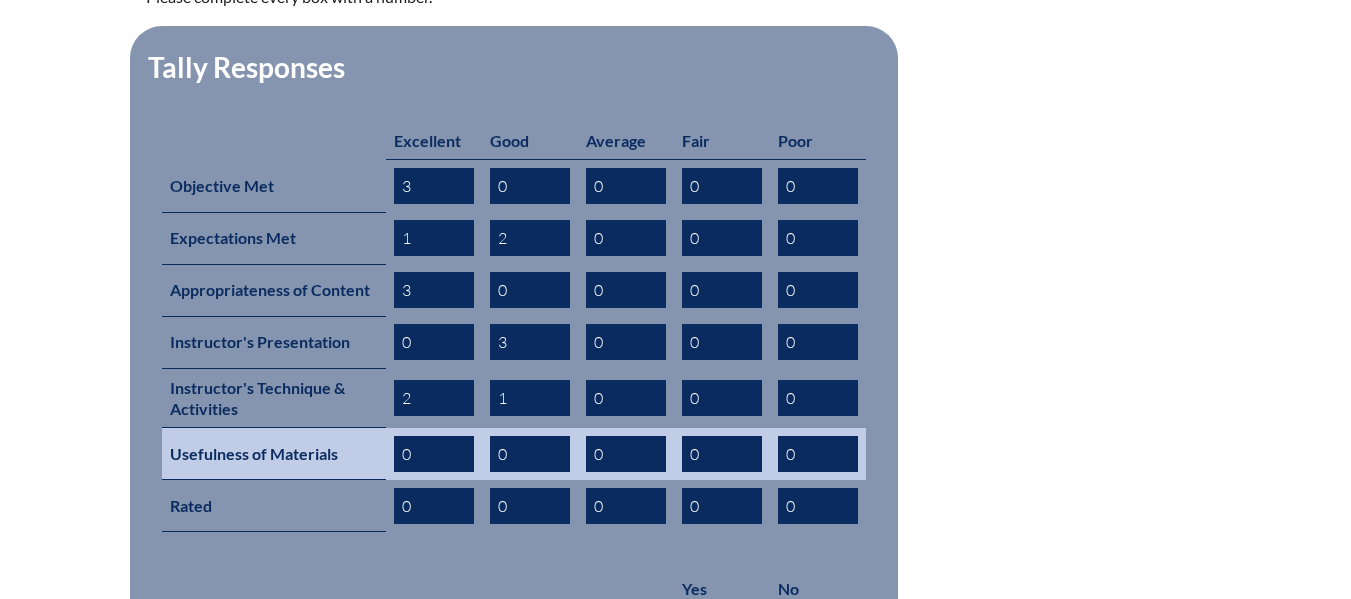 type on "1" 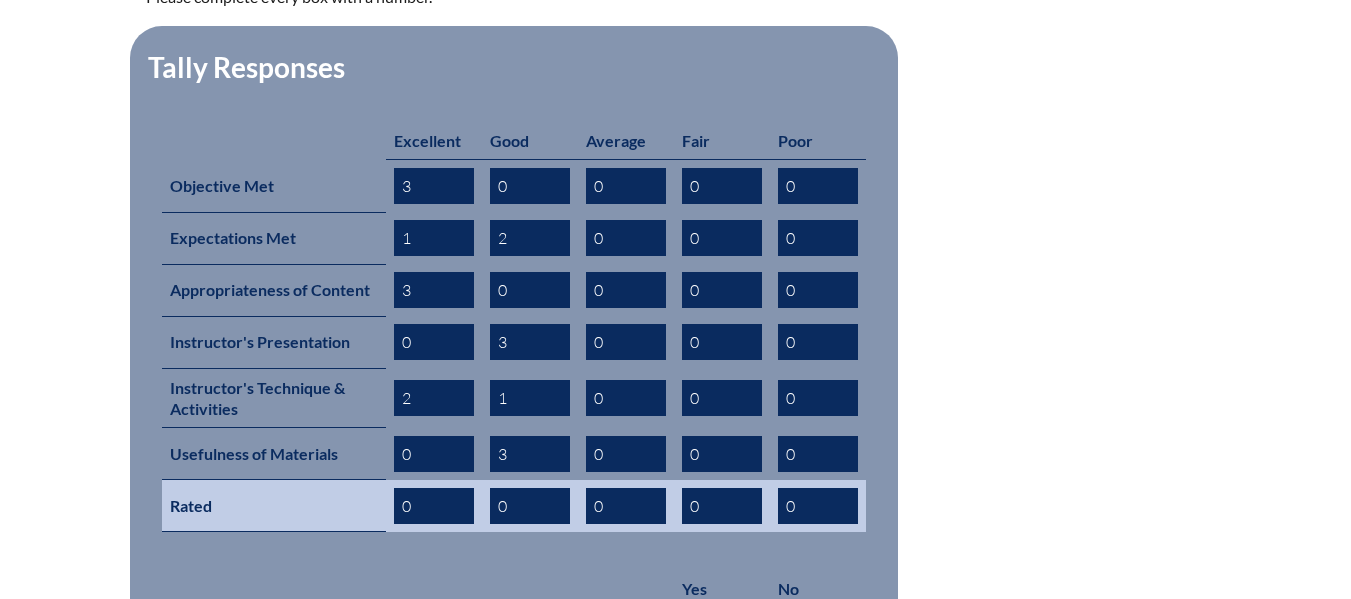 type on "3" 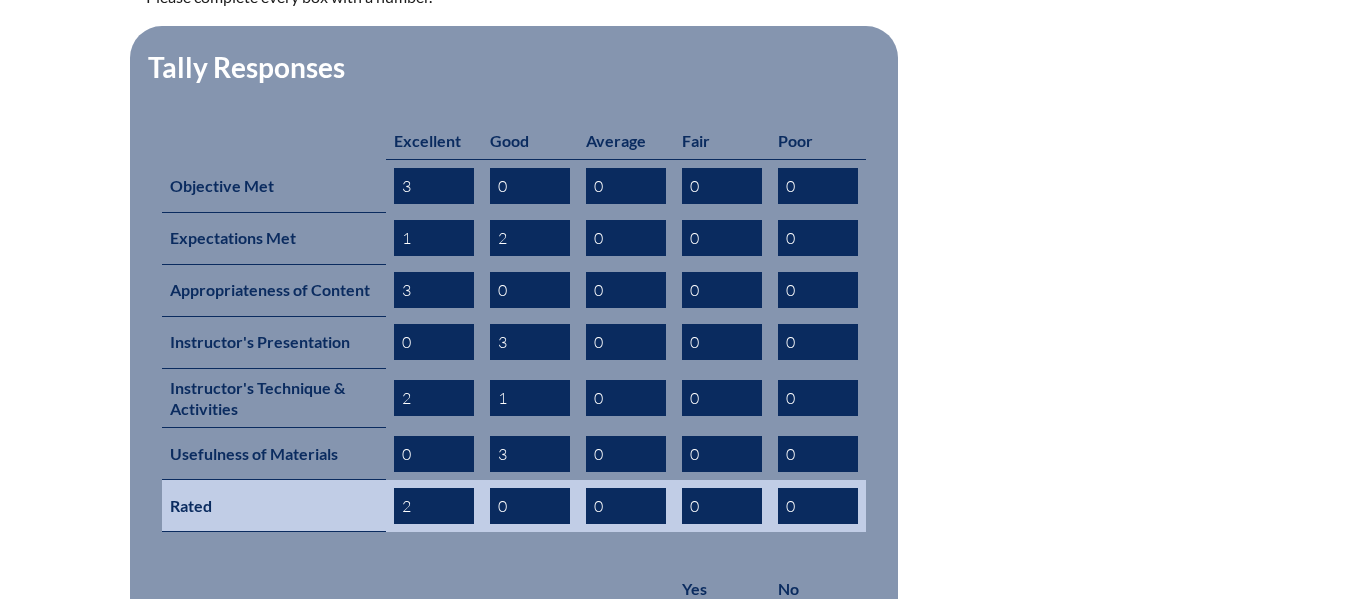 type on "2" 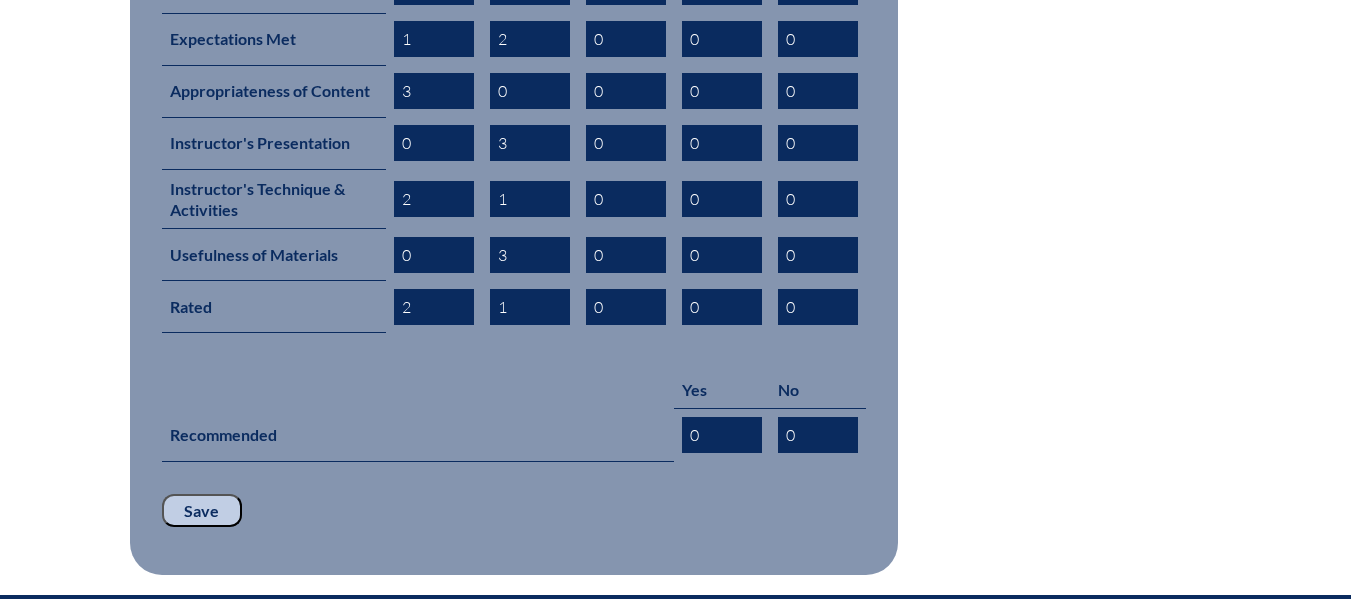scroll, scrollTop: 1000, scrollLeft: 0, axis: vertical 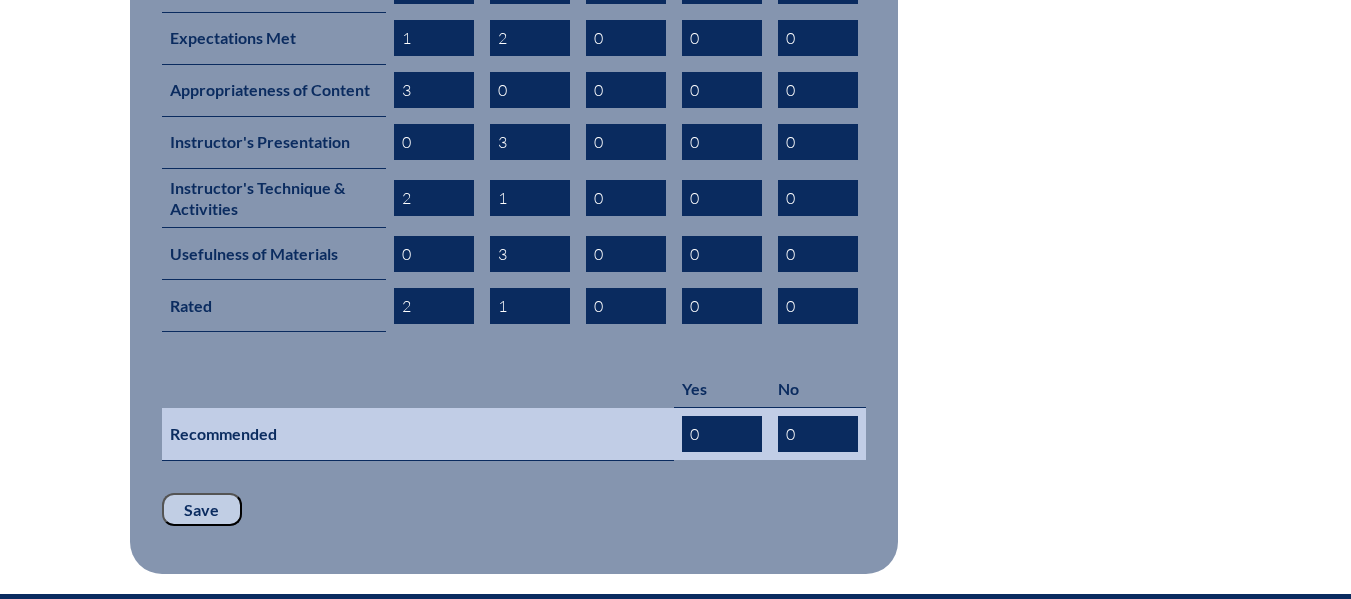 type on "1" 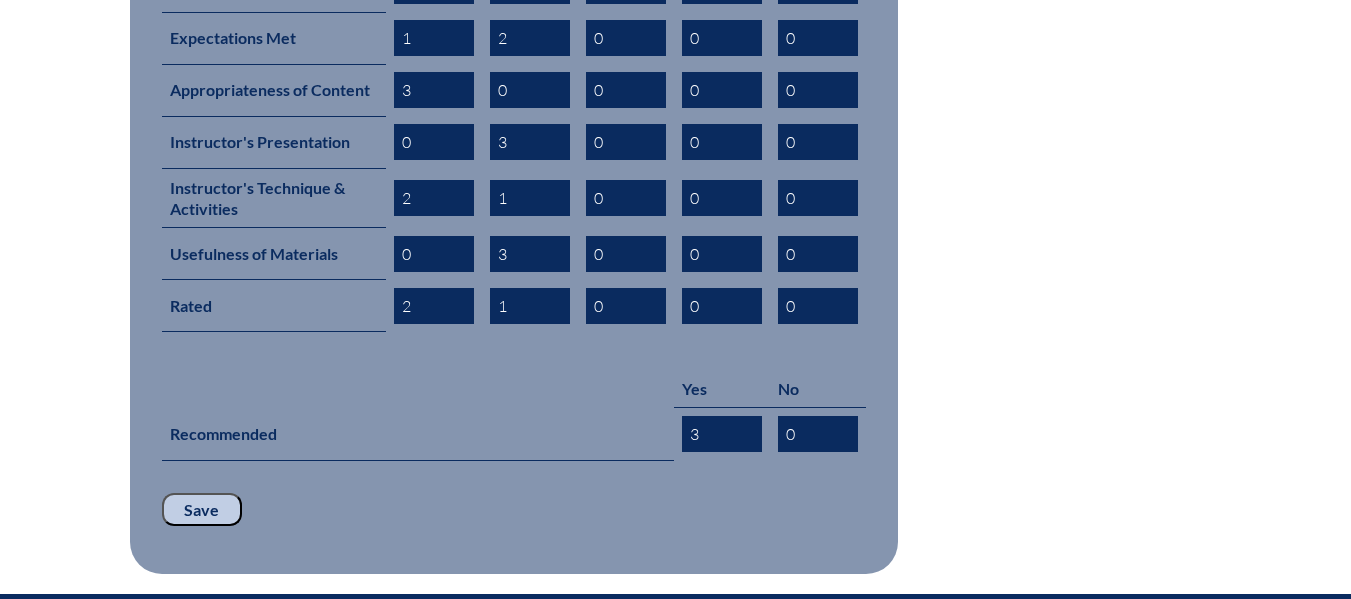 type on "3" 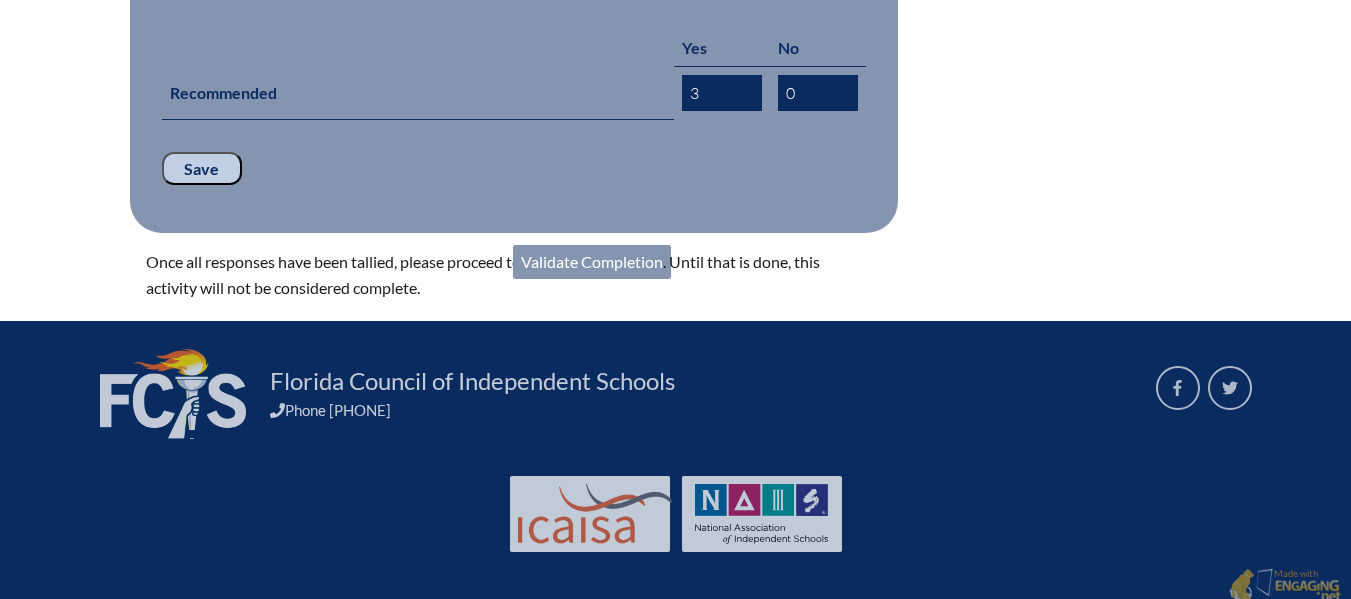 scroll, scrollTop: 1343, scrollLeft: 0, axis: vertical 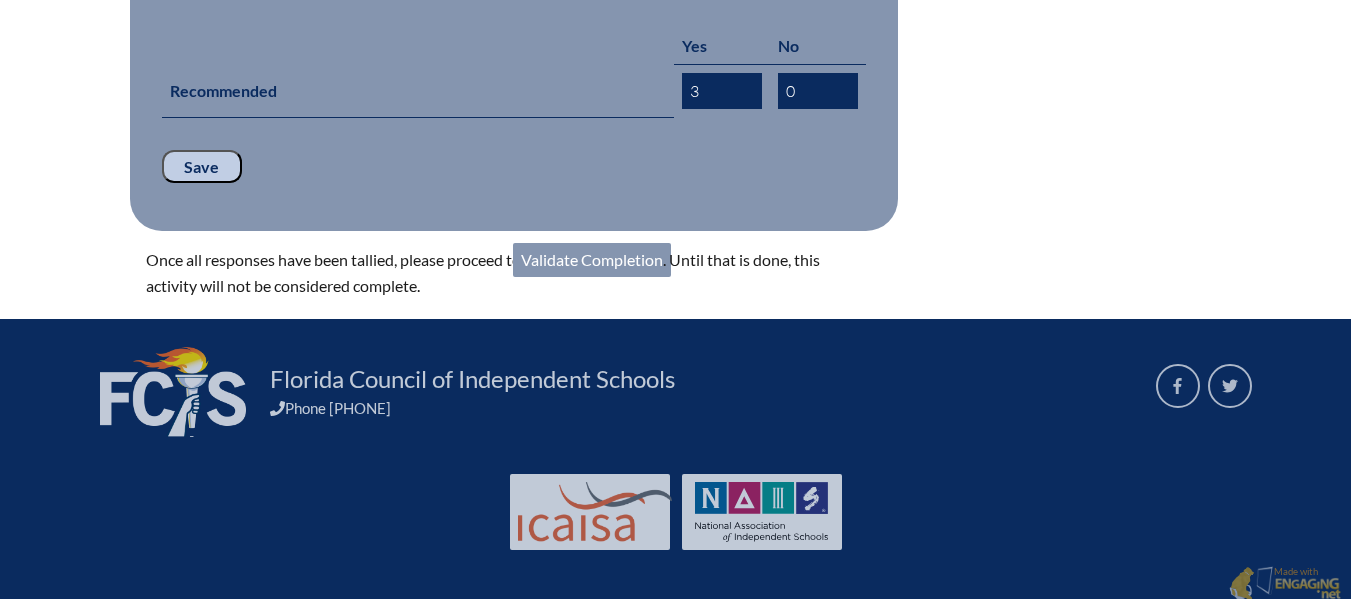 click on "Validate Completion" at bounding box center (592, 260) 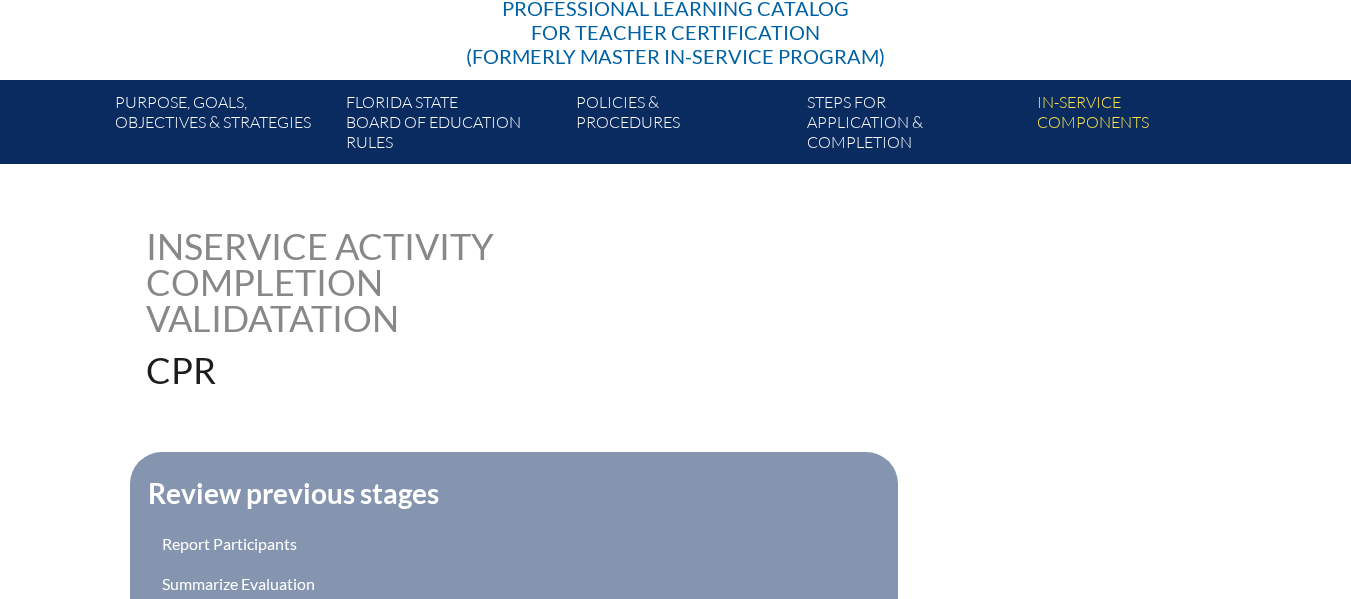scroll, scrollTop: 794, scrollLeft: 0, axis: vertical 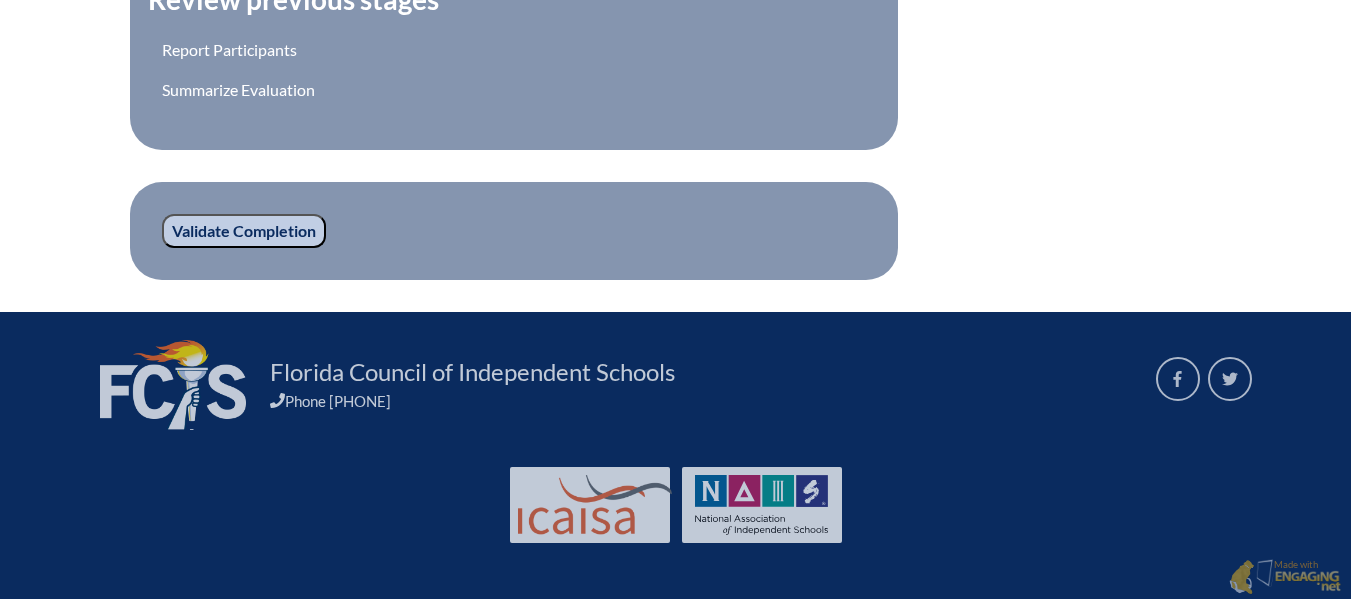 click on "Validate Completion" at bounding box center [244, 231] 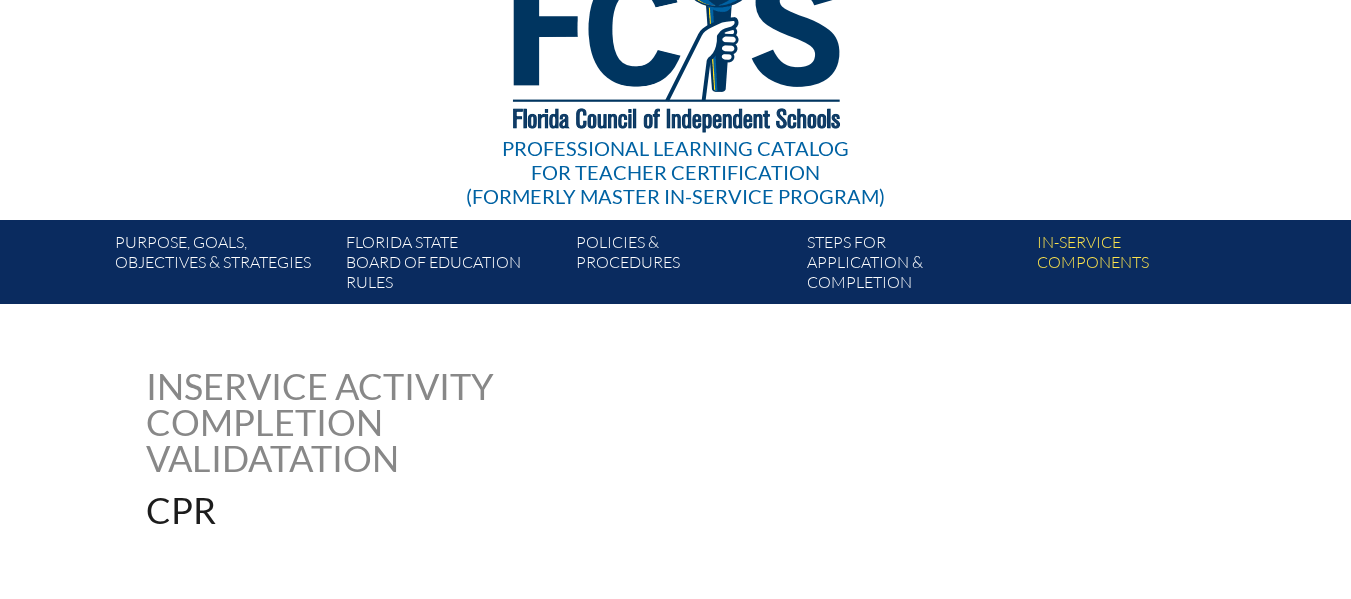scroll, scrollTop: 200, scrollLeft: 0, axis: vertical 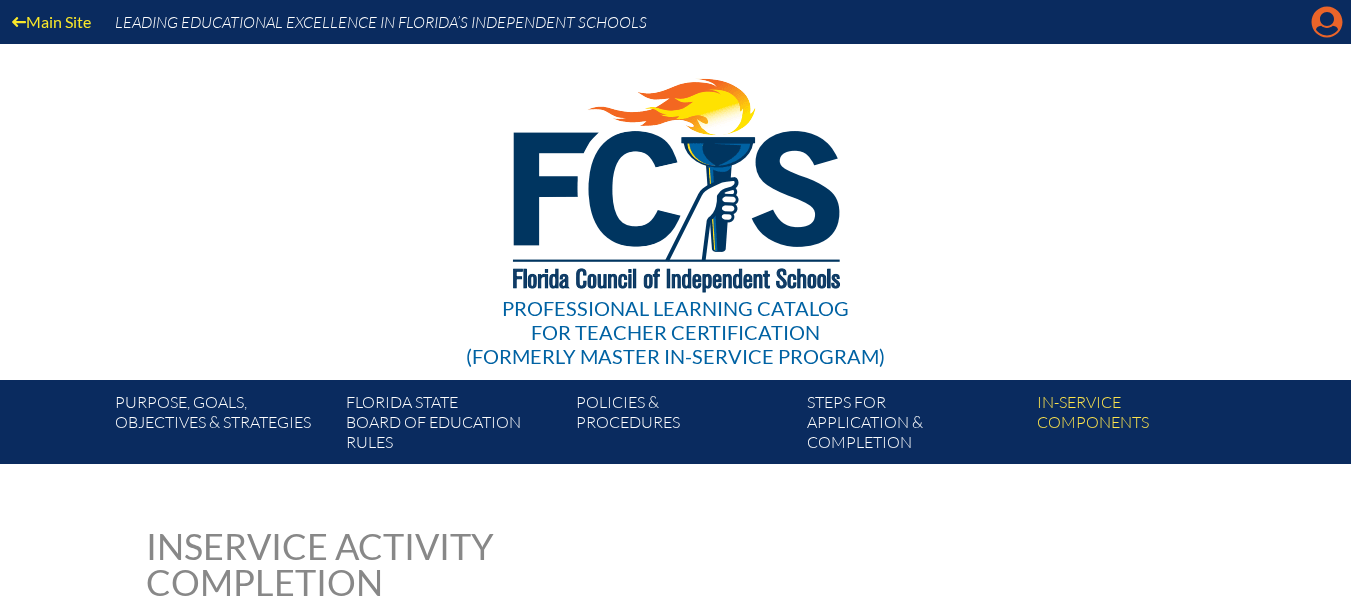click on "Manage account" 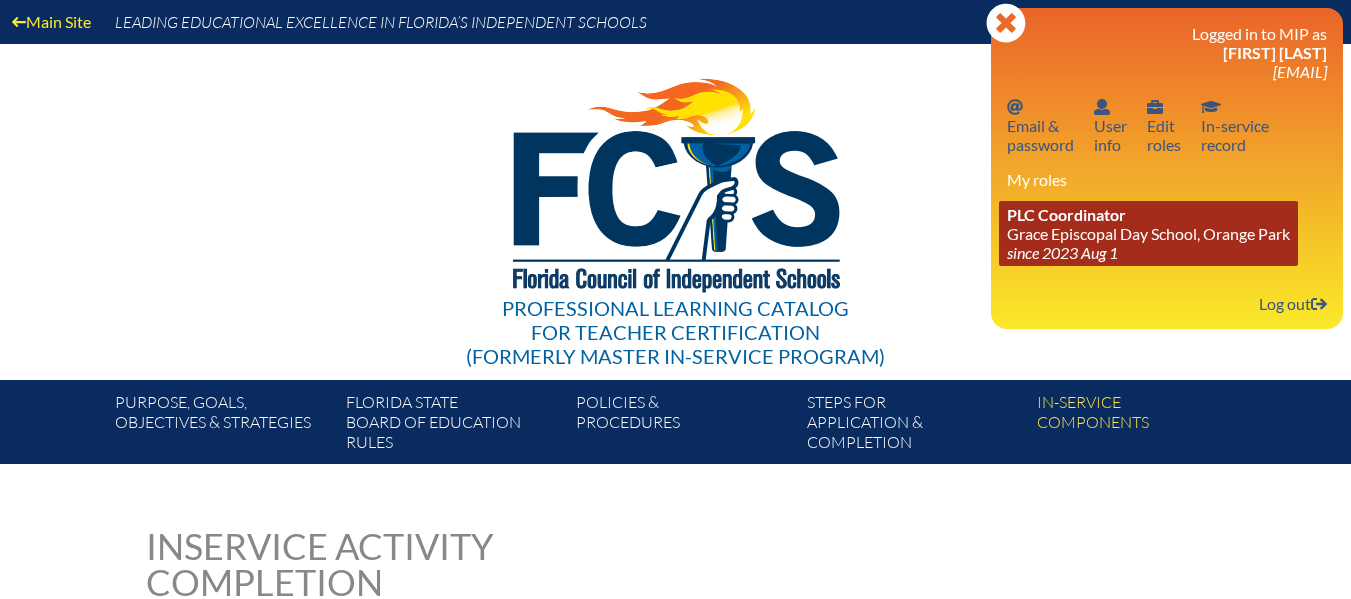 click on "PLC Coordinator
Grace Episcopal Day School, [CITY]
since [DATE]" at bounding box center (1148, 233) 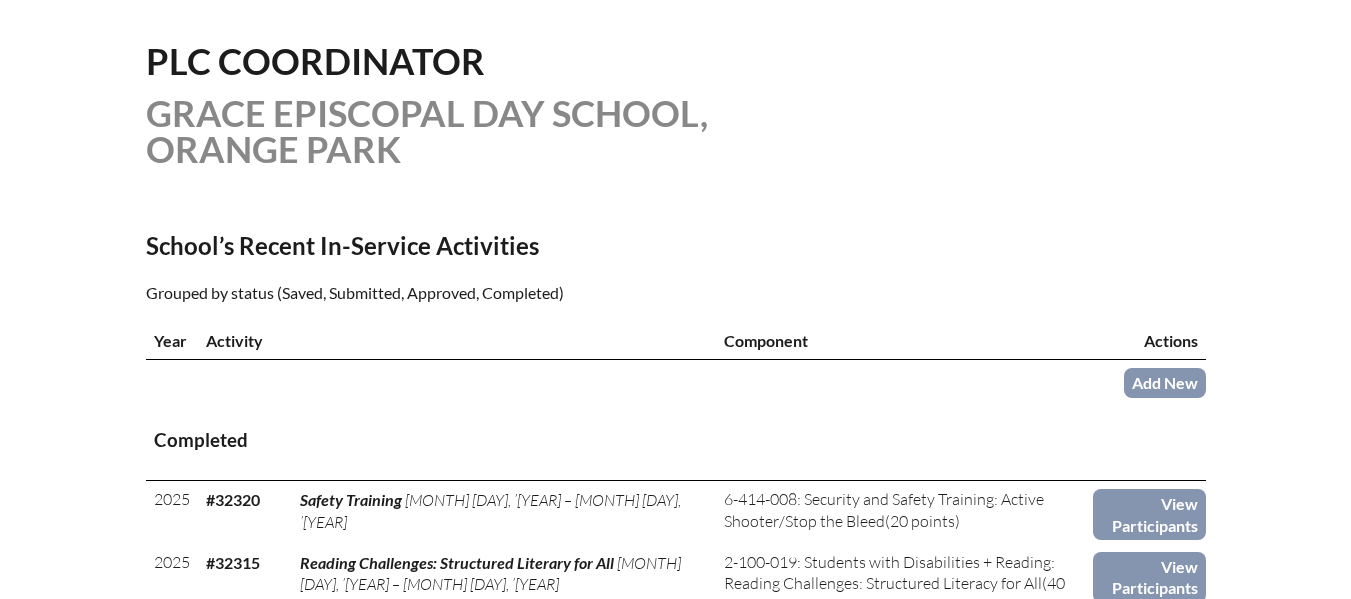 scroll, scrollTop: 800, scrollLeft: 0, axis: vertical 